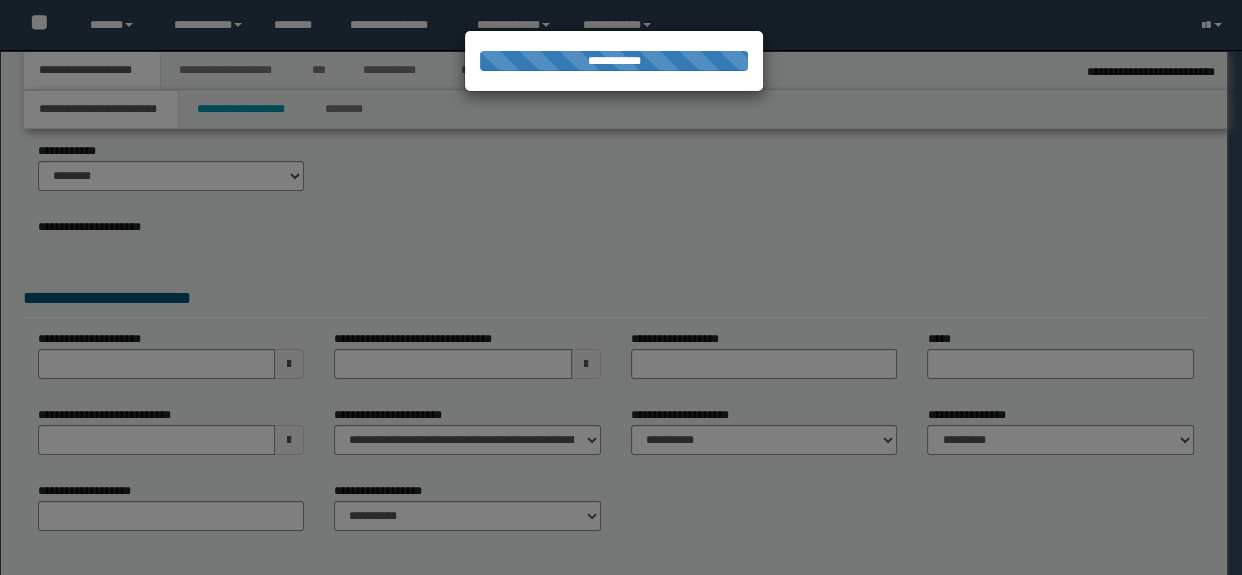 scroll, scrollTop: 72, scrollLeft: 0, axis: vertical 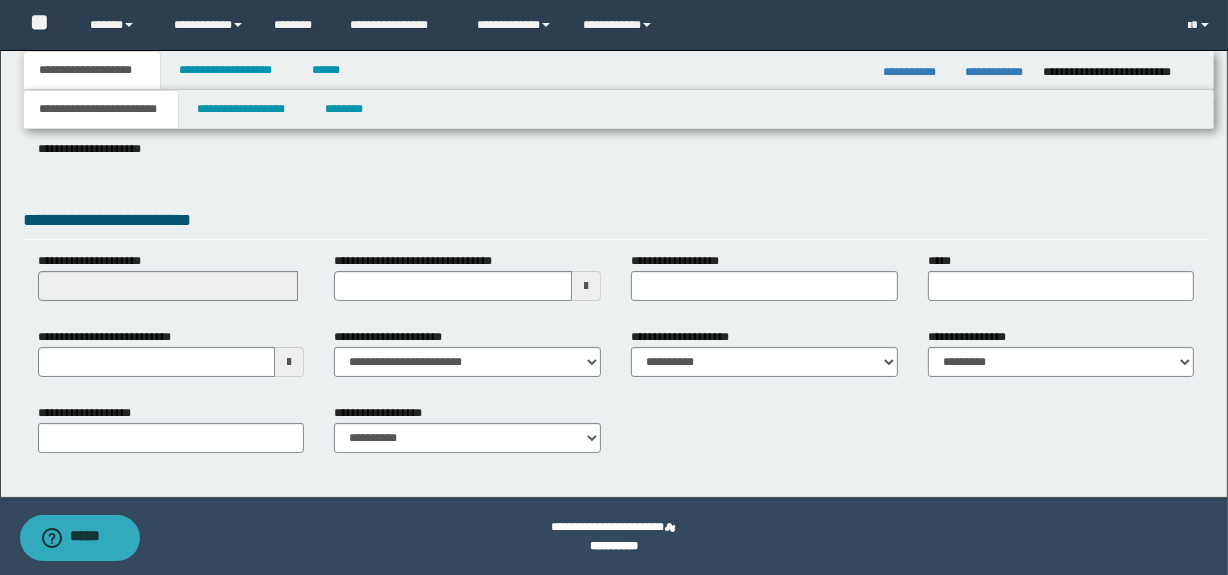 click at bounding box center [289, 362] 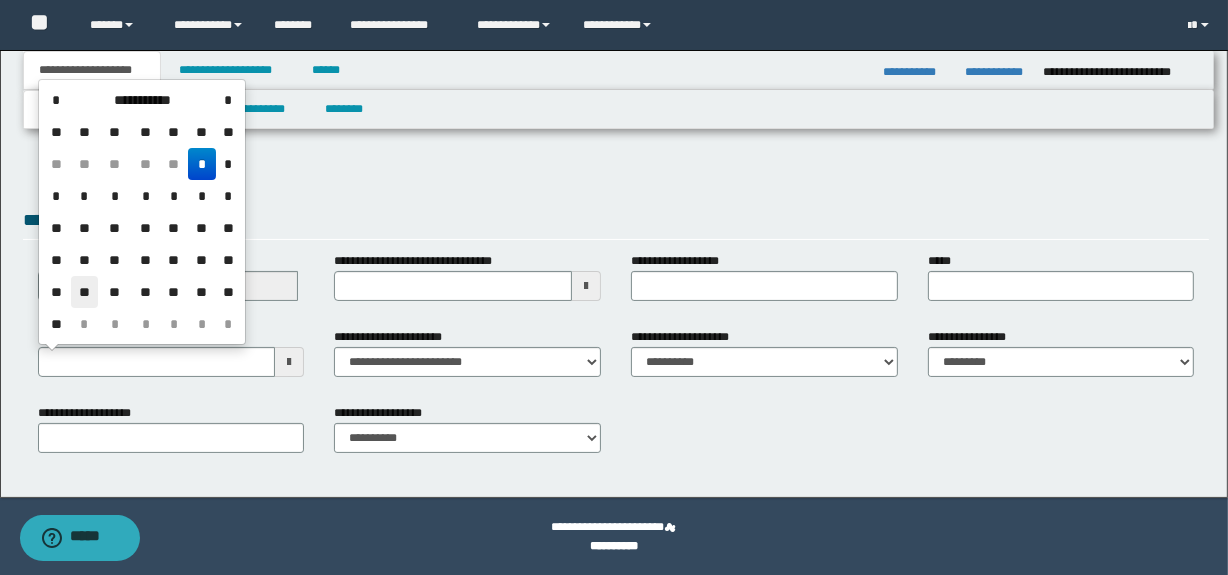 click on "**" at bounding box center (85, 292) 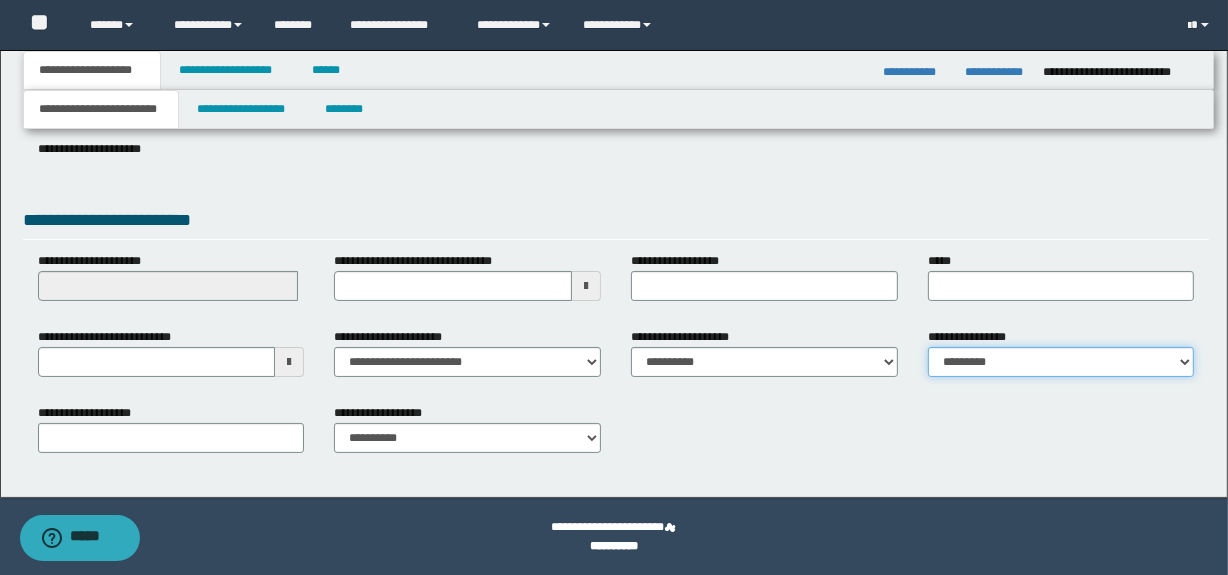 drag, startPoint x: 1054, startPoint y: 357, endPoint x: 1051, endPoint y: 372, distance: 15.297058 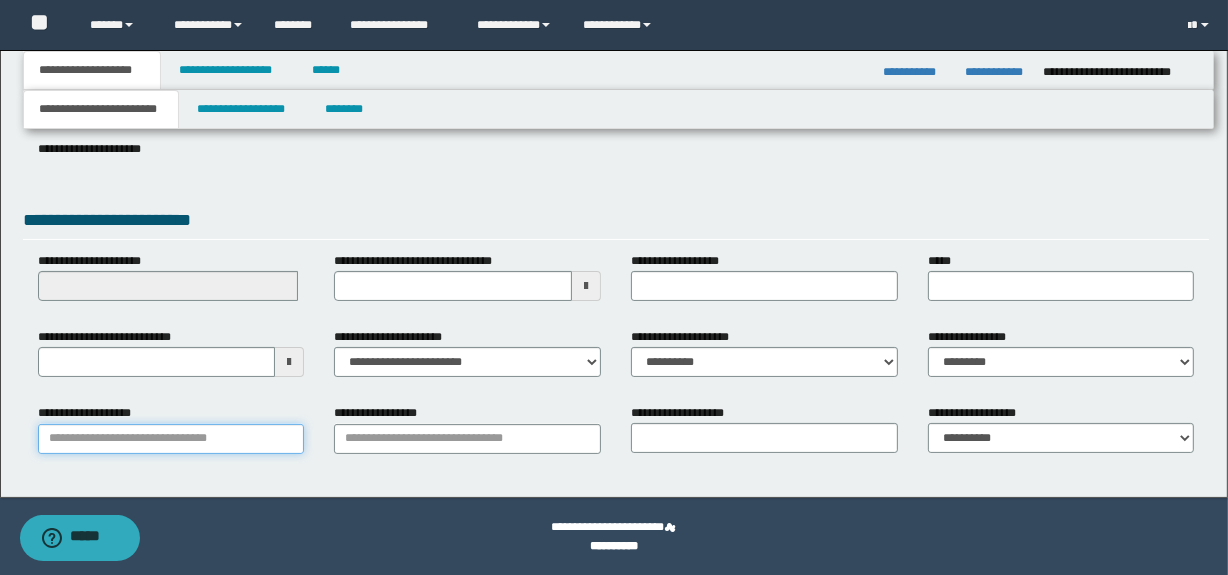 click on "**********" at bounding box center [171, 439] 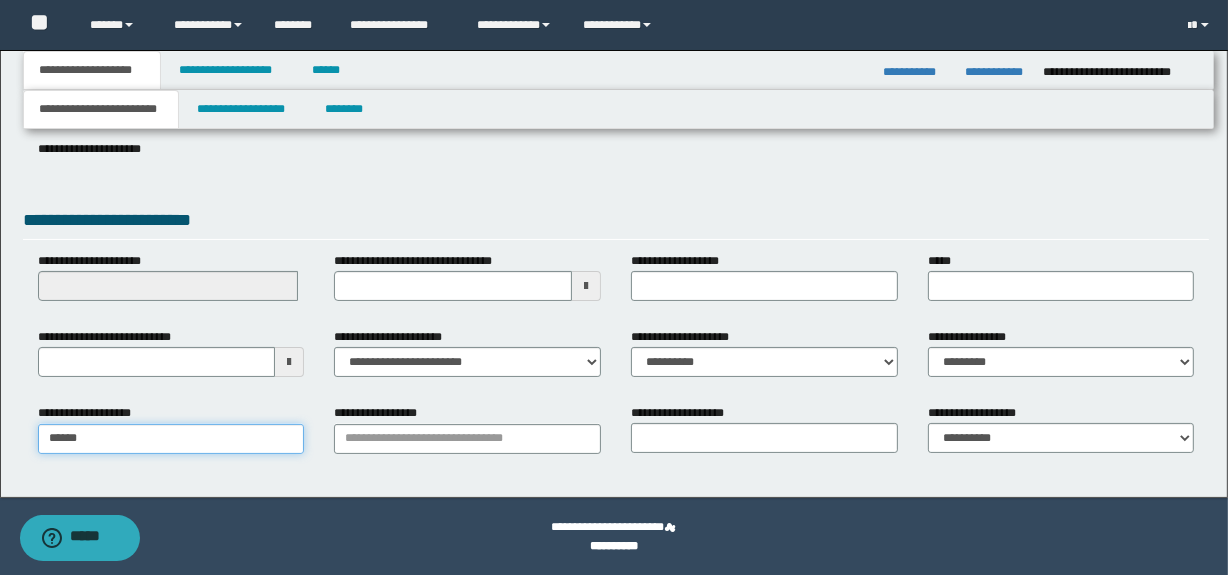 type on "*******" 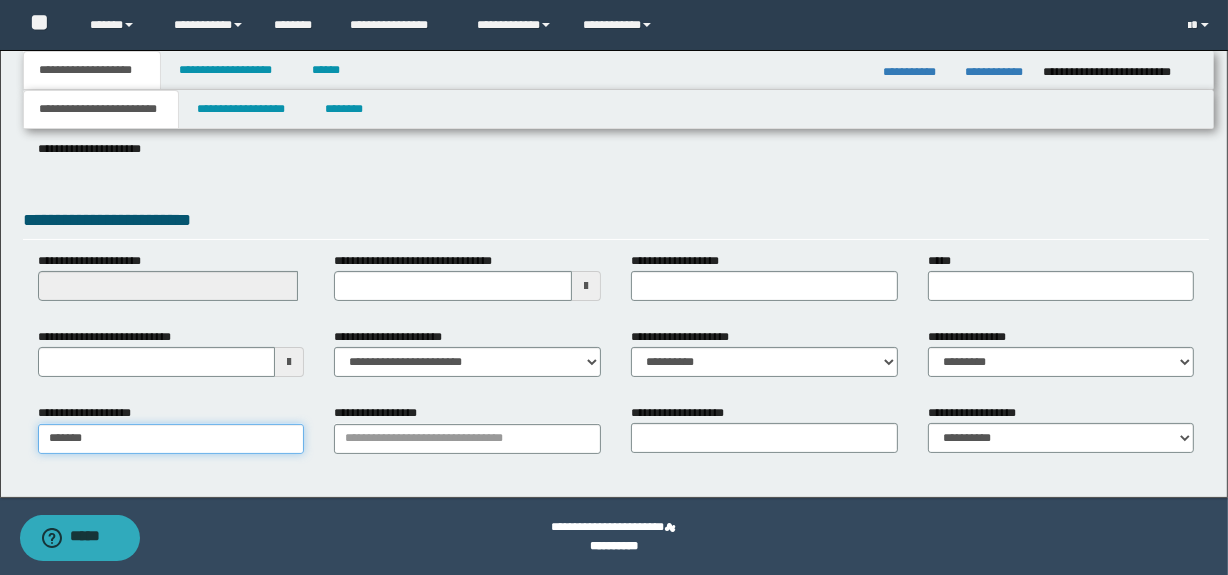 type on "**********" 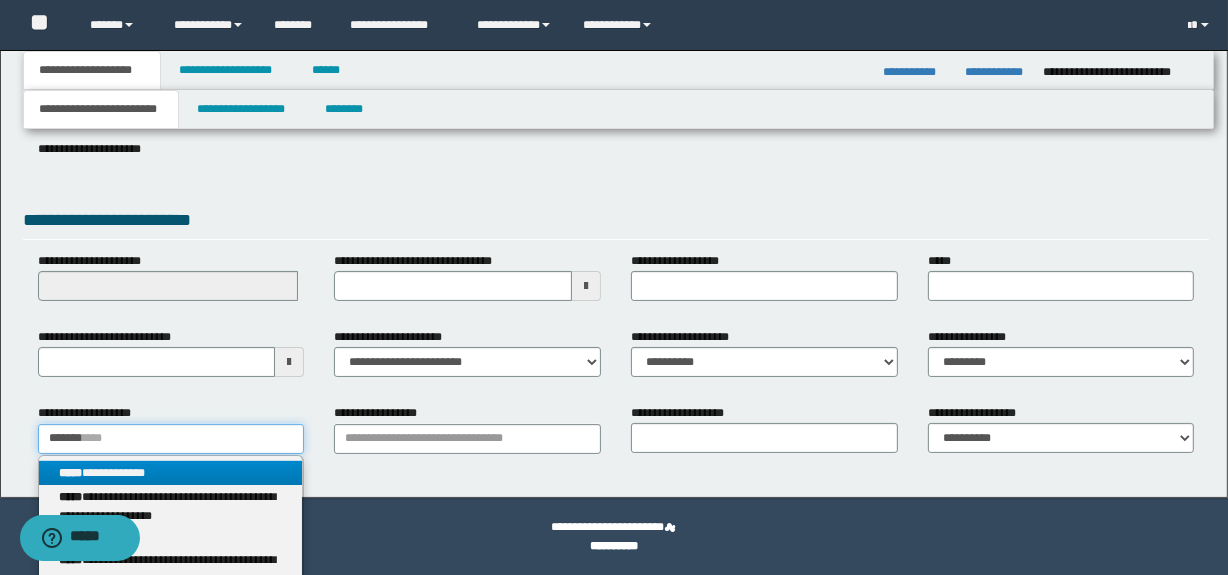 type on "*******" 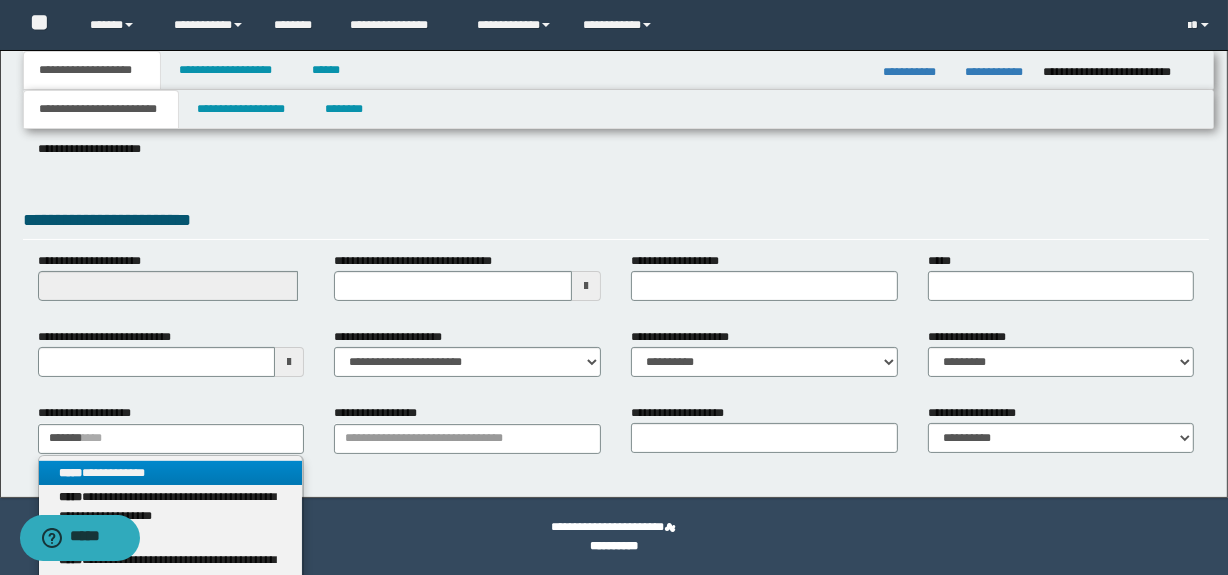 click on "**********" at bounding box center (171, 473) 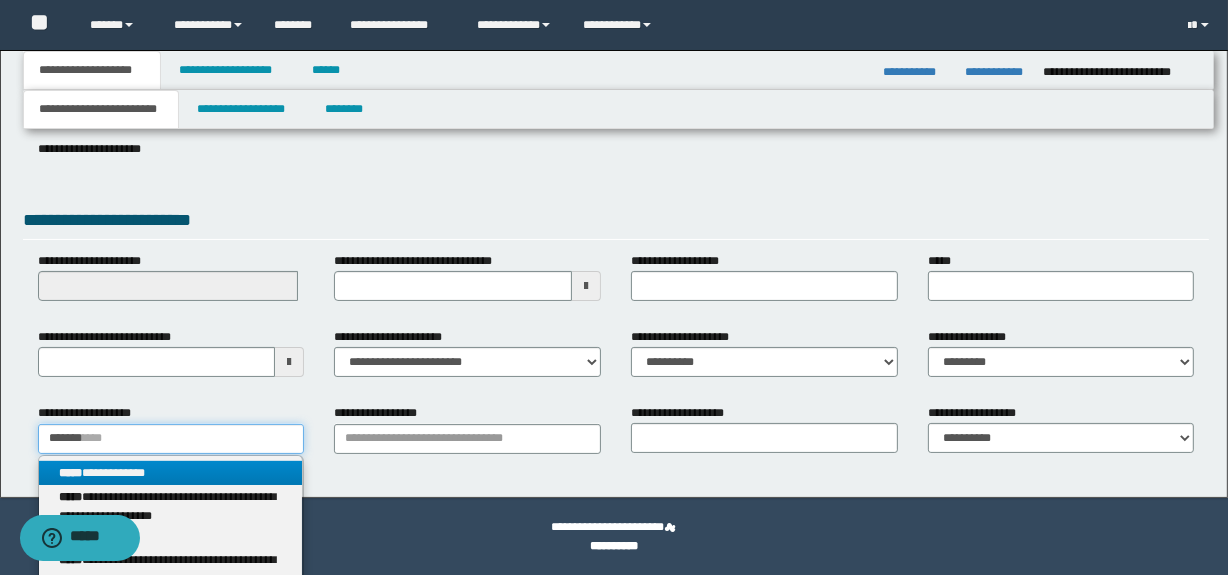 type 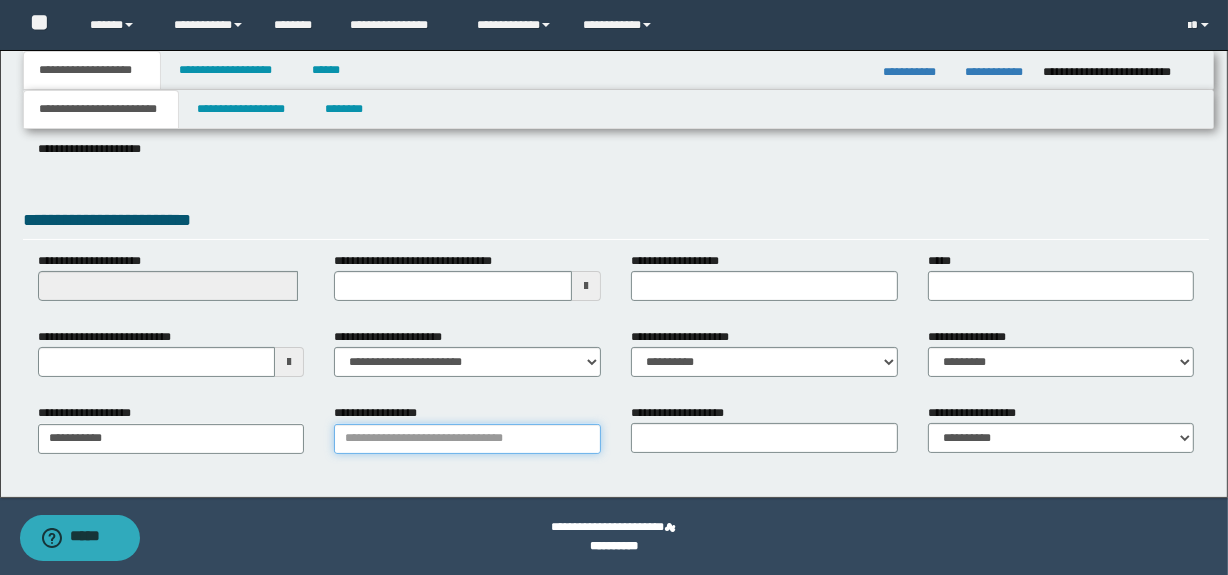 click on "**********" at bounding box center [467, 439] 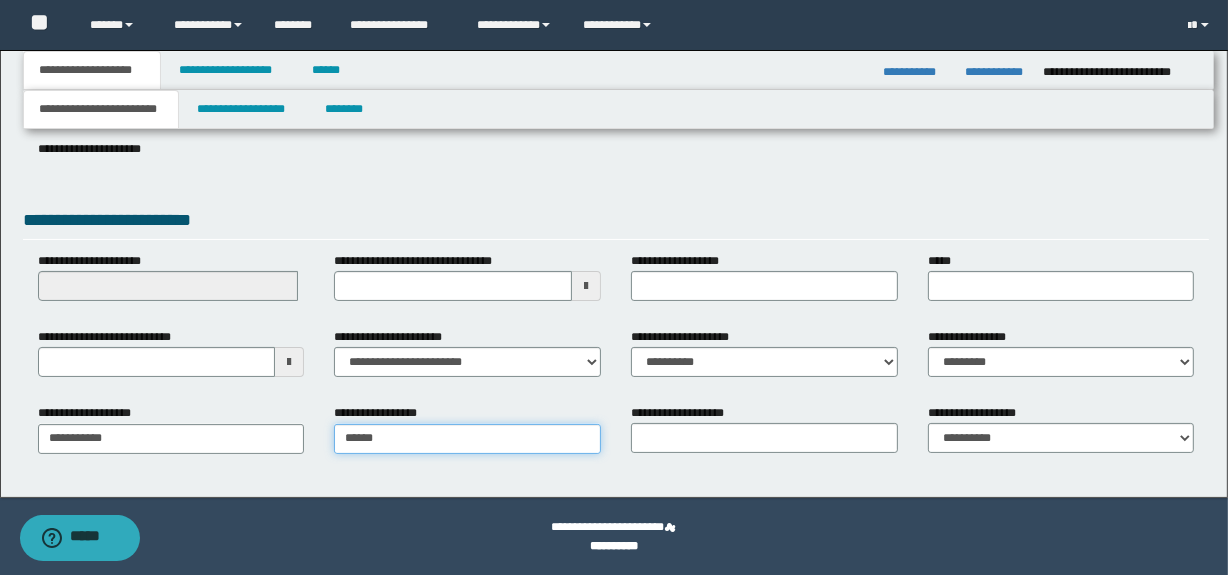 type on "*****" 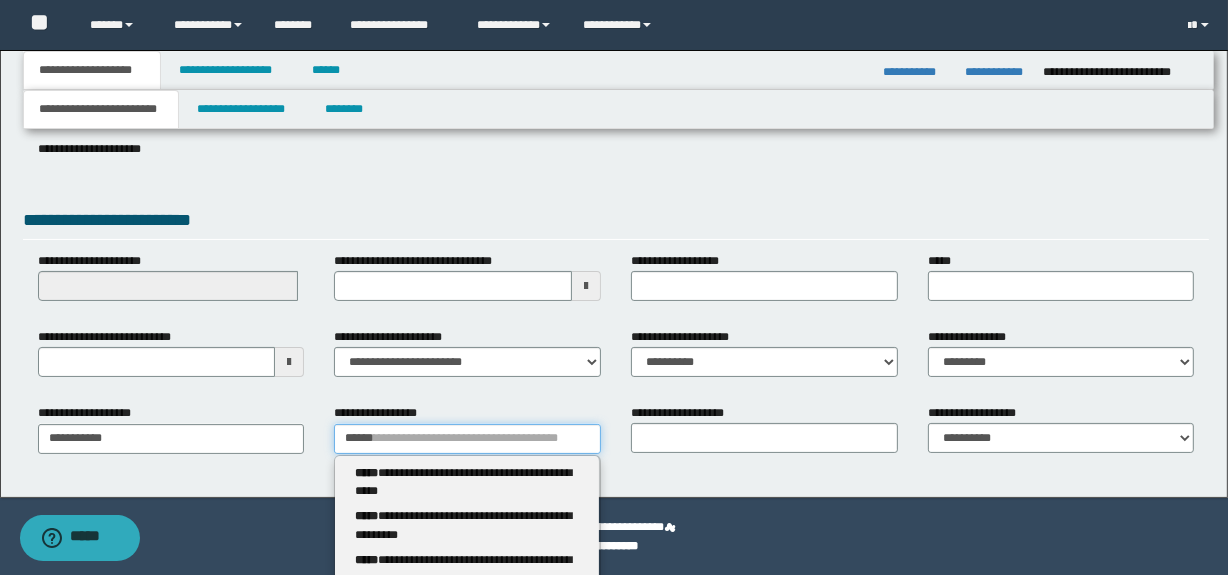 type 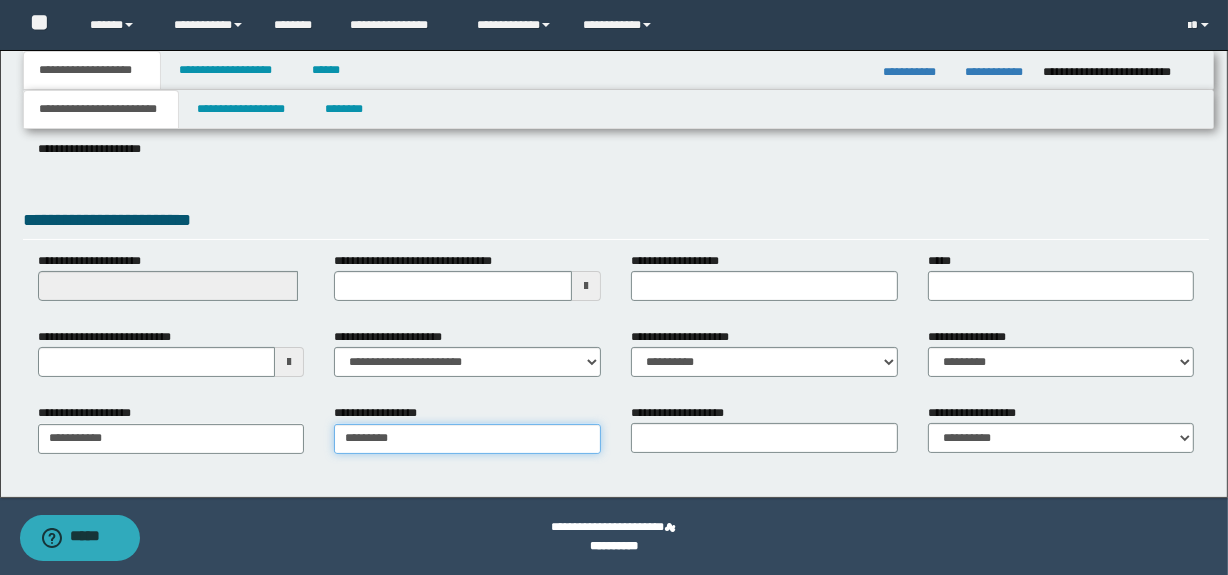 type on "**********" 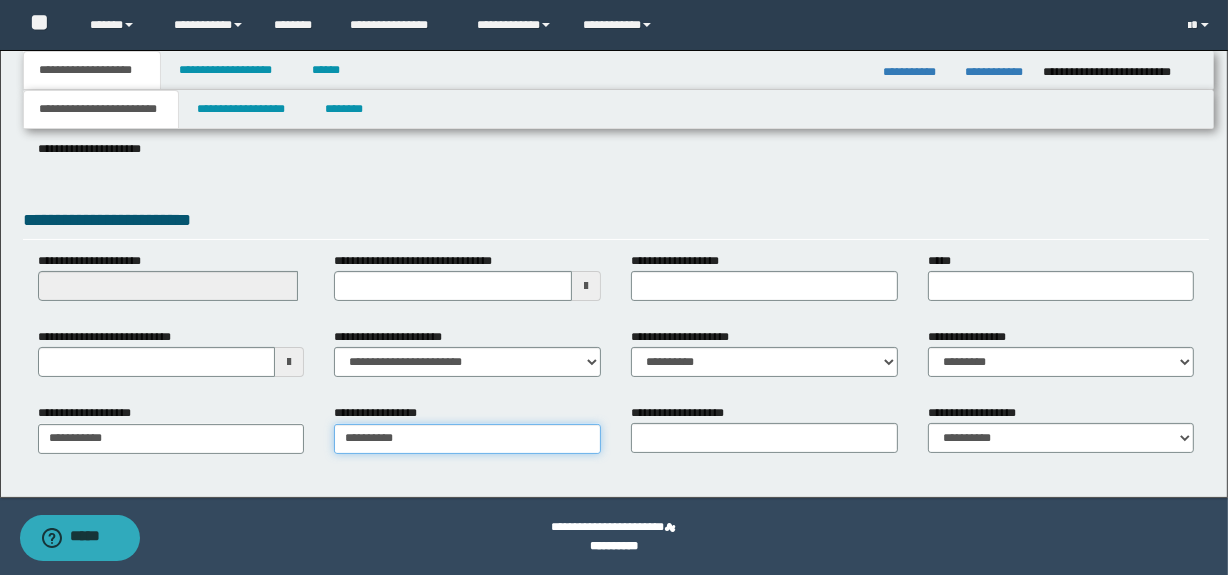 type on "**********" 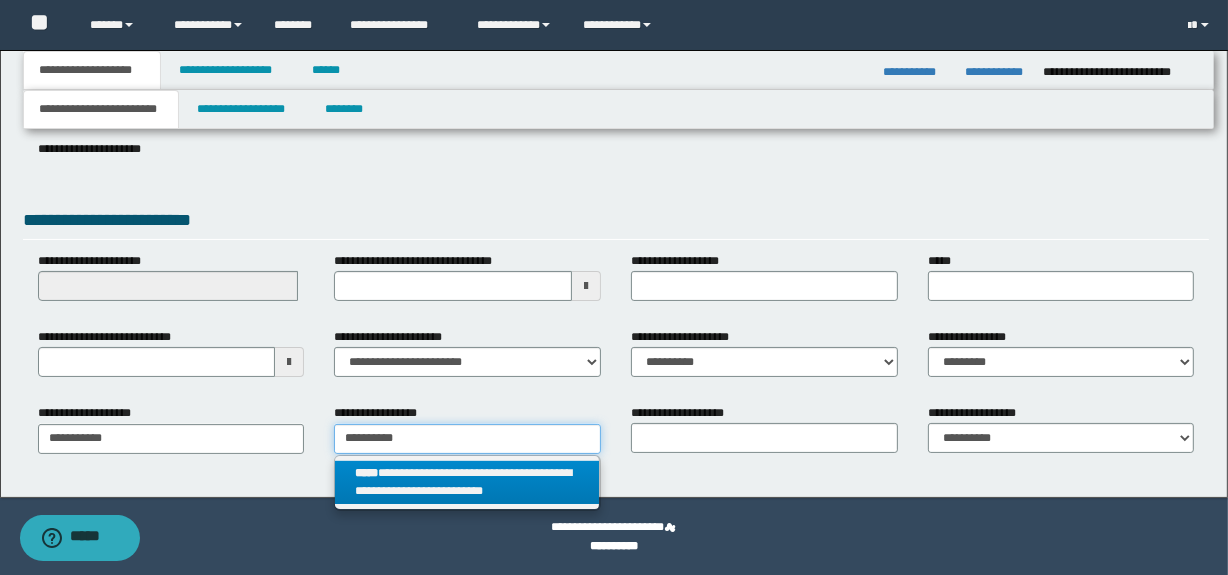 type on "**********" 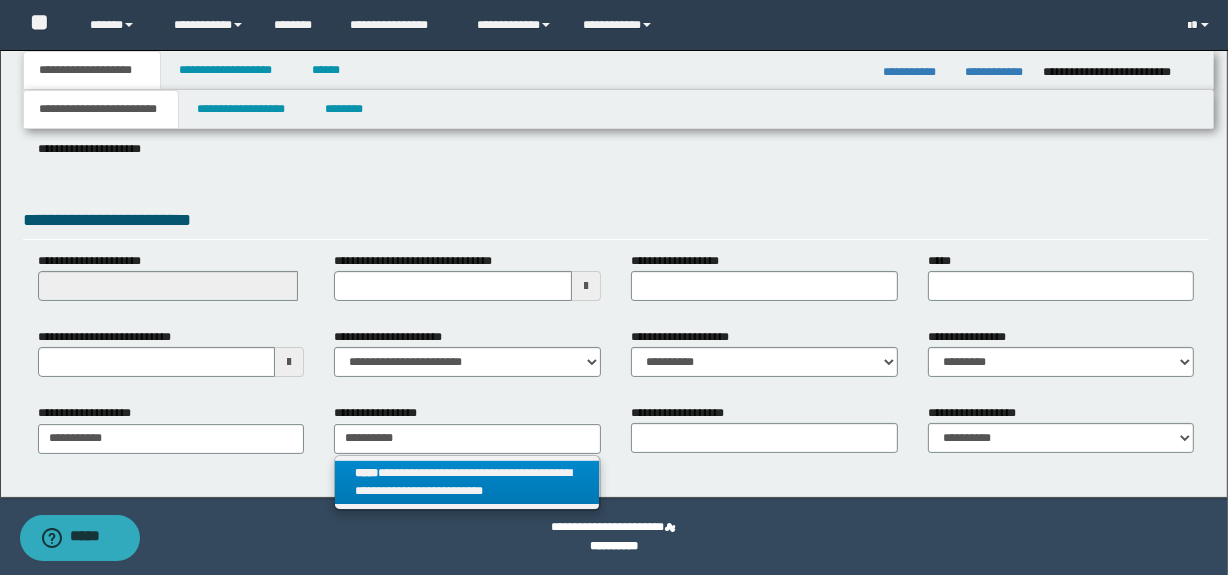 click on "**********" at bounding box center (467, 483) 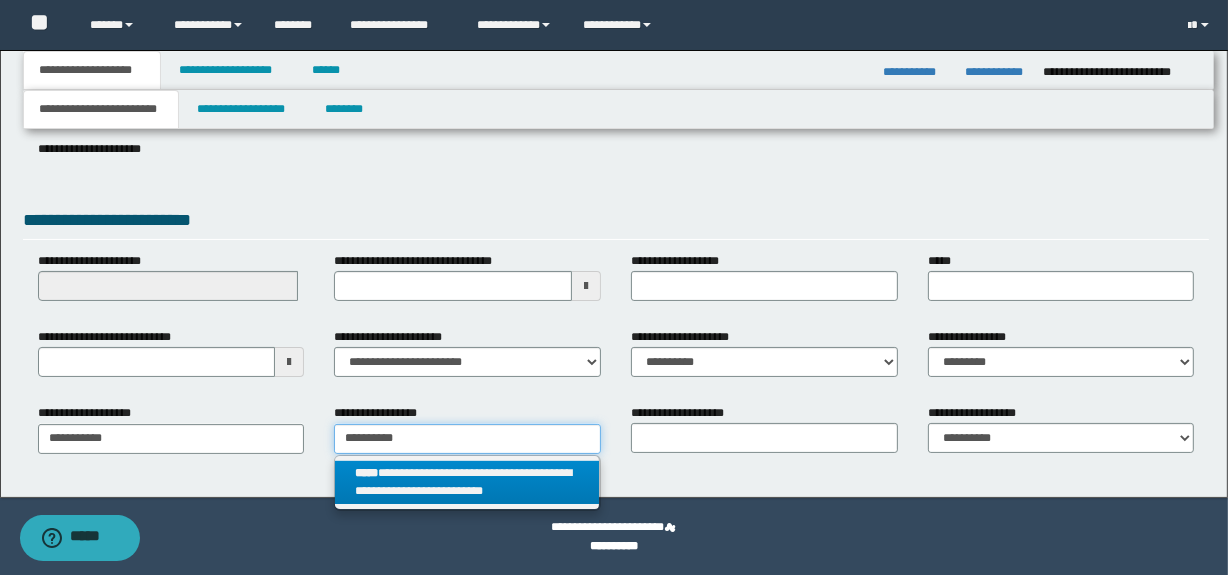 type 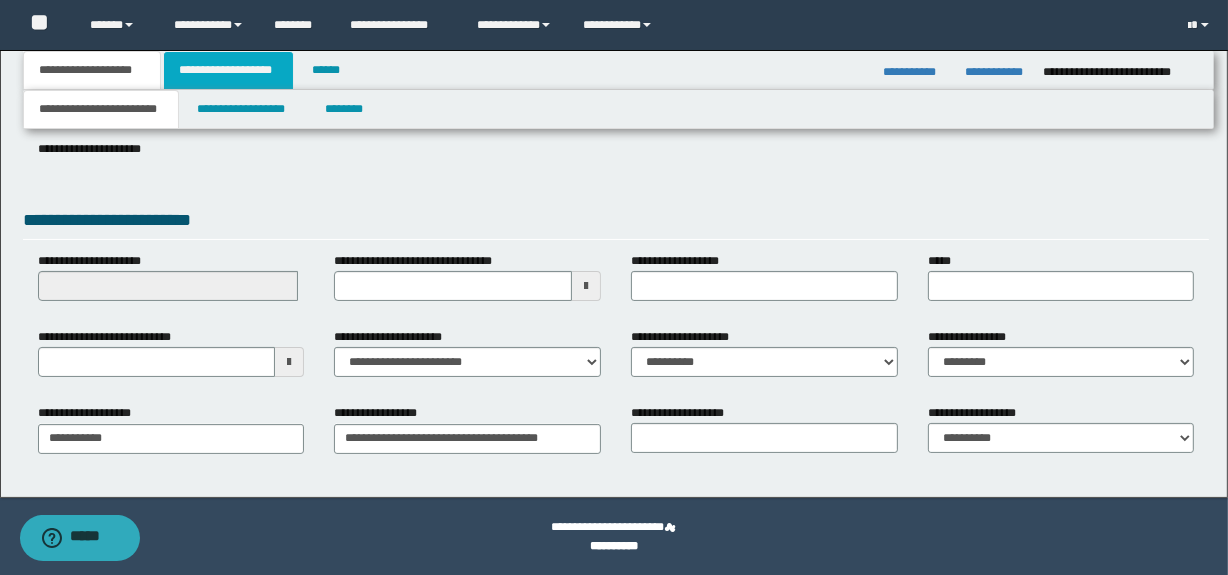 click on "**********" at bounding box center [228, 70] 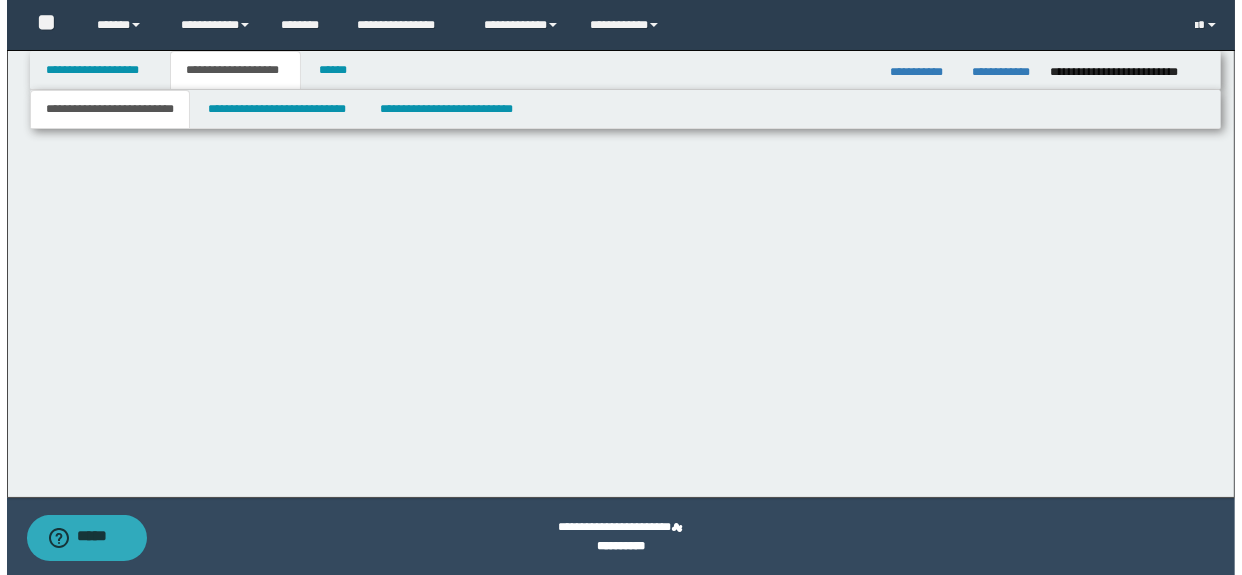 scroll, scrollTop: 0, scrollLeft: 0, axis: both 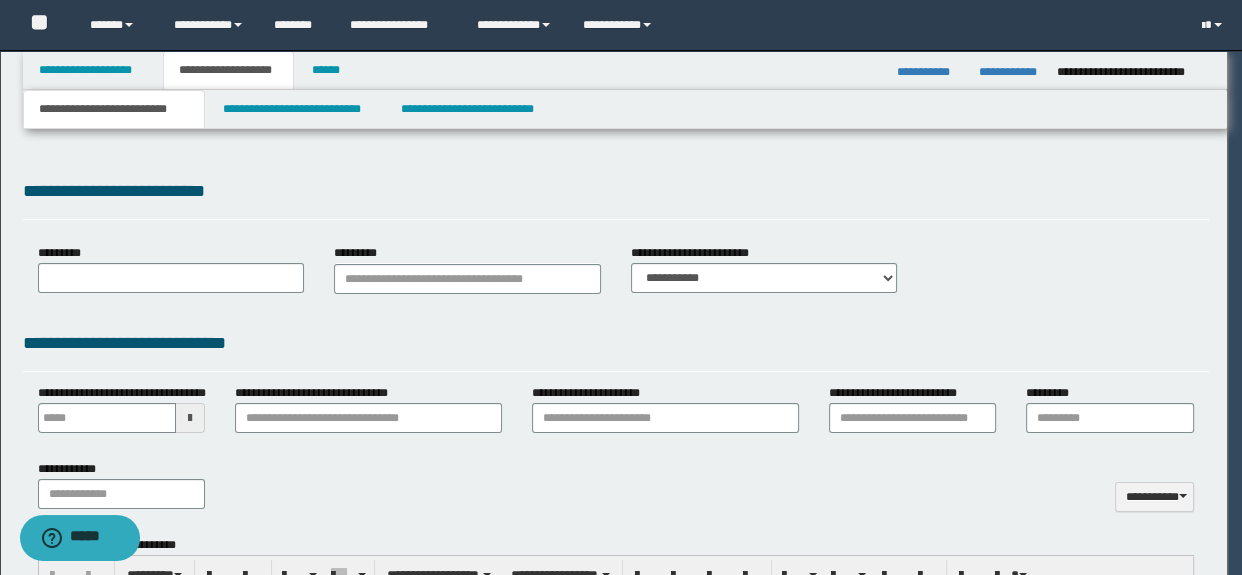 type 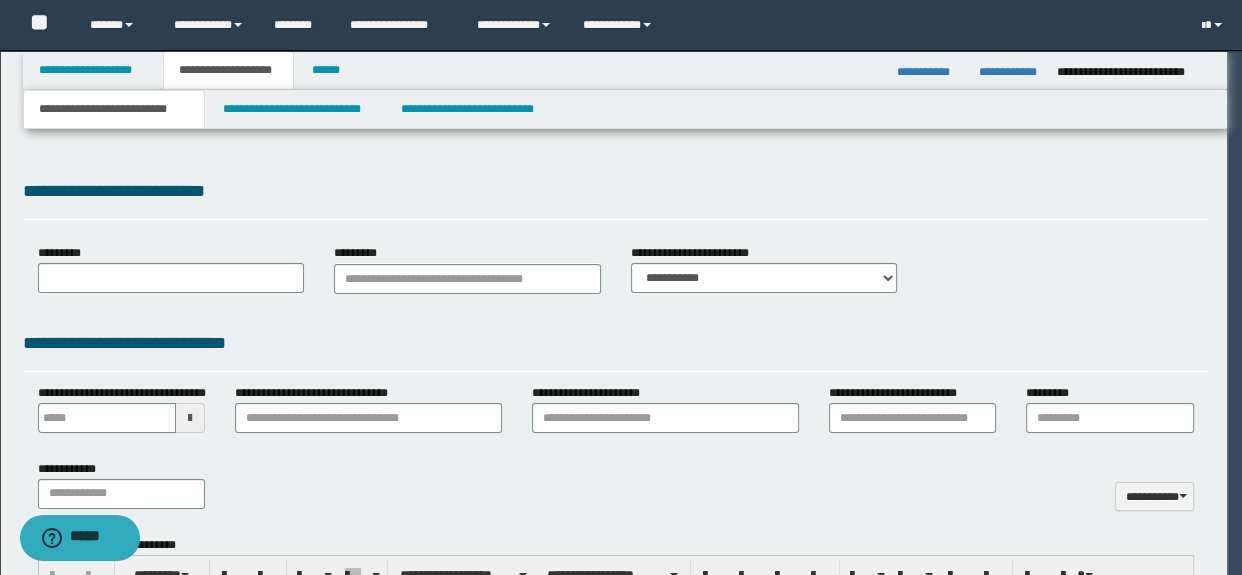 scroll, scrollTop: 0, scrollLeft: 0, axis: both 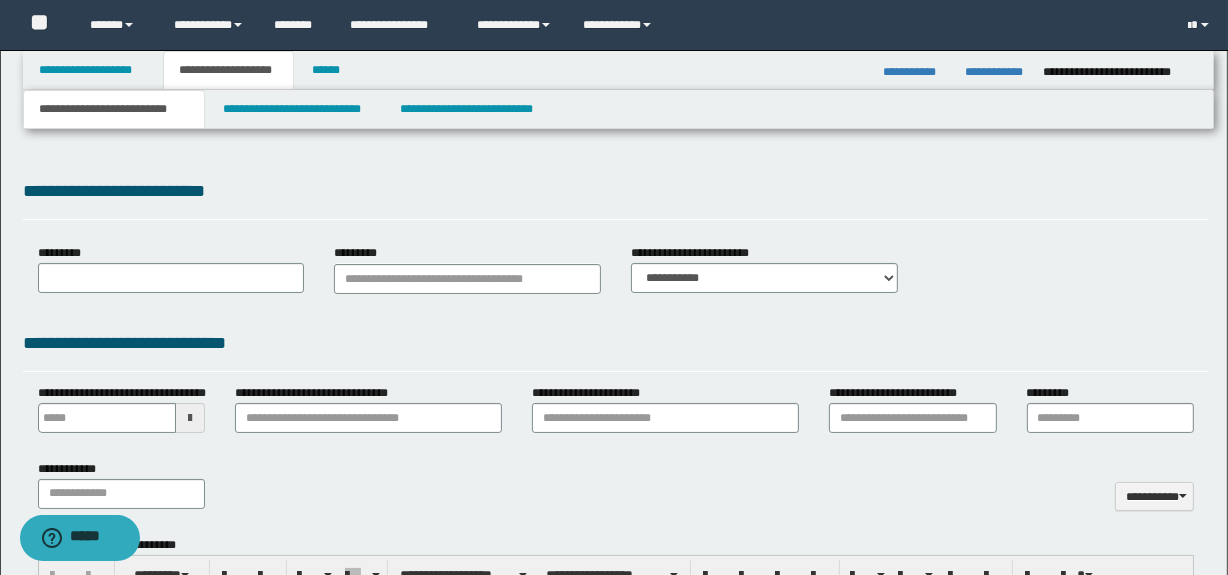 type on "**********" 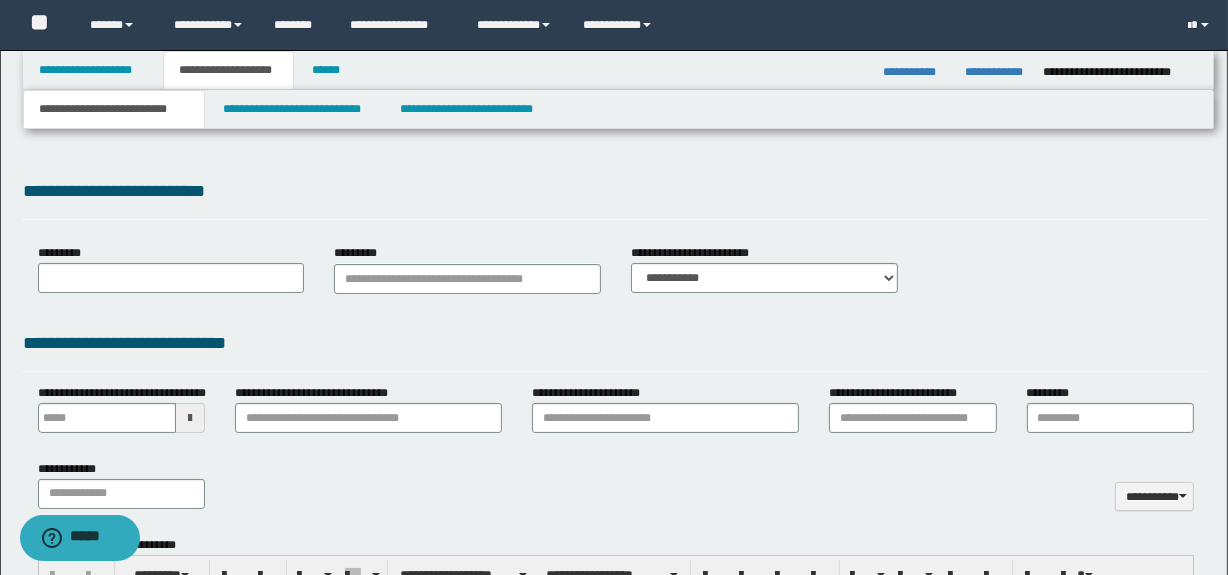 select on "*" 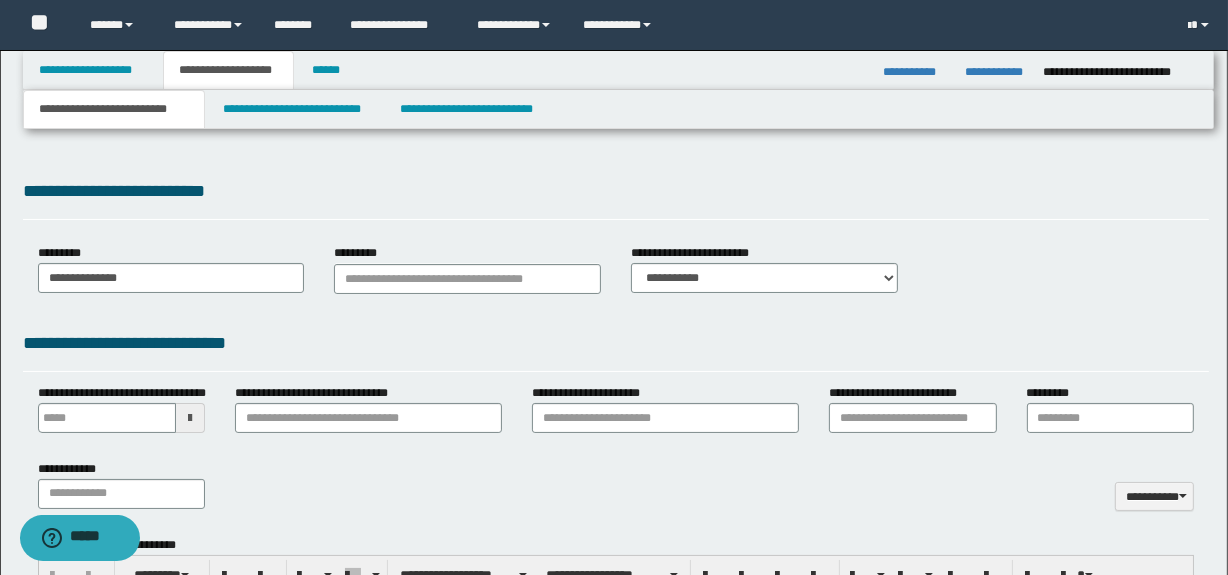 select on "*" 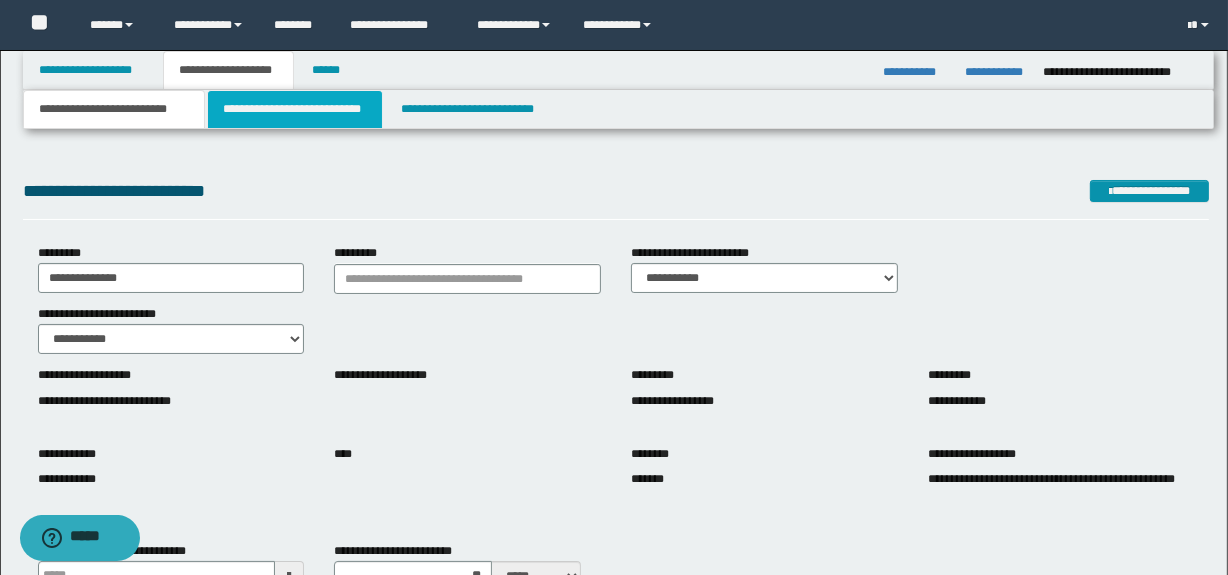 click on "**********" at bounding box center [294, 109] 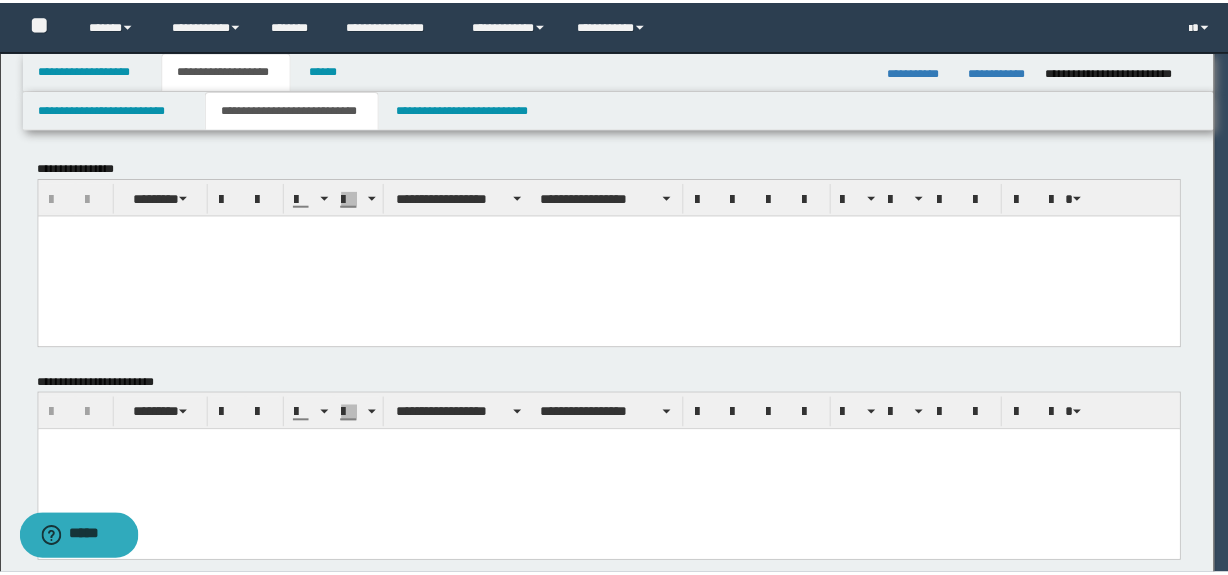 scroll, scrollTop: 0, scrollLeft: 0, axis: both 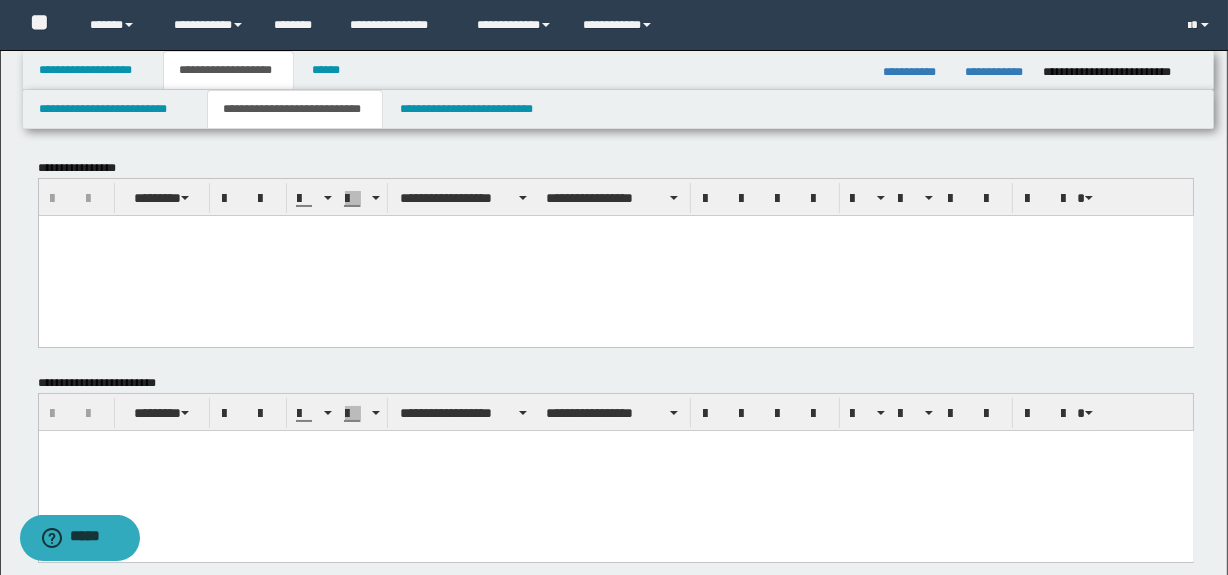 click at bounding box center (615, 255) 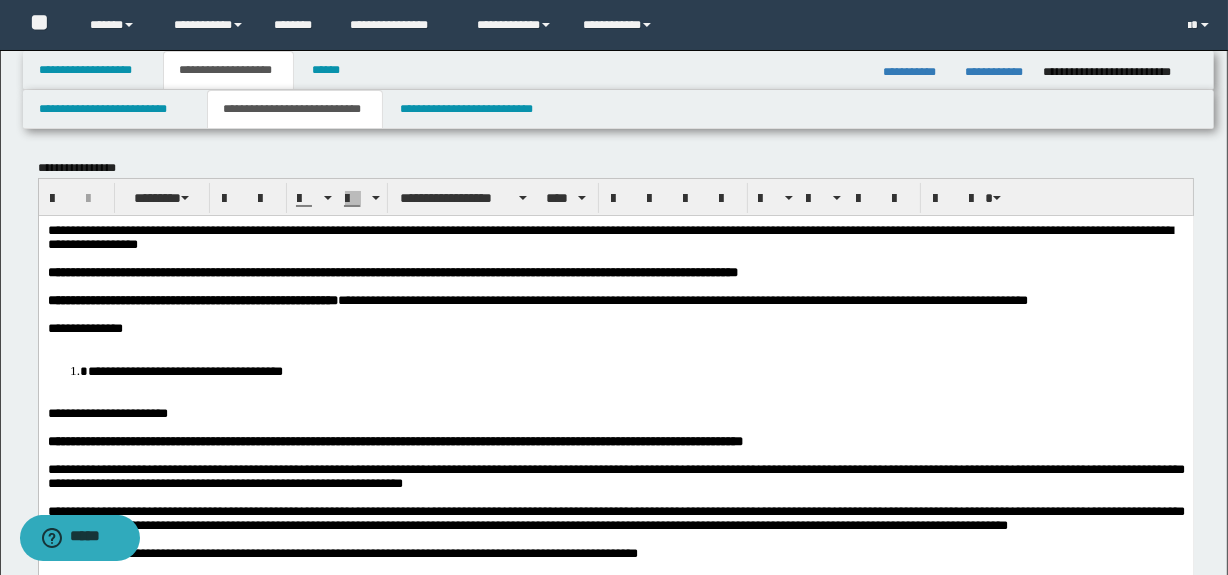 click on "**********" at bounding box center [84, 327] 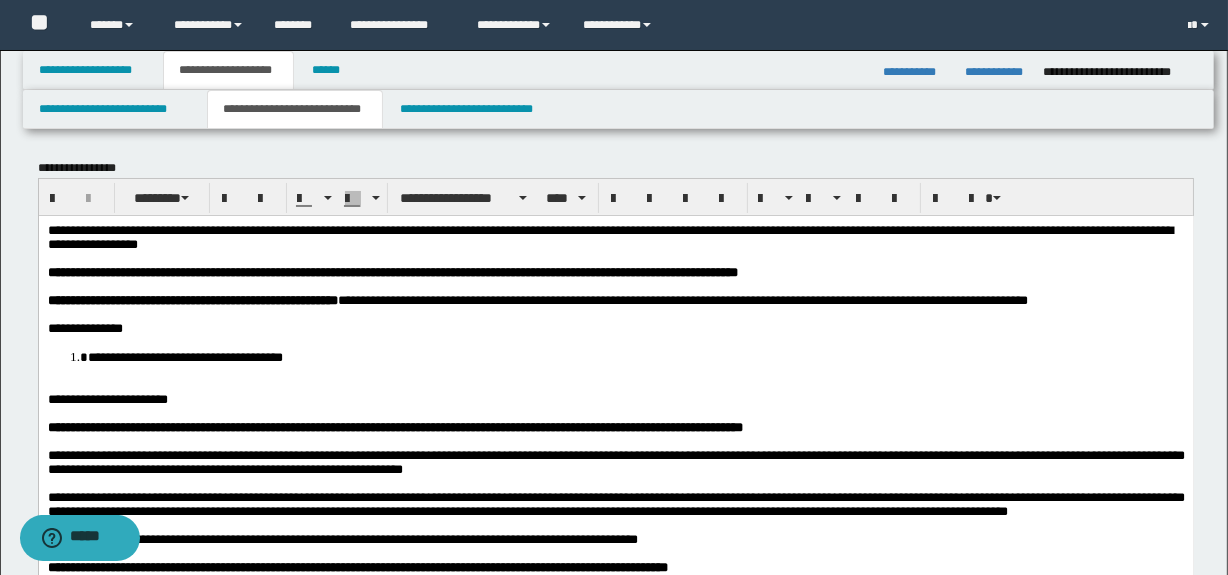 click on "**********" at bounding box center (615, 717) 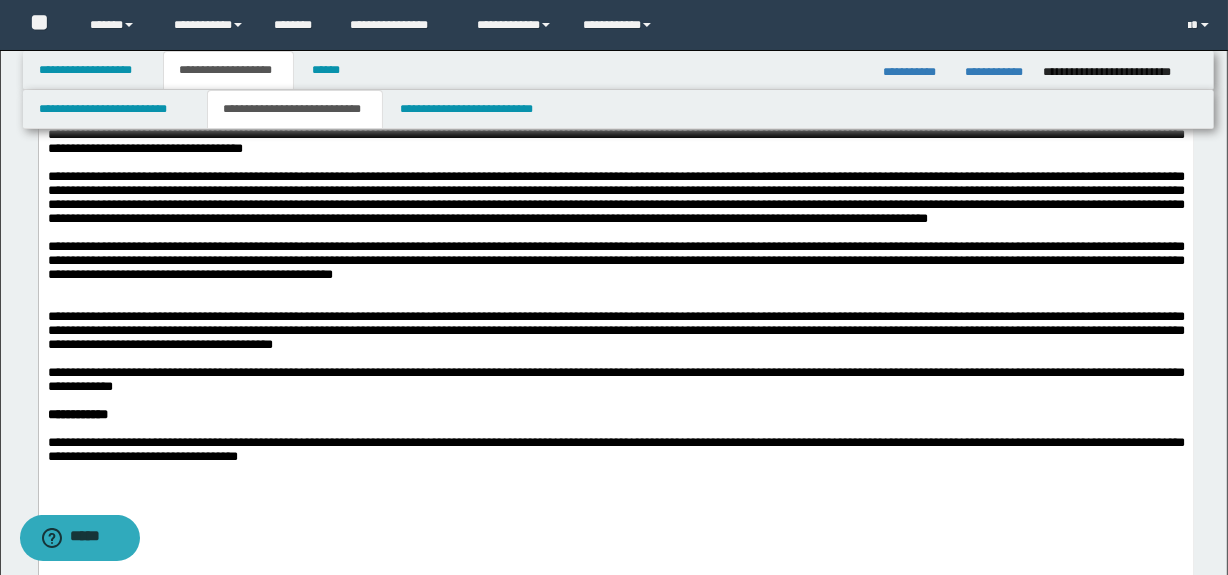 scroll, scrollTop: 697, scrollLeft: 0, axis: vertical 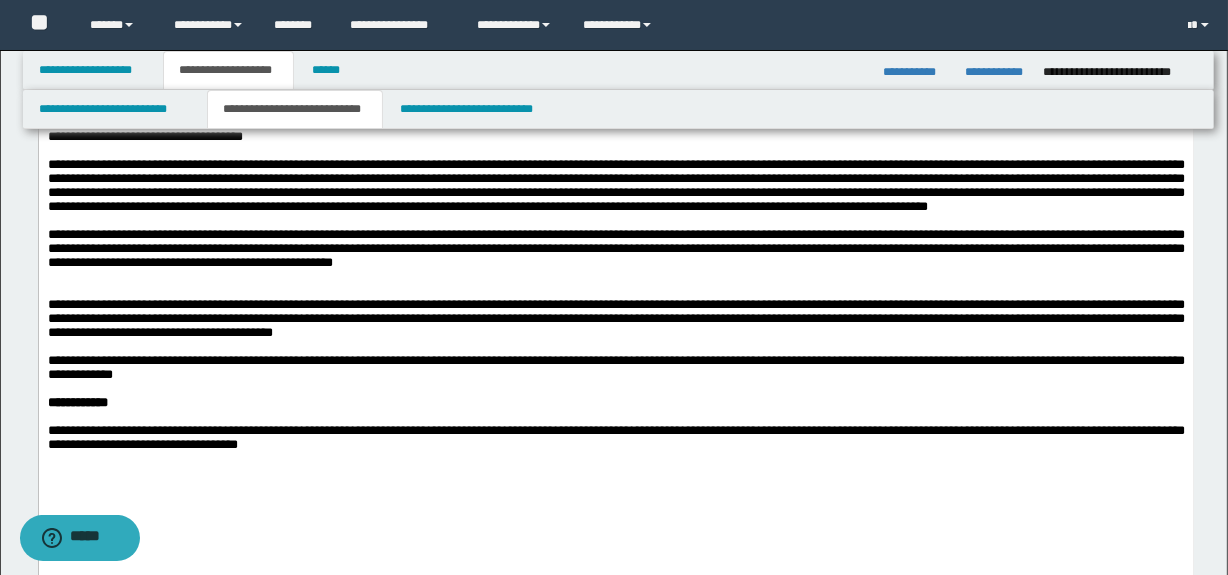 click at bounding box center [615, 291] 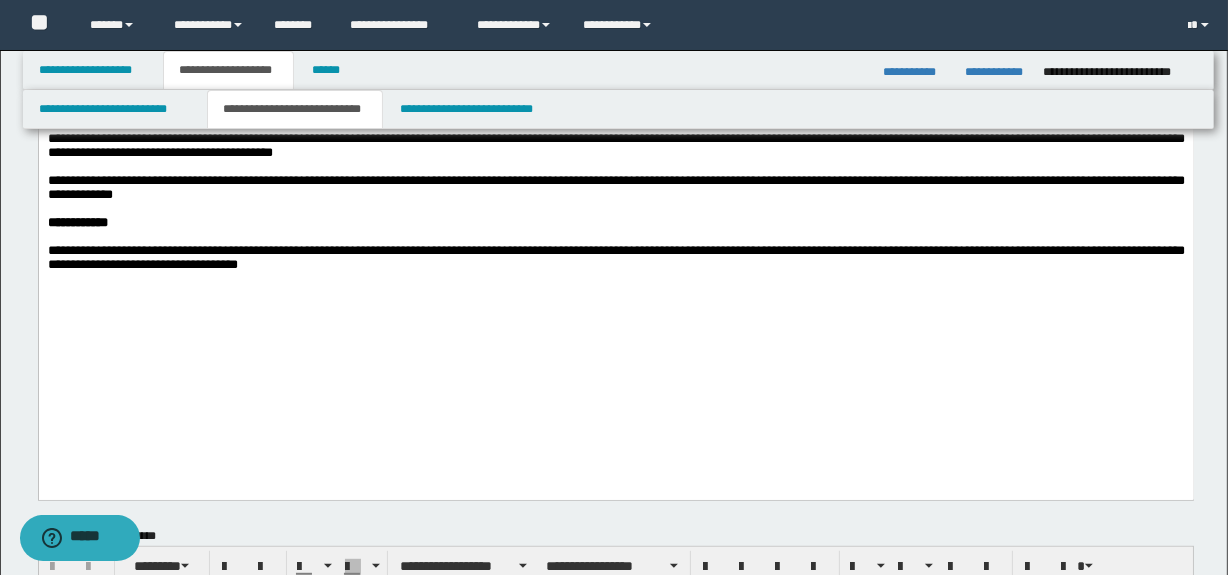 scroll, scrollTop: 879, scrollLeft: 0, axis: vertical 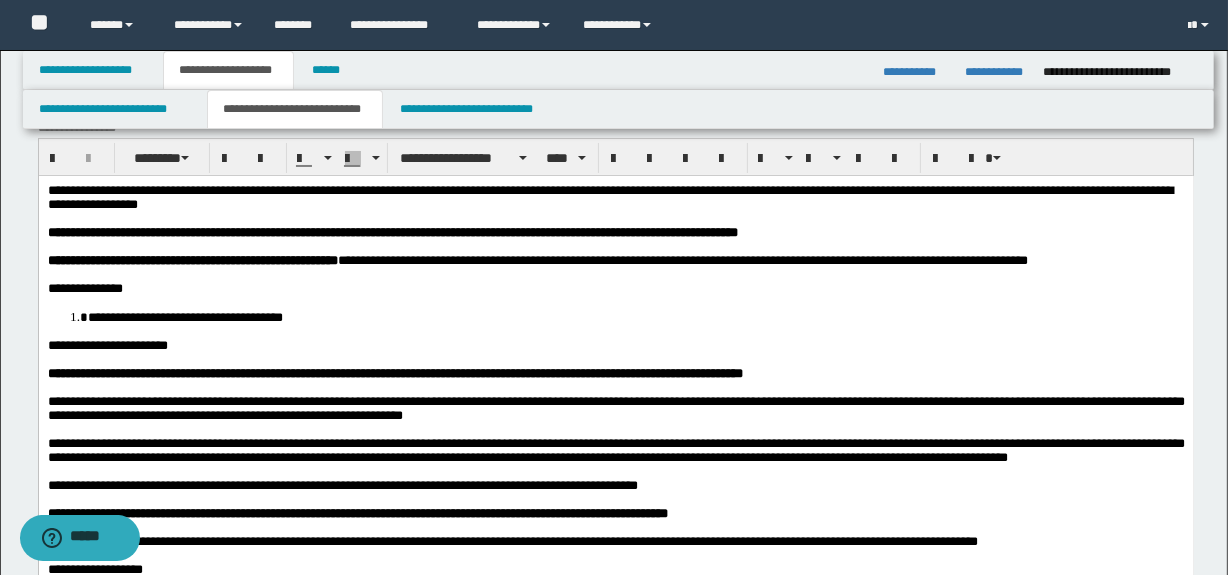 drag, startPoint x: 280, startPoint y: 193, endPoint x: 271, endPoint y: 206, distance: 15.811388 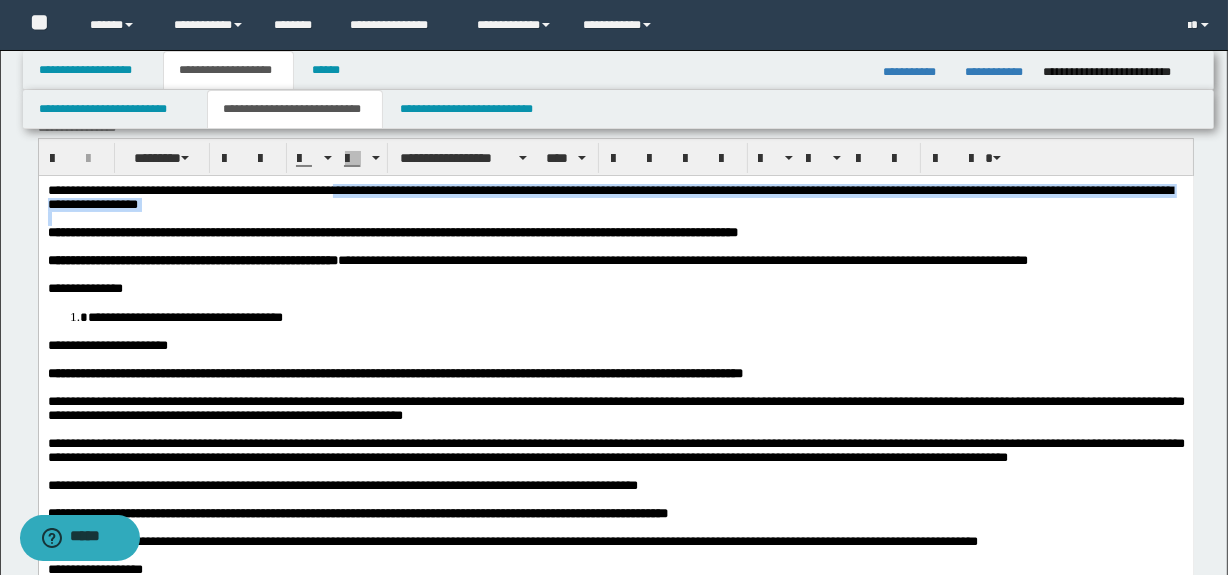 drag, startPoint x: 388, startPoint y: 222, endPoint x: 368, endPoint y: 190, distance: 37.735924 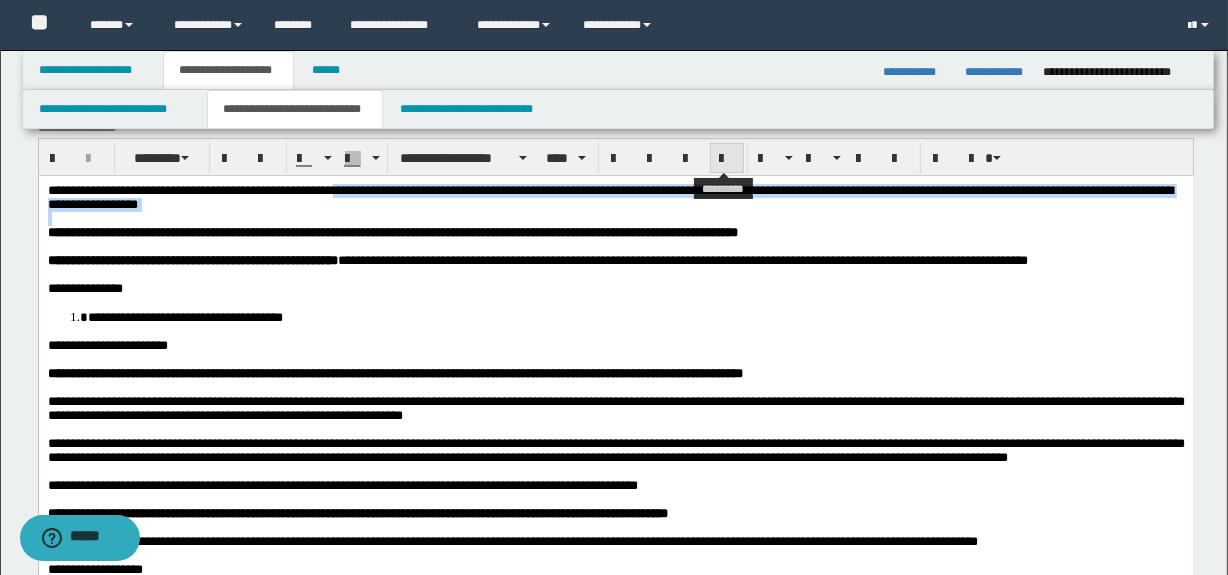 click at bounding box center (727, 159) 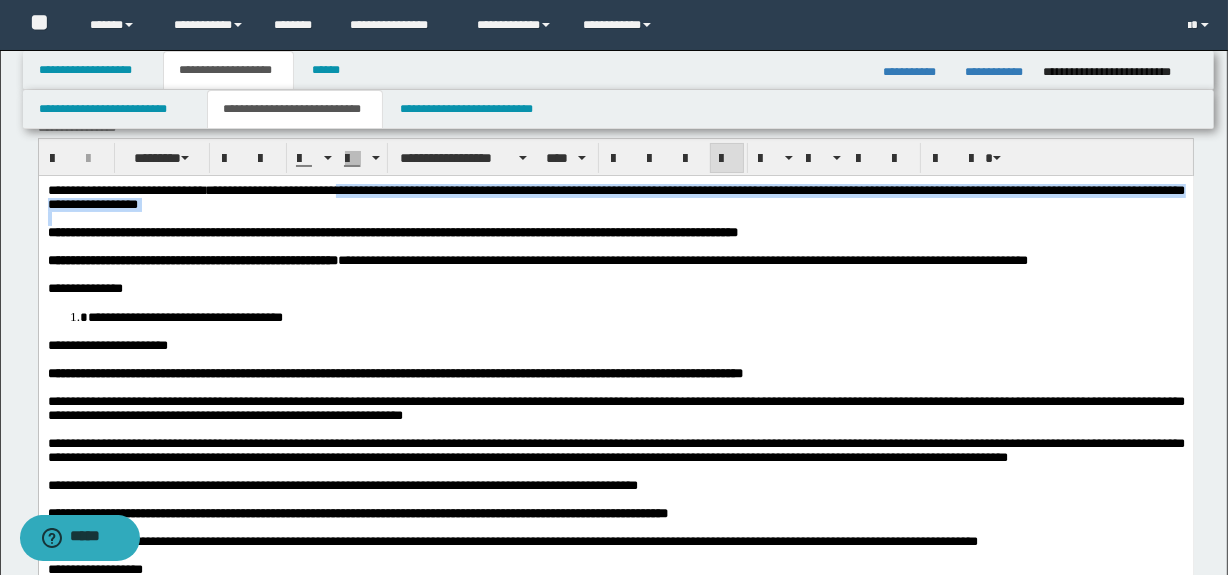 click on "**********" at bounding box center (615, 197) 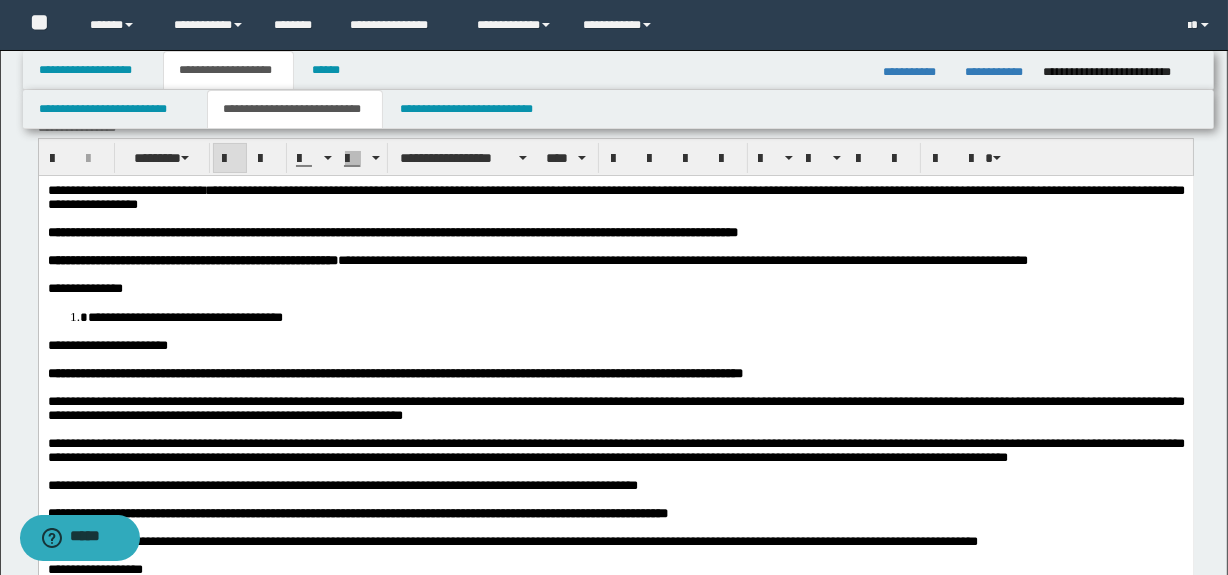 click on "**********" at bounding box center [392, 231] 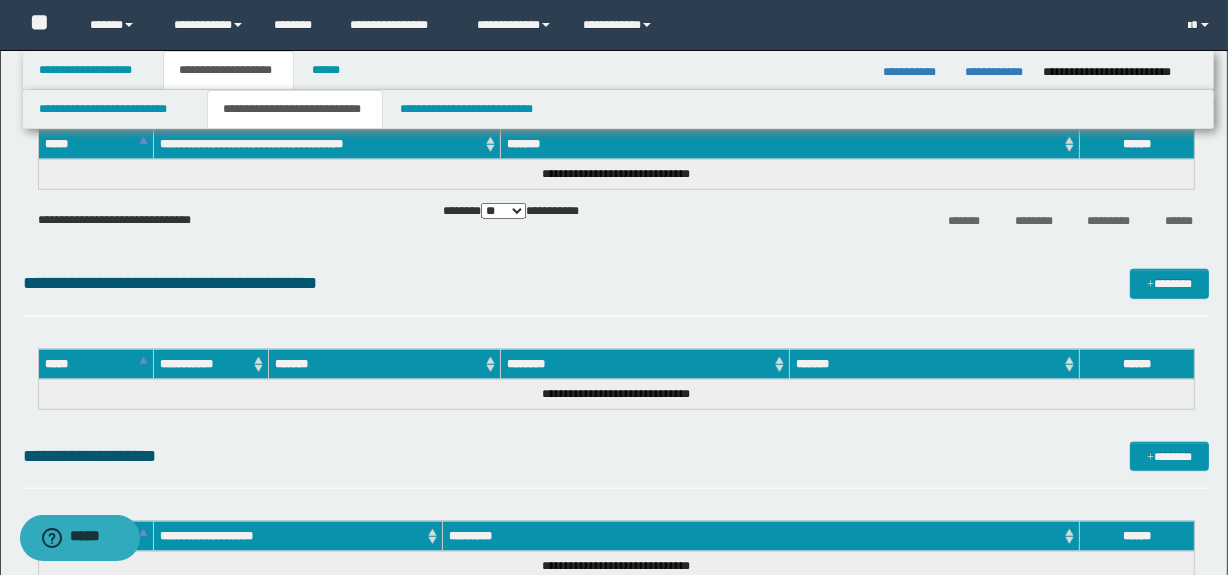 scroll, scrollTop: 2101, scrollLeft: 0, axis: vertical 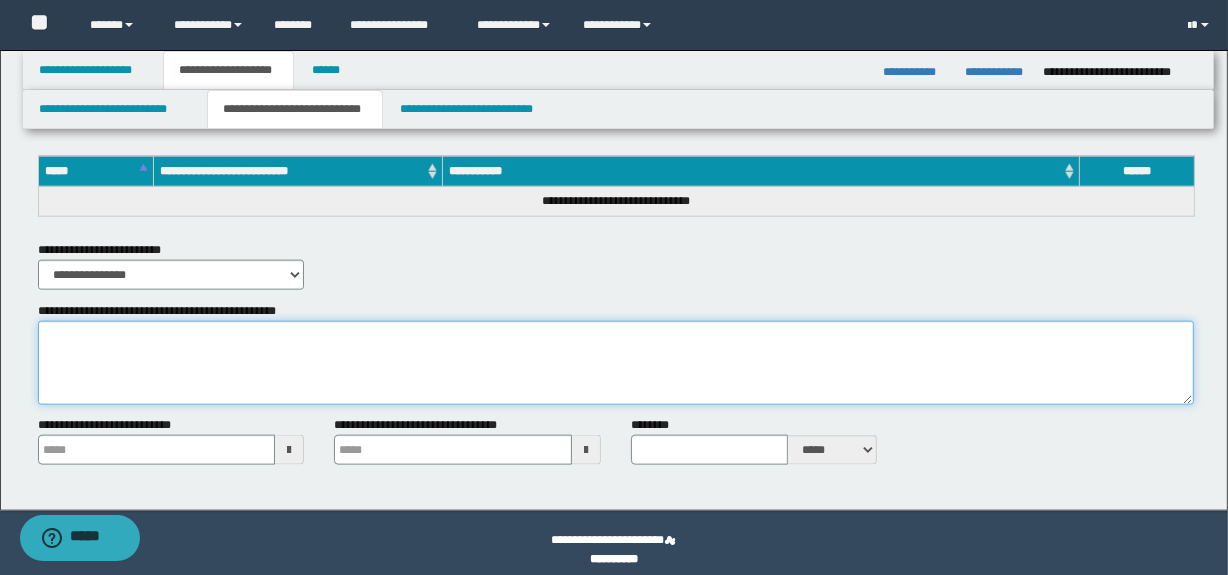 click on "**********" at bounding box center (616, 363) 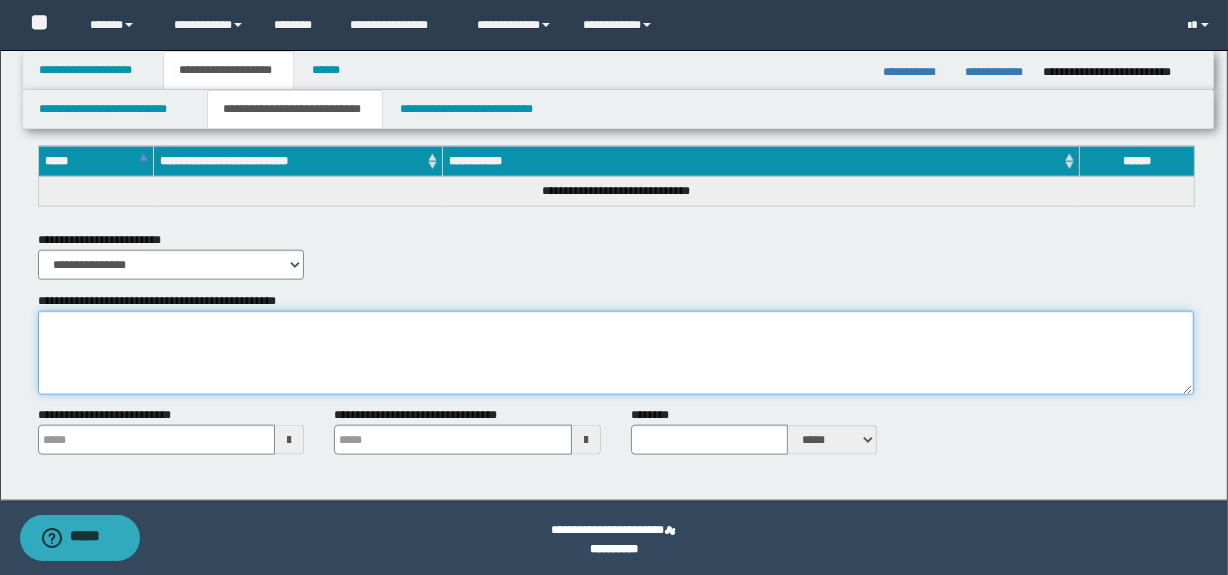 scroll, scrollTop: 2114, scrollLeft: 0, axis: vertical 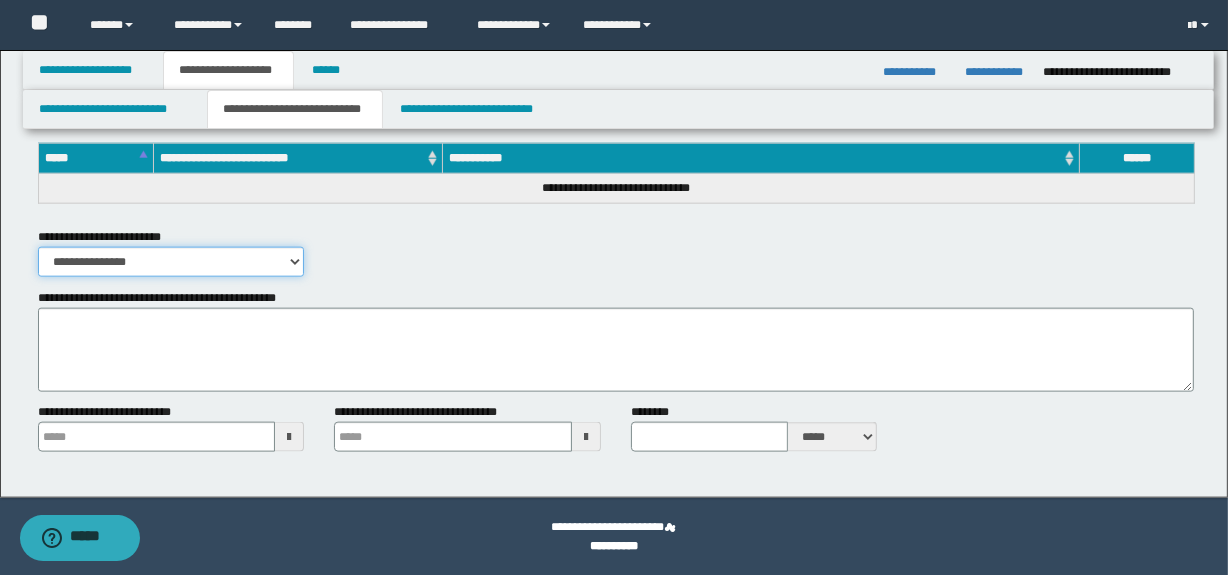 drag, startPoint x: 143, startPoint y: 260, endPoint x: 143, endPoint y: 272, distance: 12 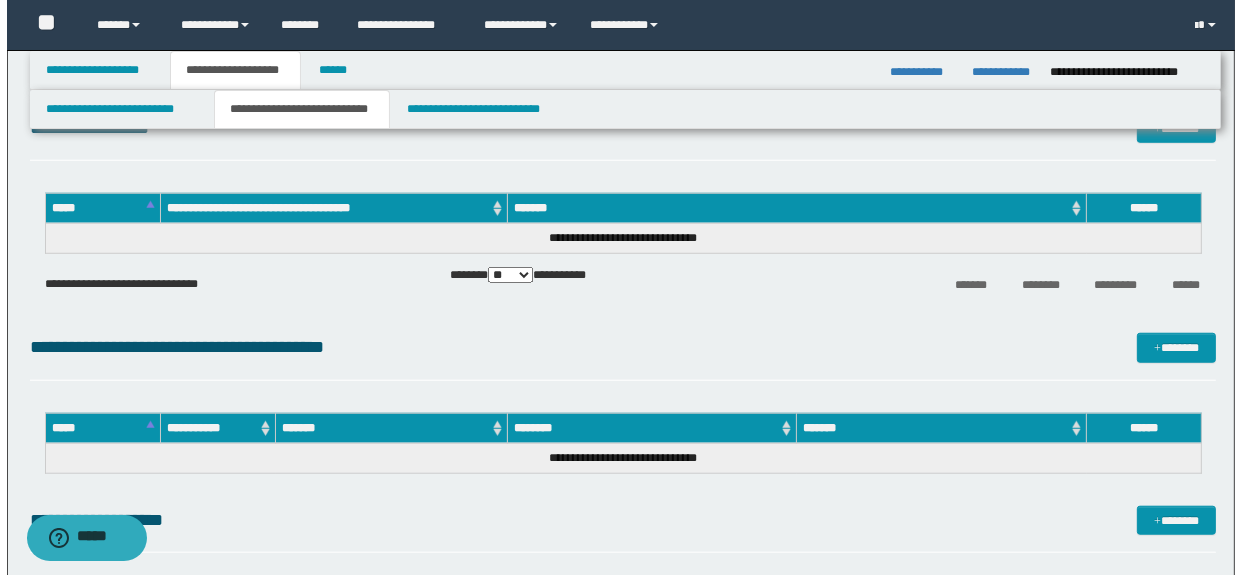 scroll, scrollTop: 1357, scrollLeft: 0, axis: vertical 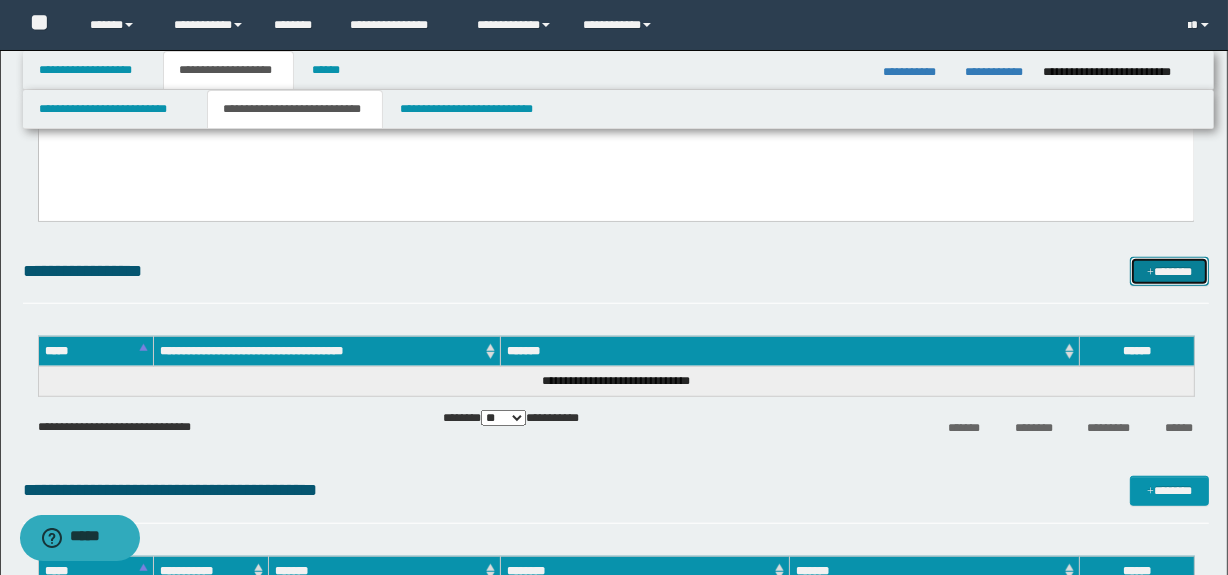 click on "*******" at bounding box center [1170, 272] 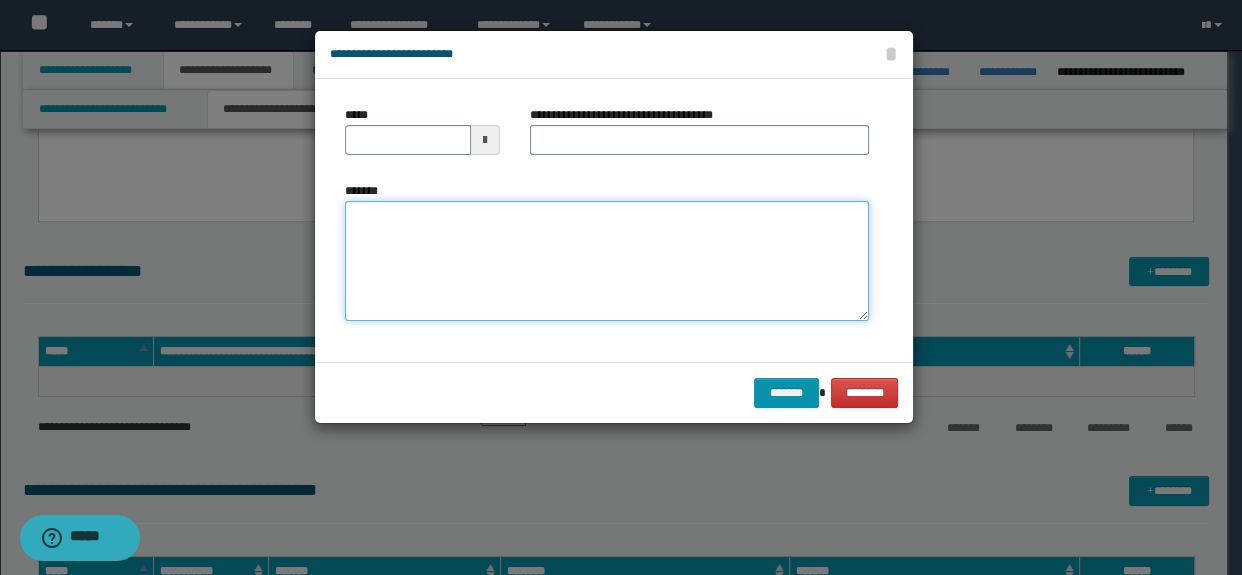 click on "*******" at bounding box center (607, 261) 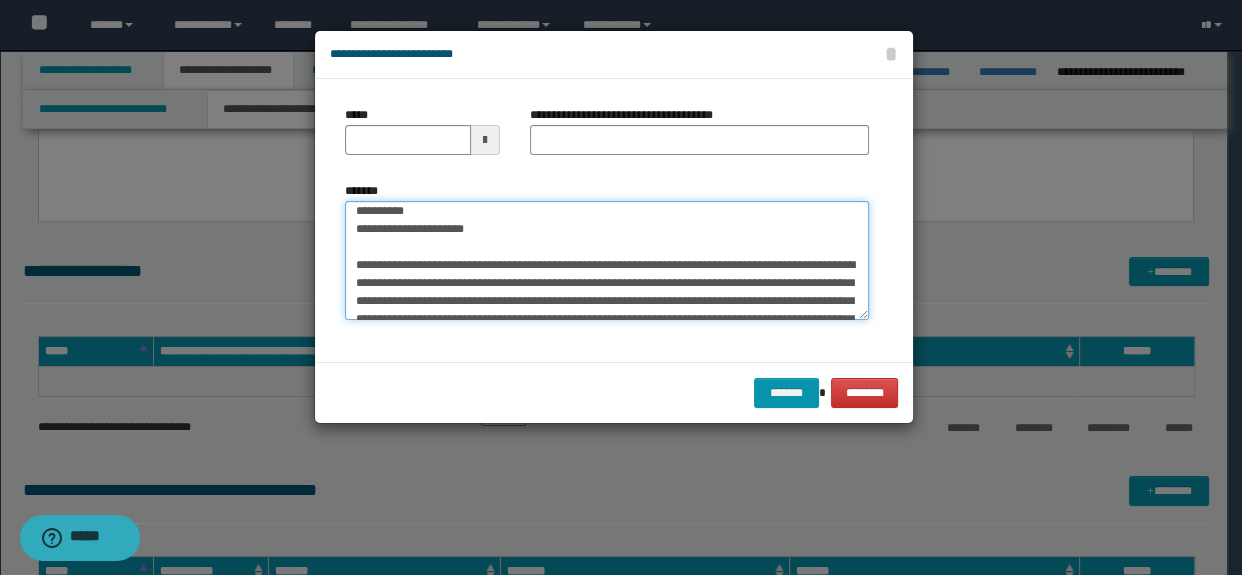 scroll, scrollTop: 0, scrollLeft: 0, axis: both 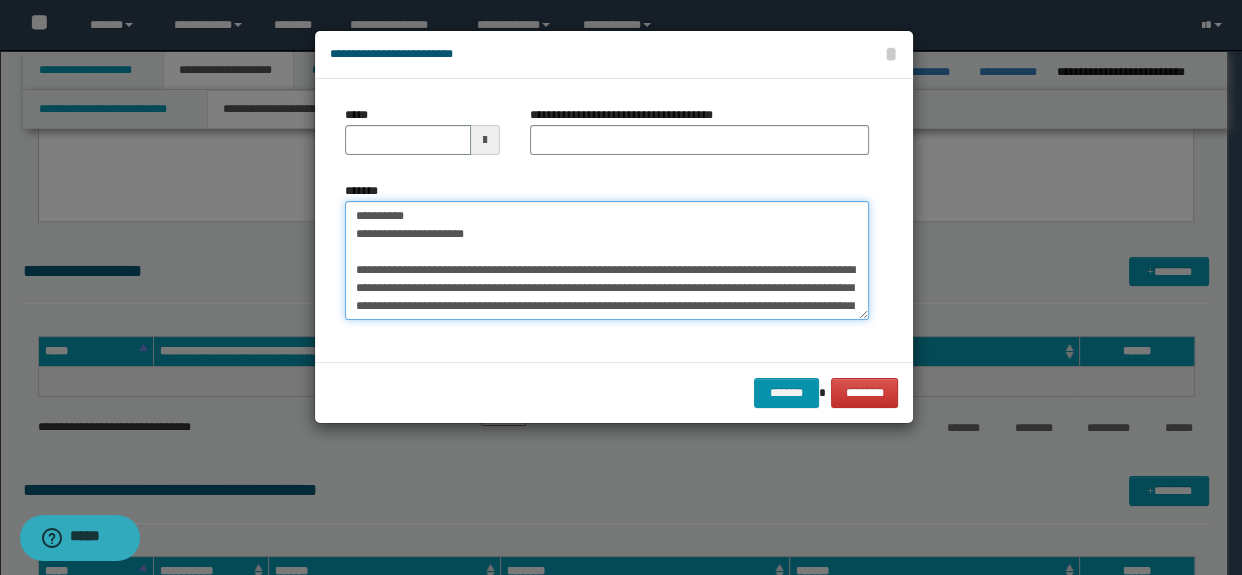 drag, startPoint x: 572, startPoint y: 233, endPoint x: 474, endPoint y: 239, distance: 98.1835 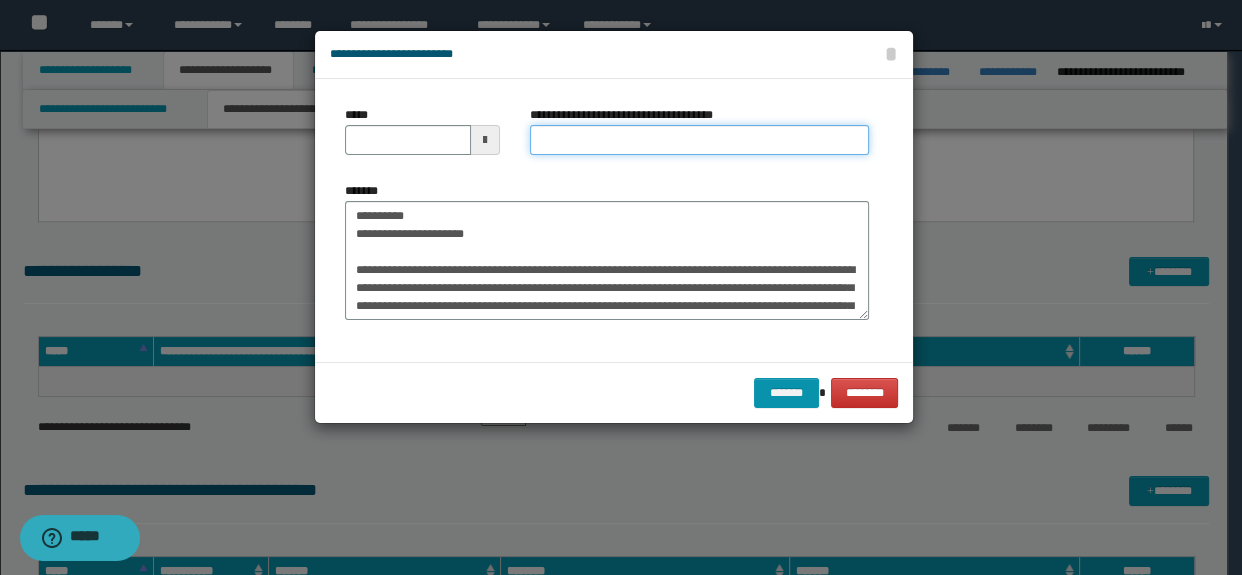 click on "**********" at bounding box center (700, 140) 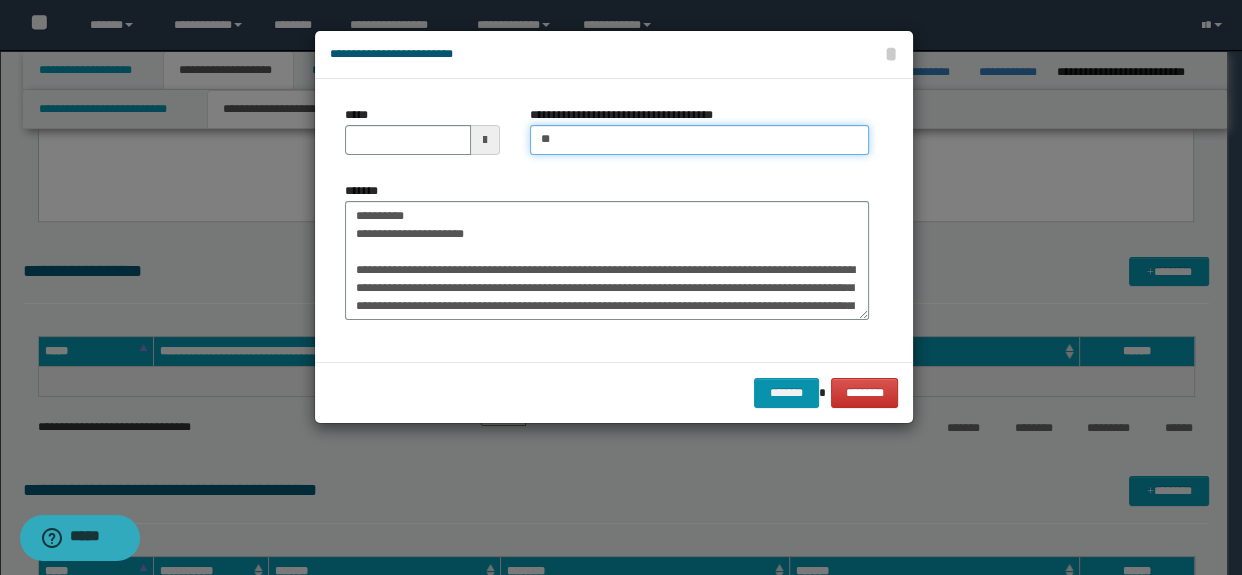 type on "**********" 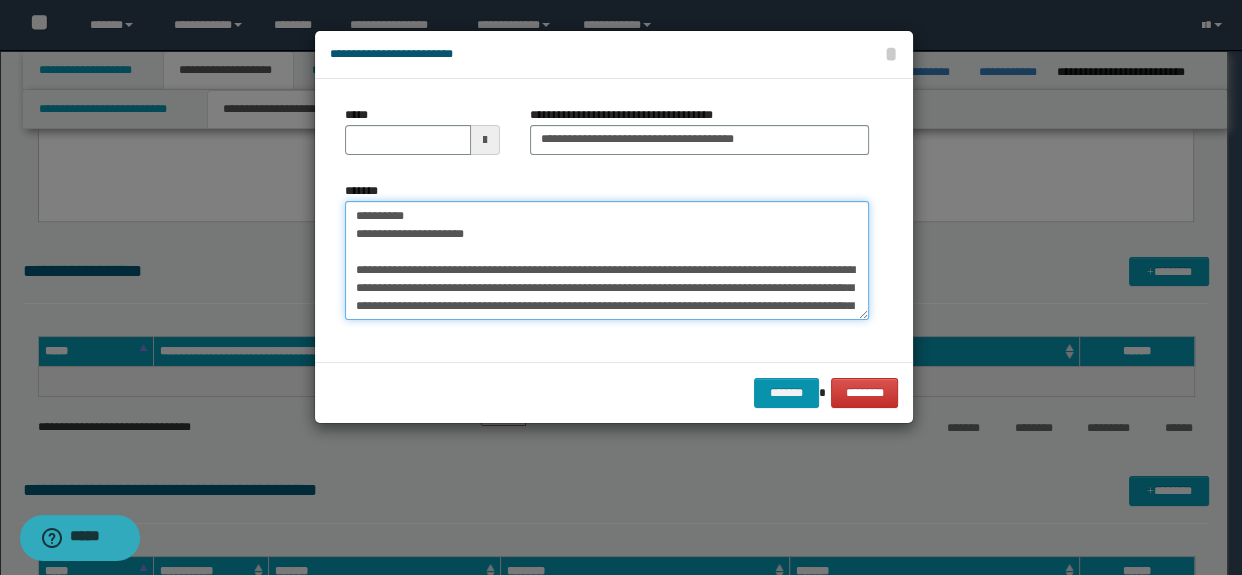 drag, startPoint x: 520, startPoint y: 232, endPoint x: 444, endPoint y: 239, distance: 76.321686 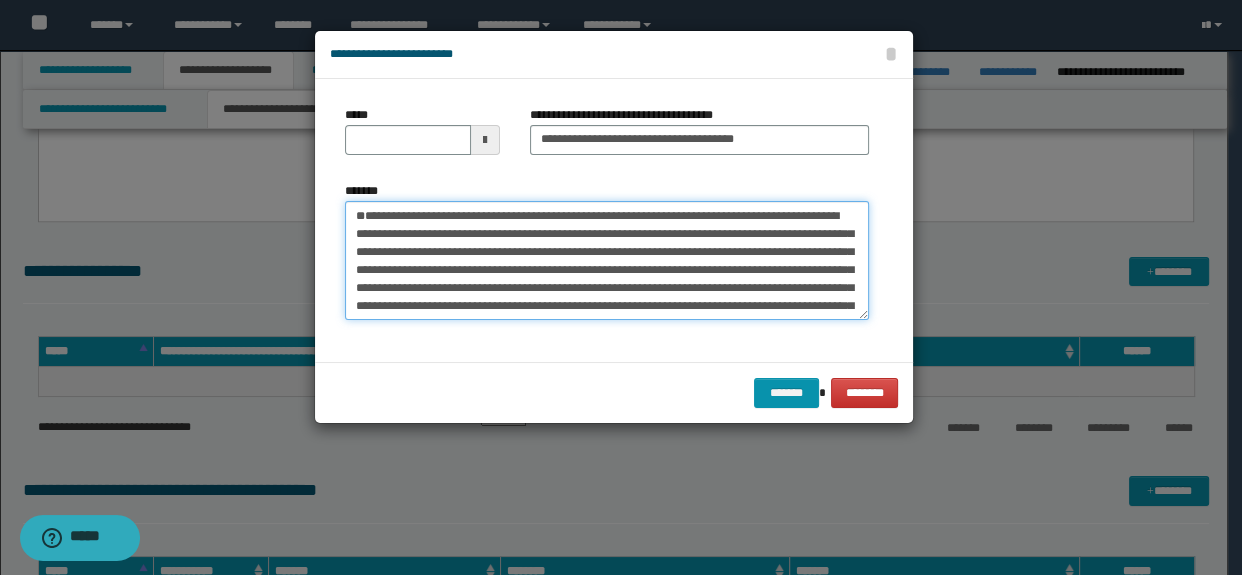 type 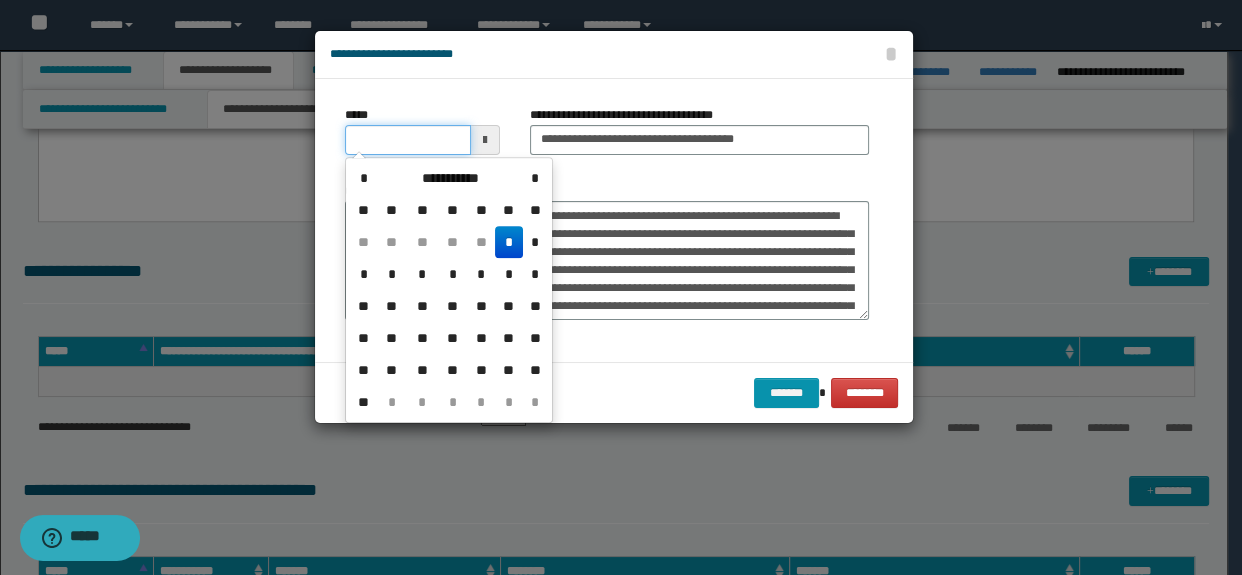 click on "*****" at bounding box center [408, 140] 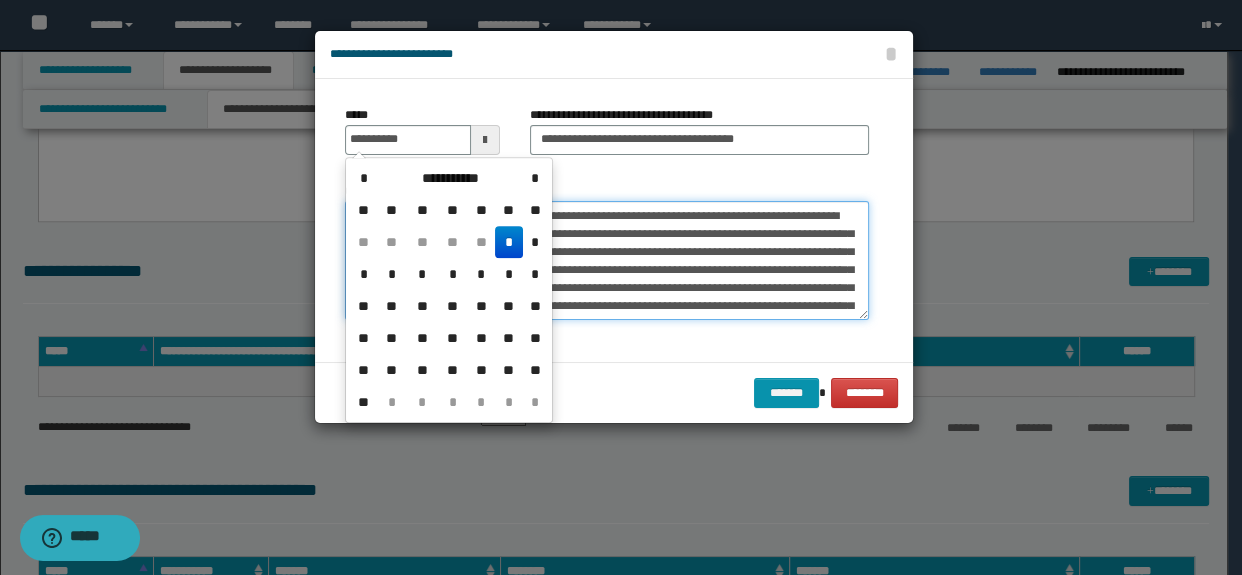 type on "**********" 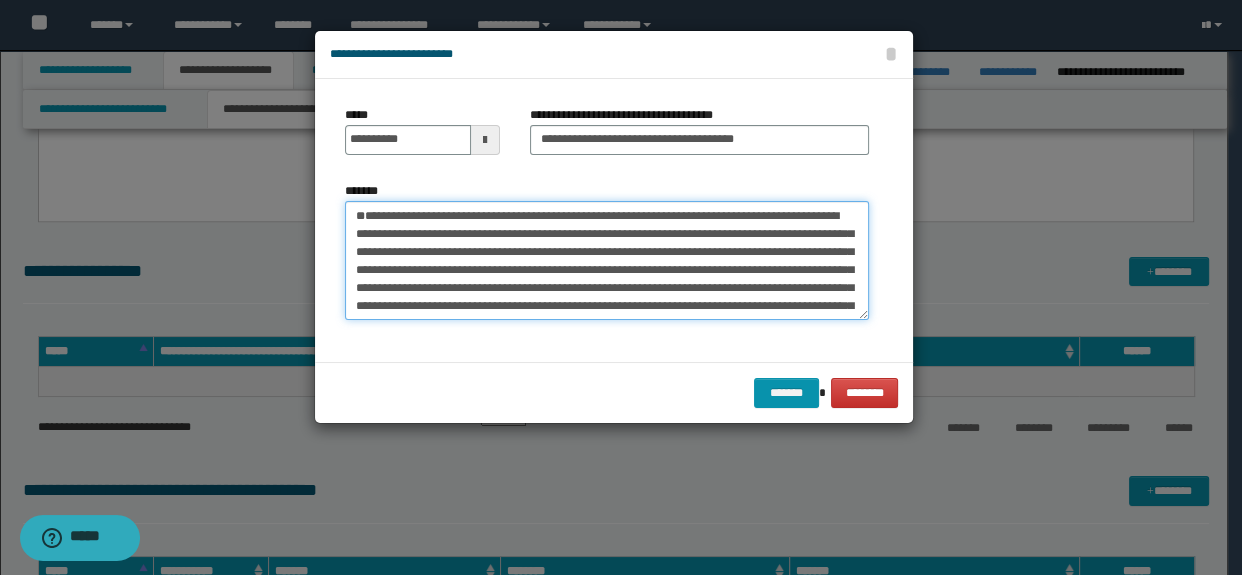 click on "*******" at bounding box center (607, 261) 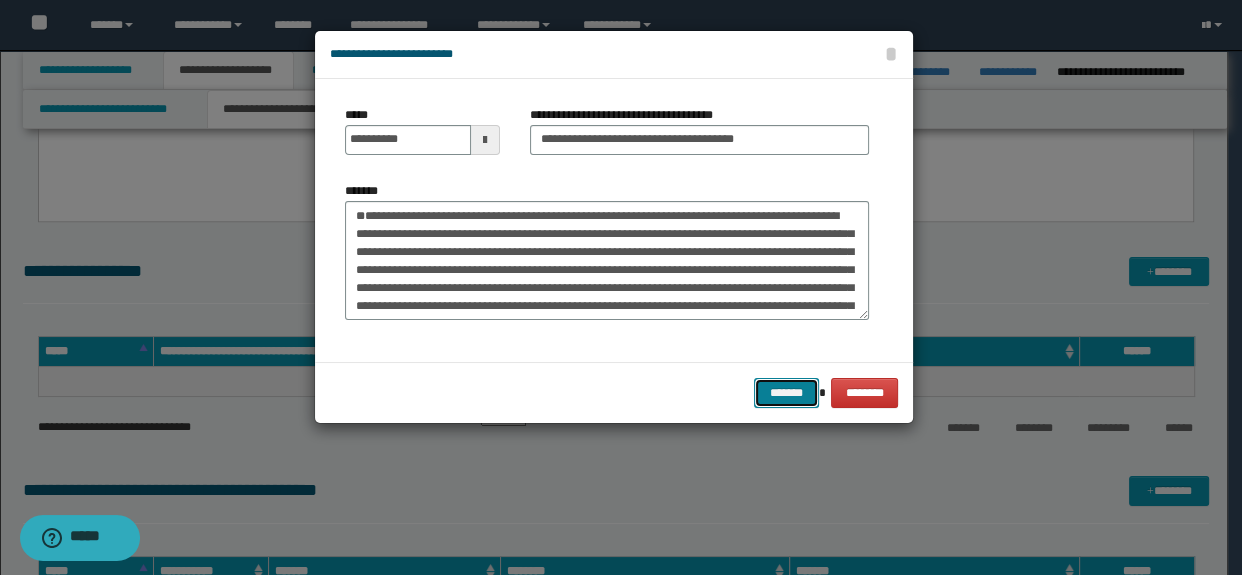 click on "*******" at bounding box center [786, 393] 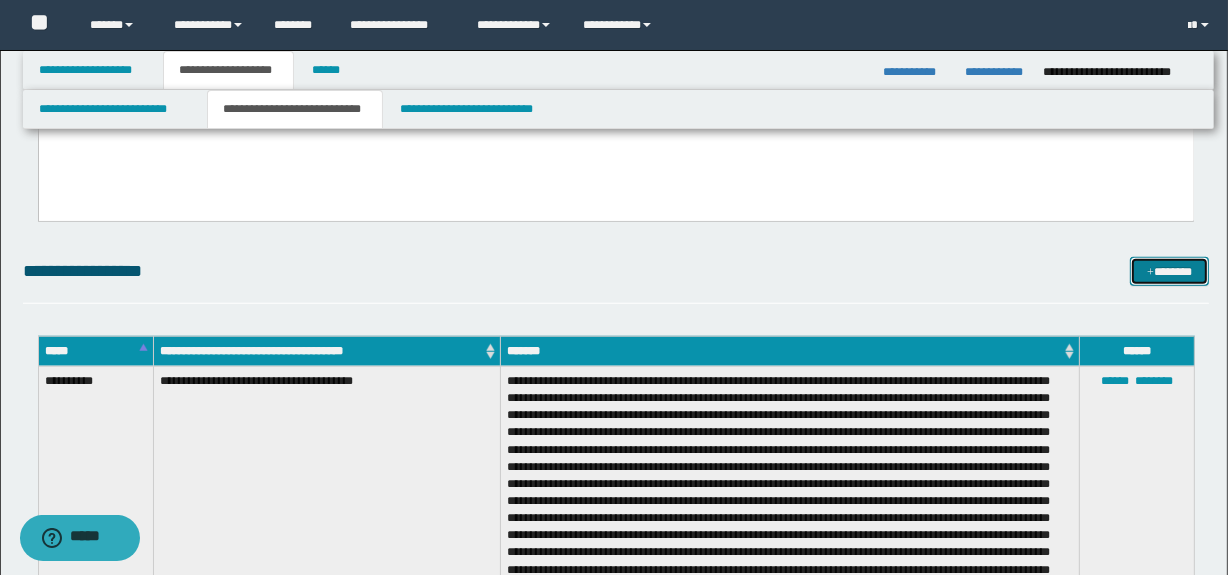 drag, startPoint x: 1174, startPoint y: 276, endPoint x: 1165, endPoint y: 271, distance: 10.29563 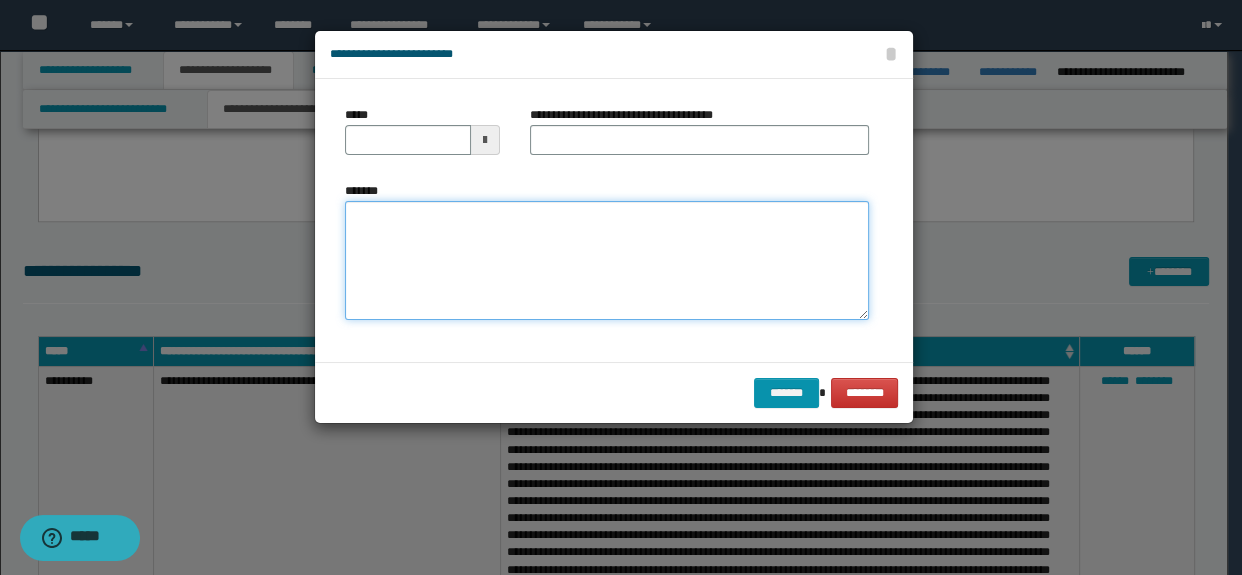 click on "*******" at bounding box center [607, 261] 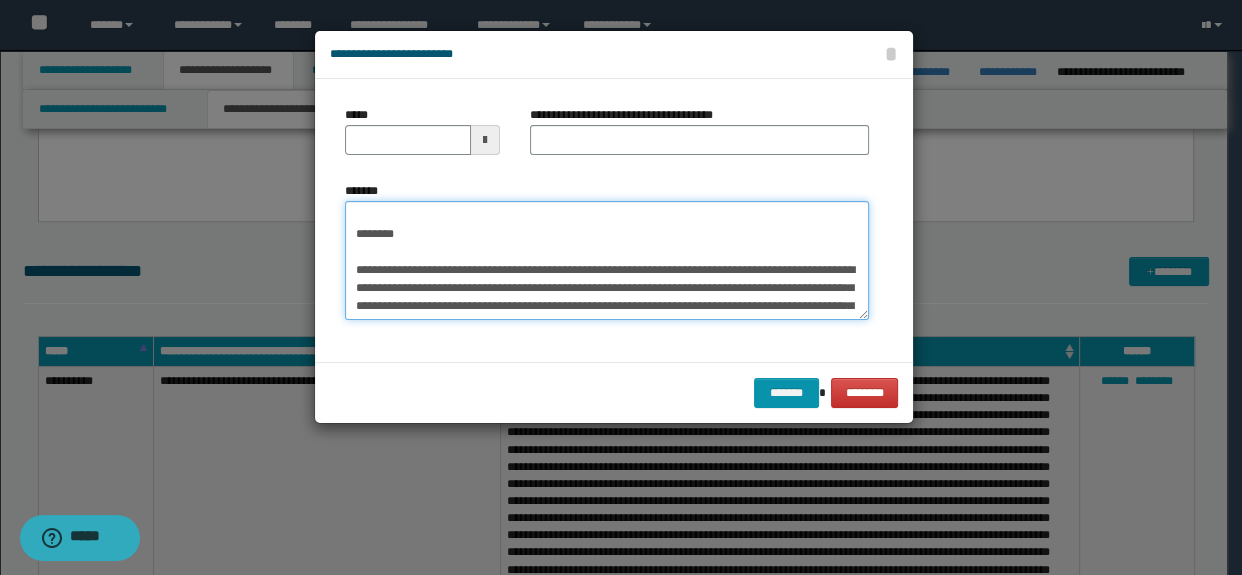 scroll, scrollTop: 0, scrollLeft: 0, axis: both 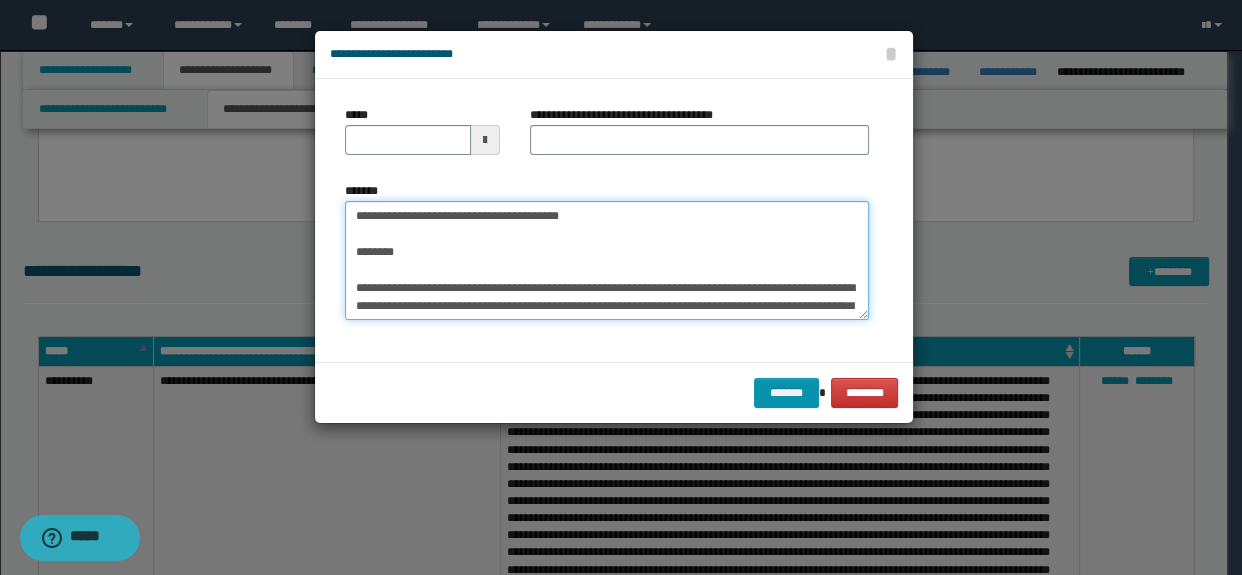 drag, startPoint x: 304, startPoint y: 251, endPoint x: 184, endPoint y: 162, distance: 149.40215 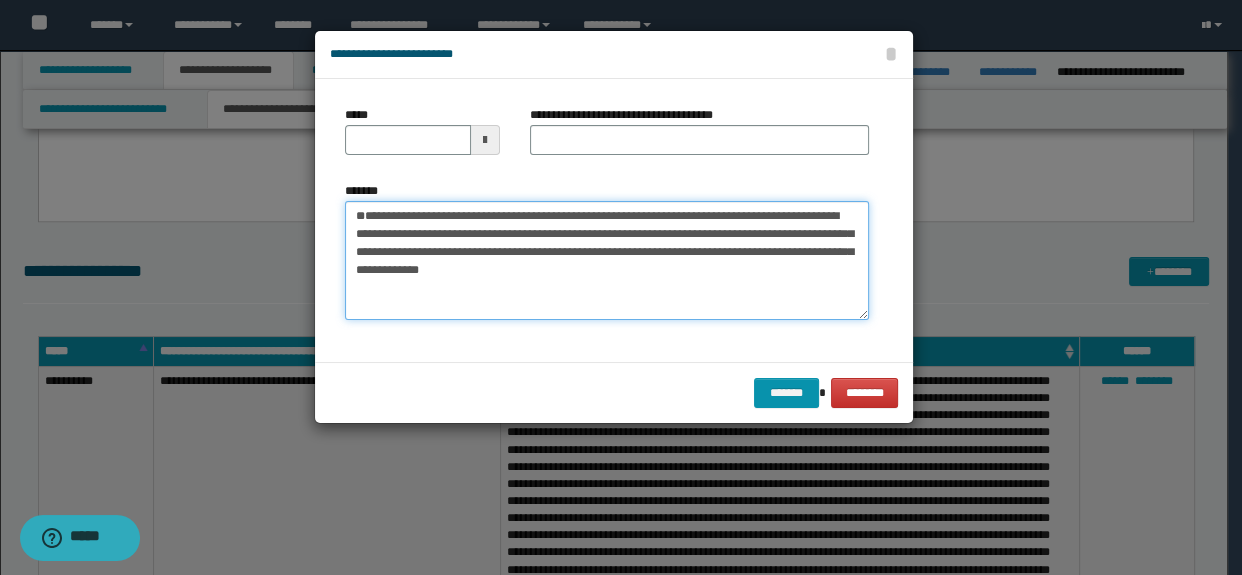 type 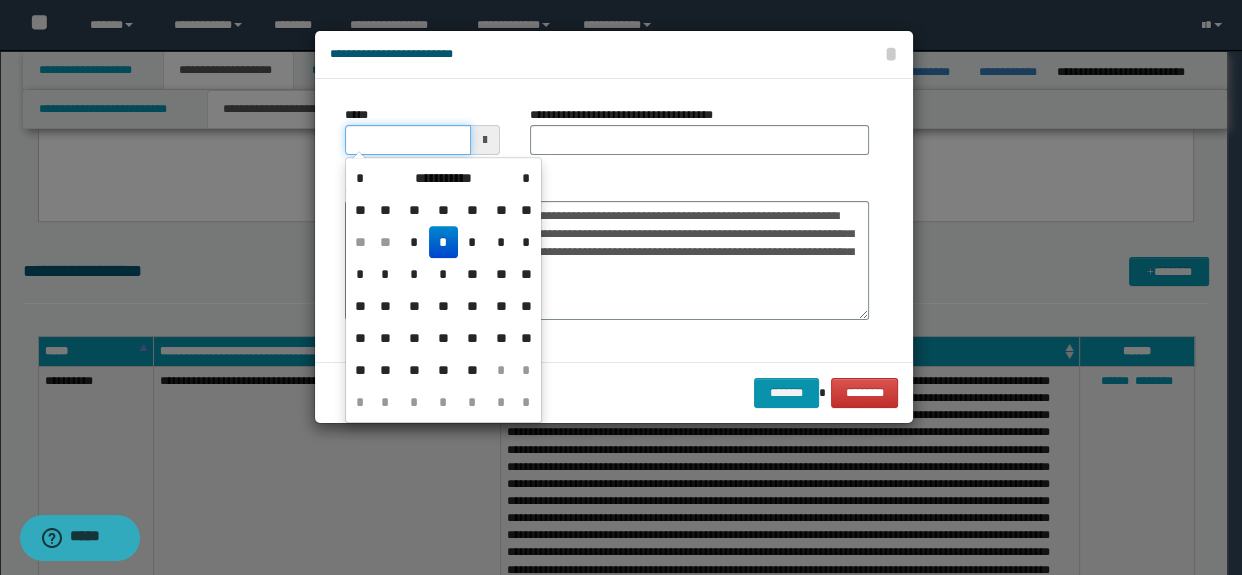 click on "*****" at bounding box center (408, 140) 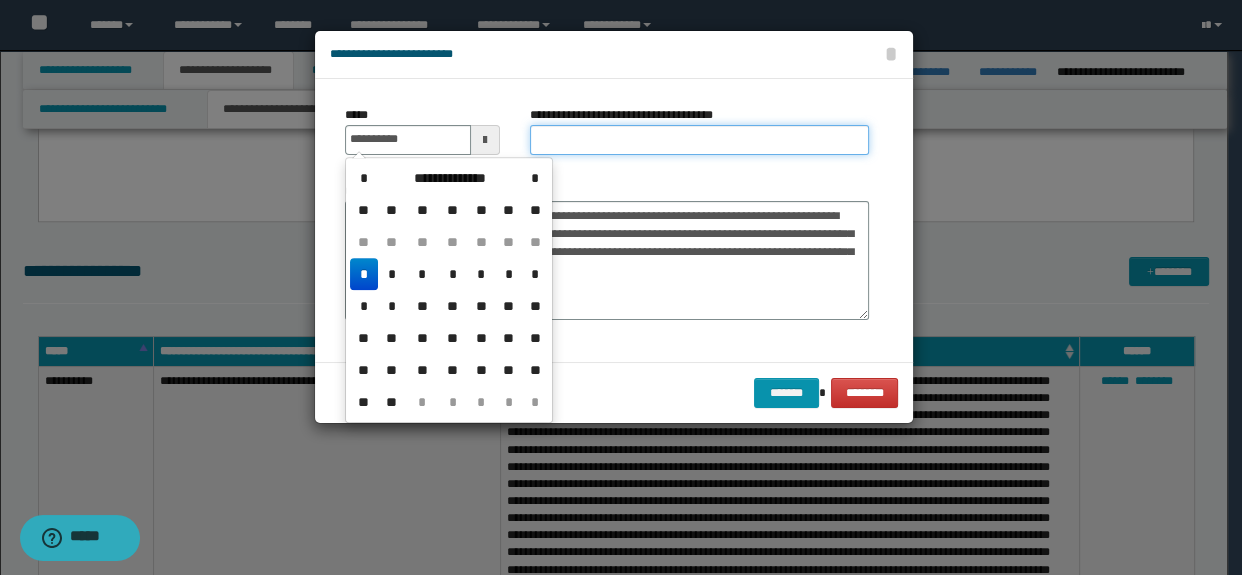 type on "**********" 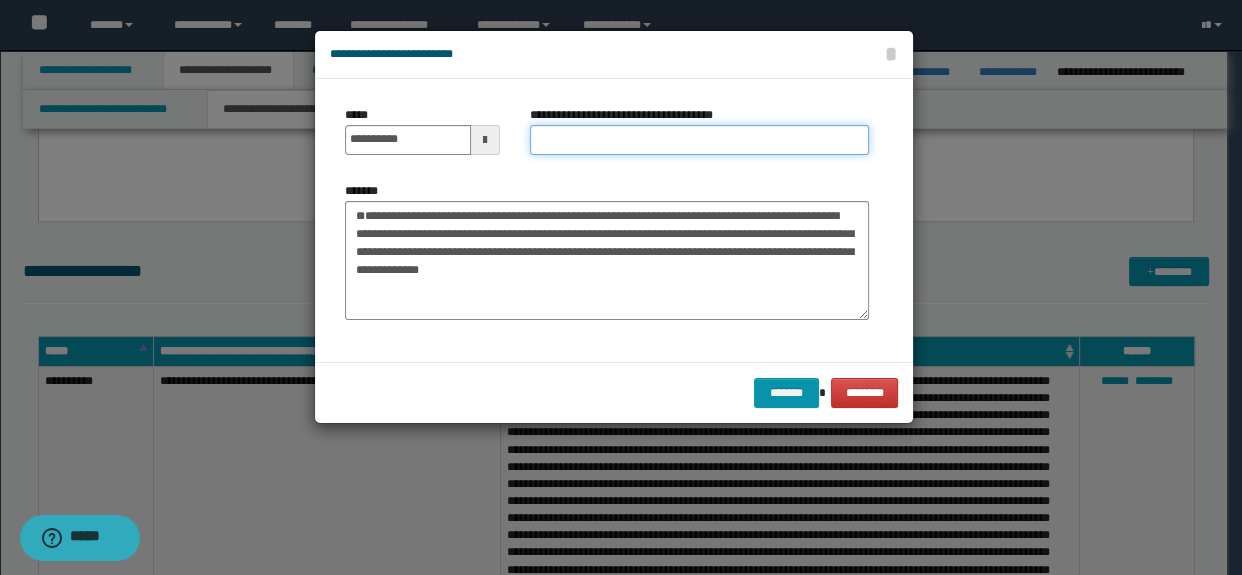 type on "*********" 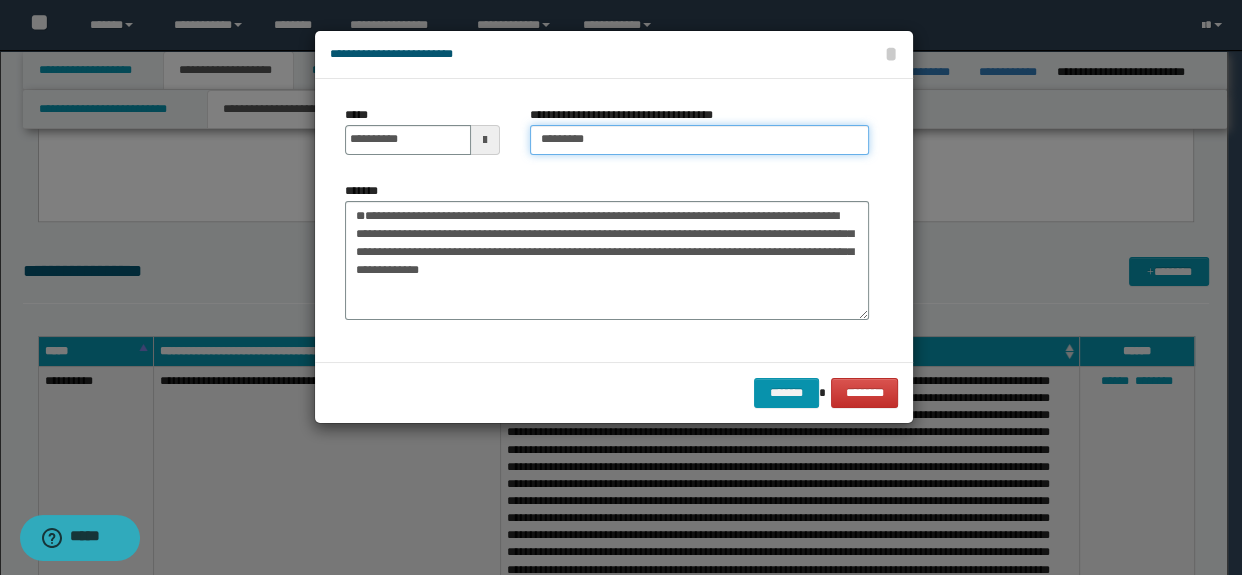 scroll, scrollTop: 18, scrollLeft: 0, axis: vertical 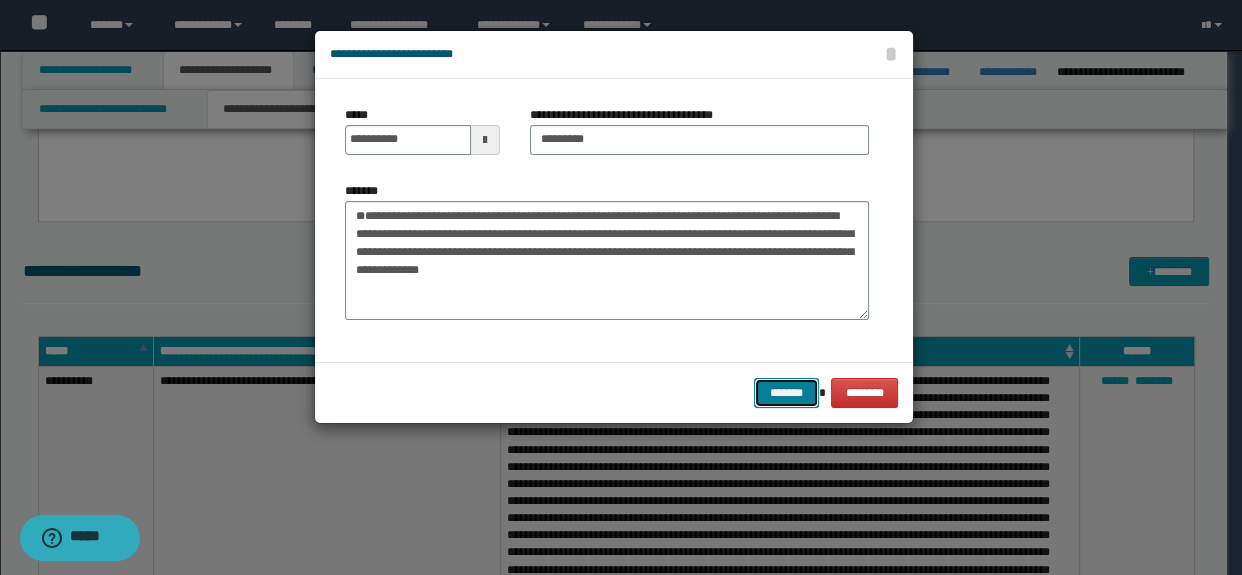 click on "*******" at bounding box center [786, 393] 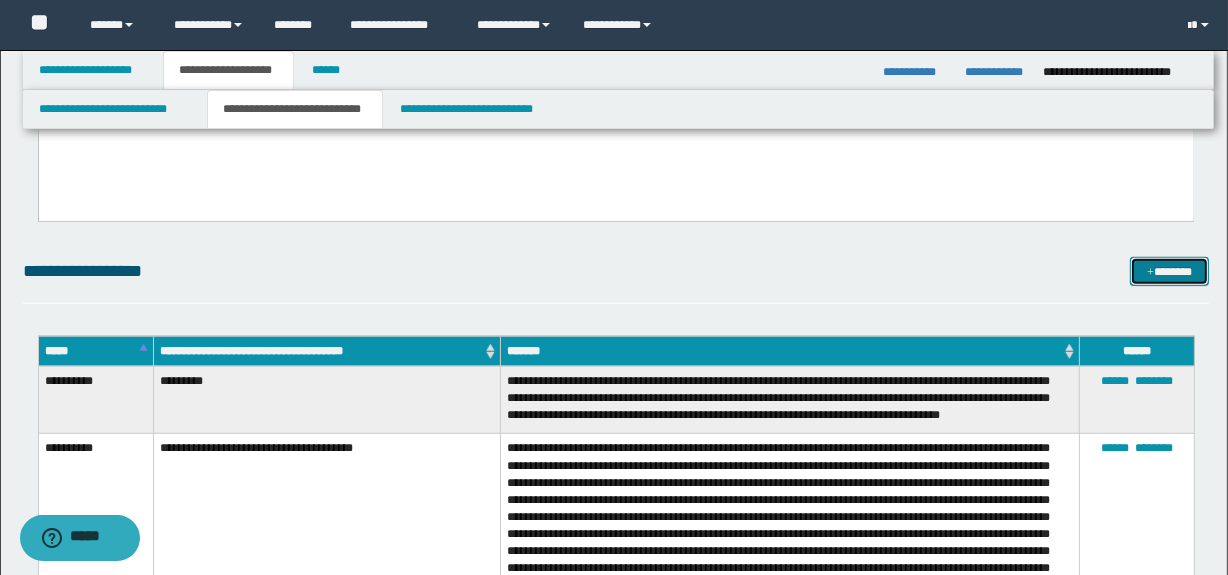 drag, startPoint x: 1179, startPoint y: 264, endPoint x: 1160, endPoint y: 264, distance: 19 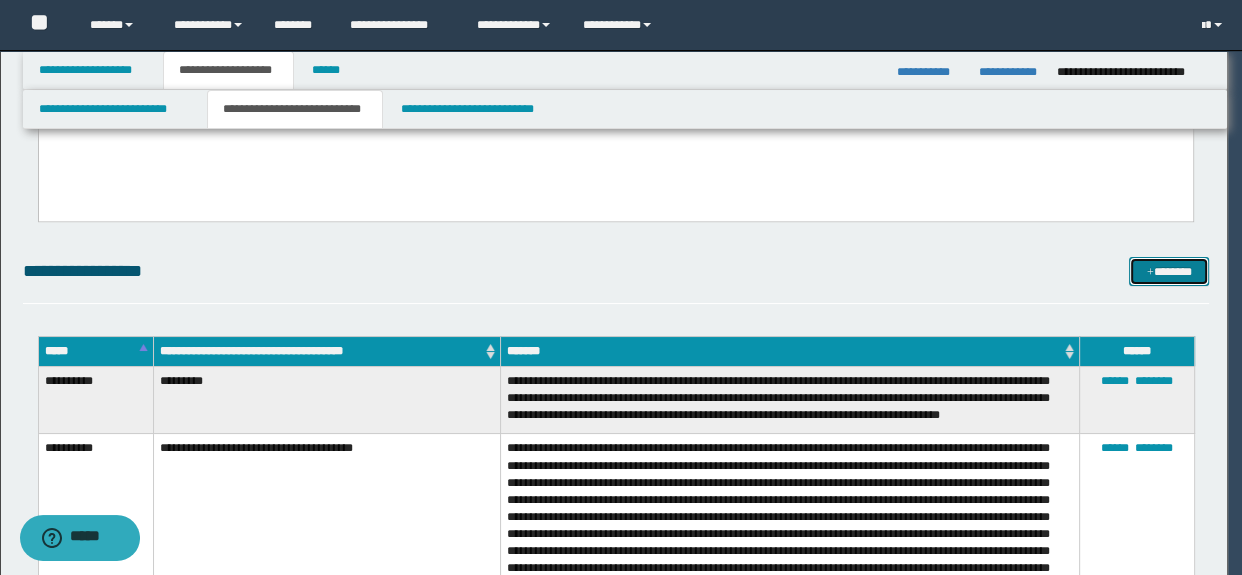 scroll, scrollTop: 0, scrollLeft: 0, axis: both 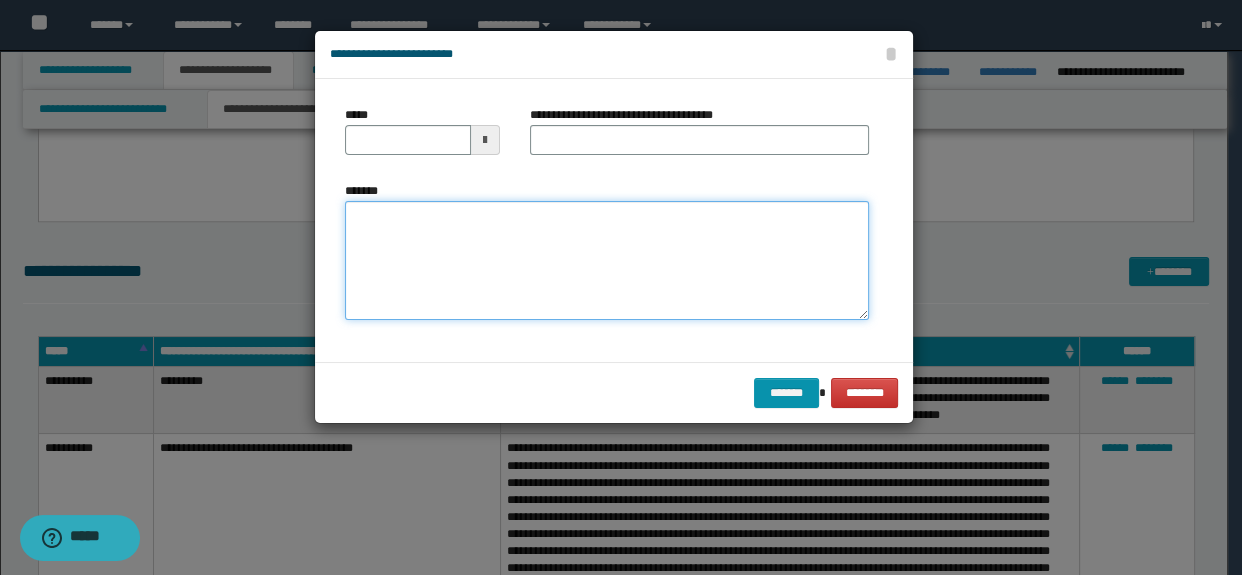 click on "*******" at bounding box center (607, 261) 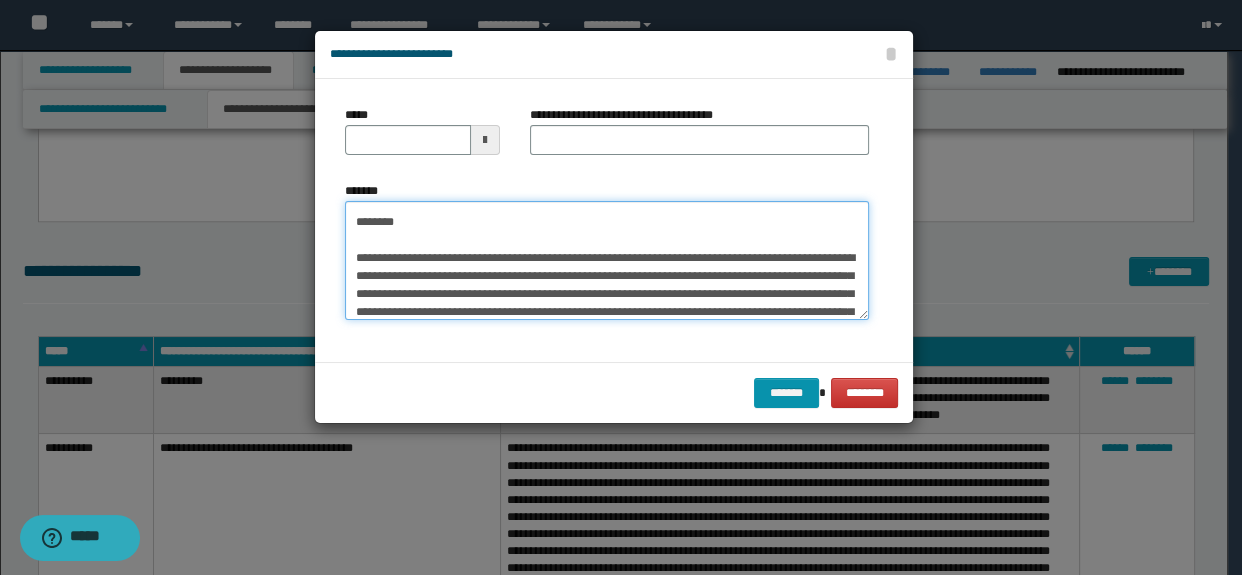 scroll, scrollTop: 0, scrollLeft: 0, axis: both 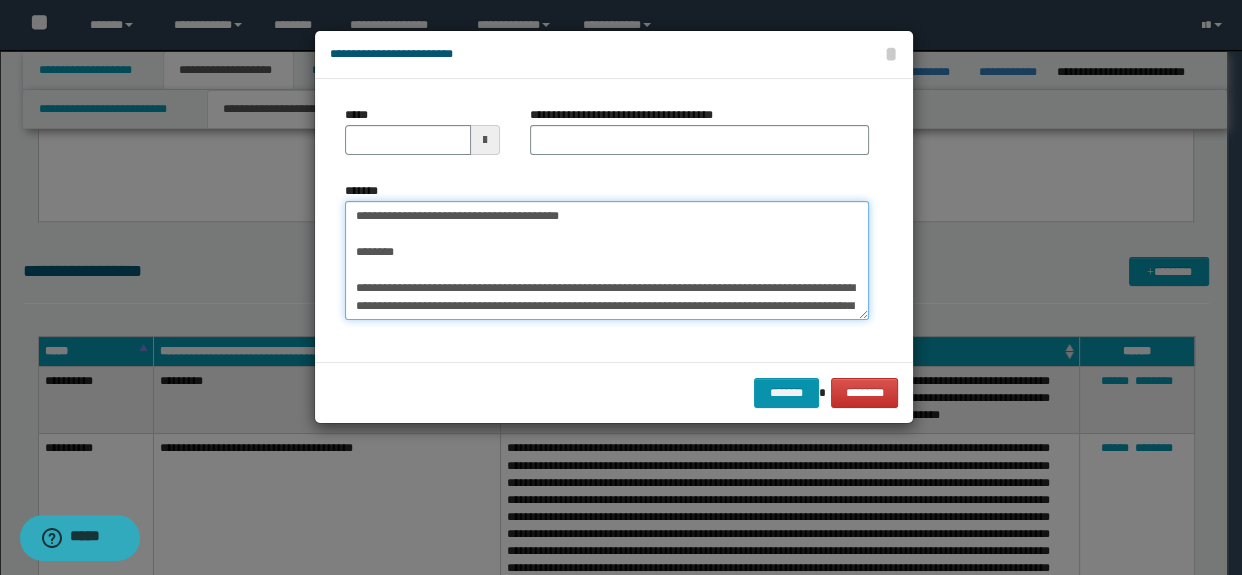 drag, startPoint x: 420, startPoint y: 249, endPoint x: 258, endPoint y: 171, distance: 179.7999 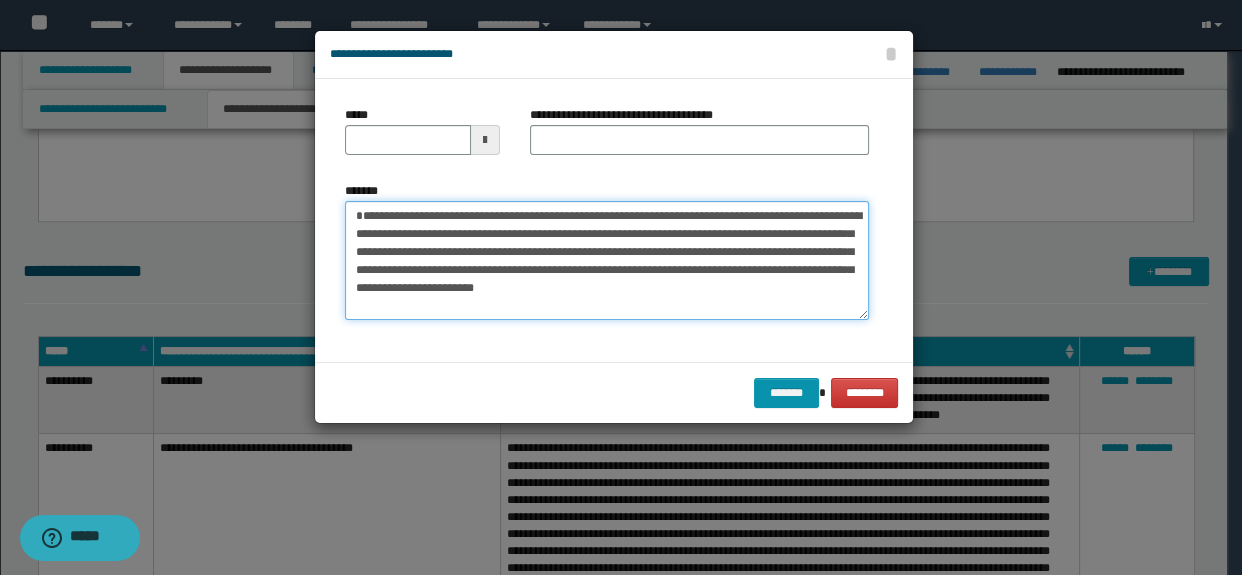 type 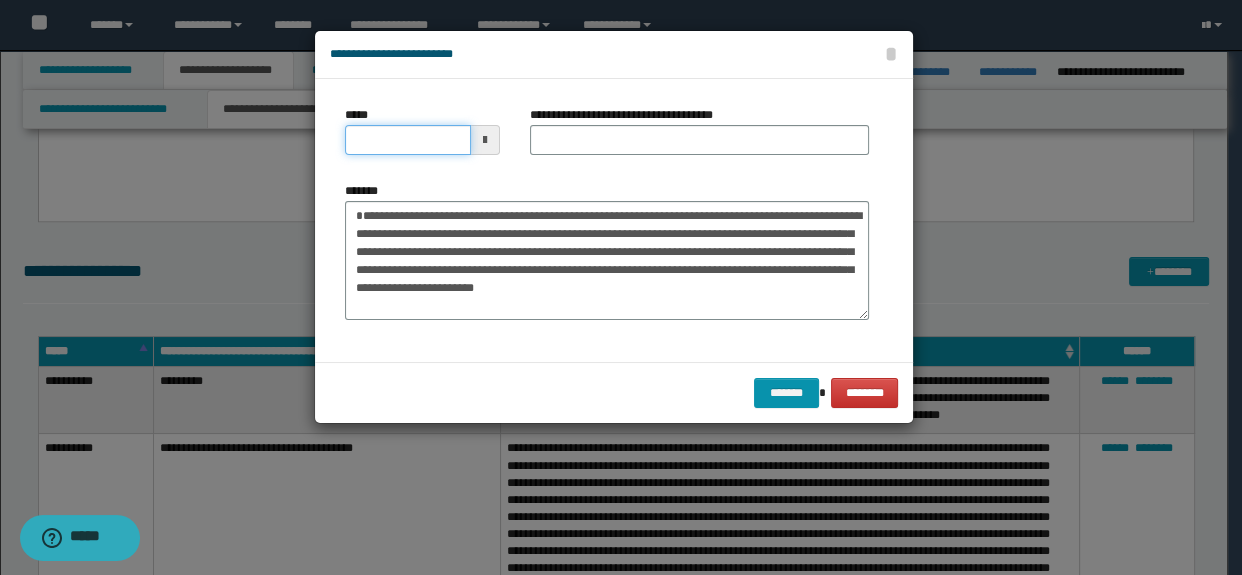 click on "*****" at bounding box center [408, 140] 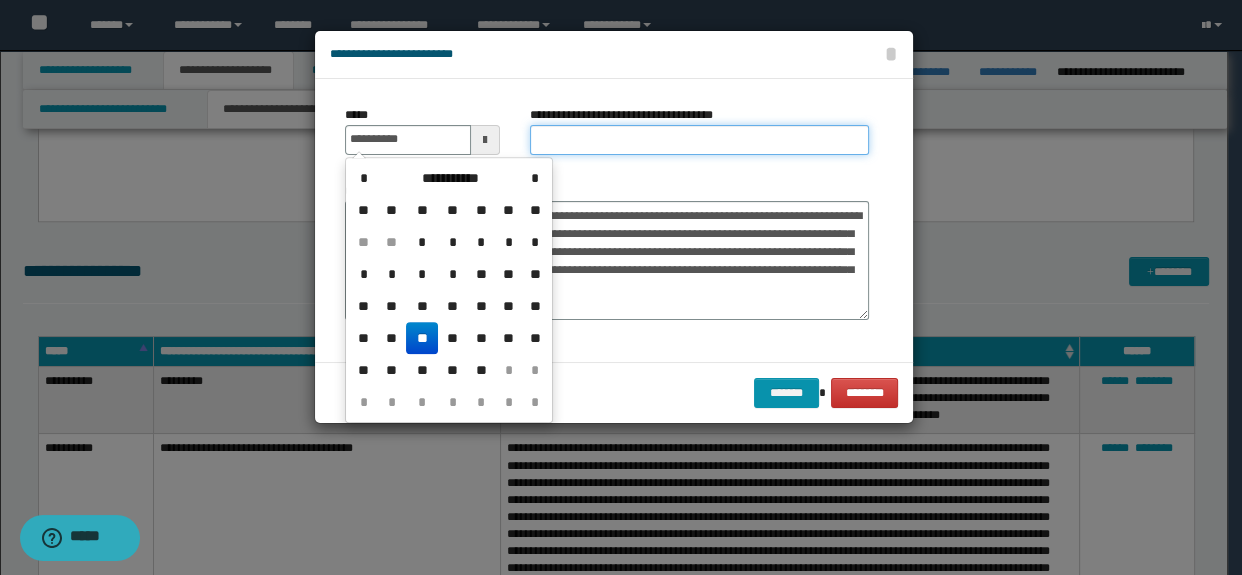 type on "**********" 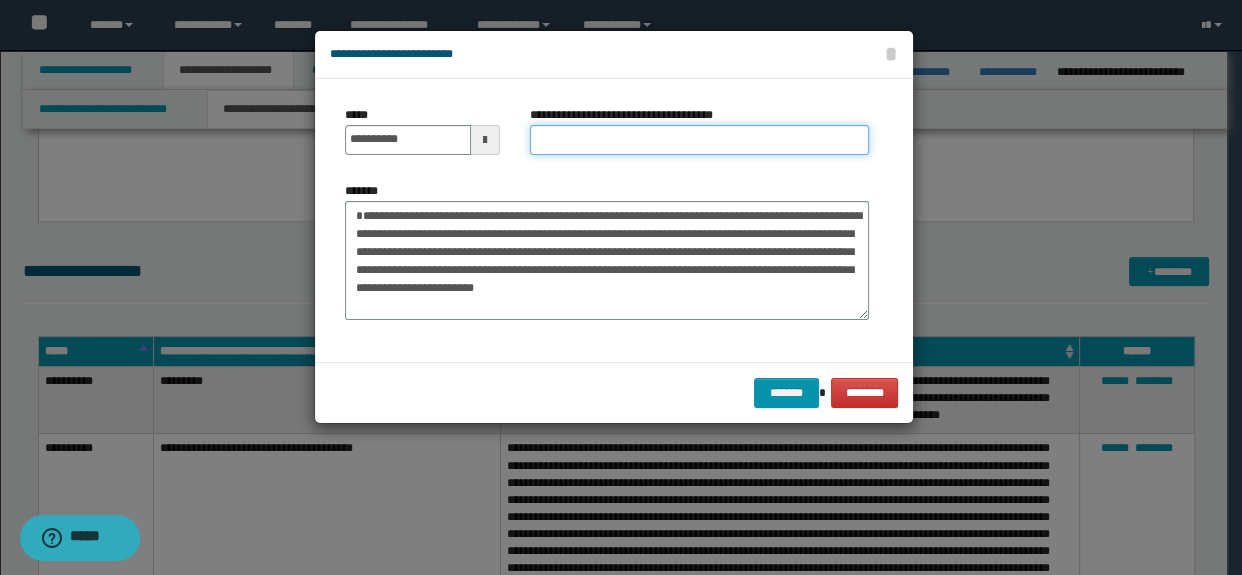 type on "*********" 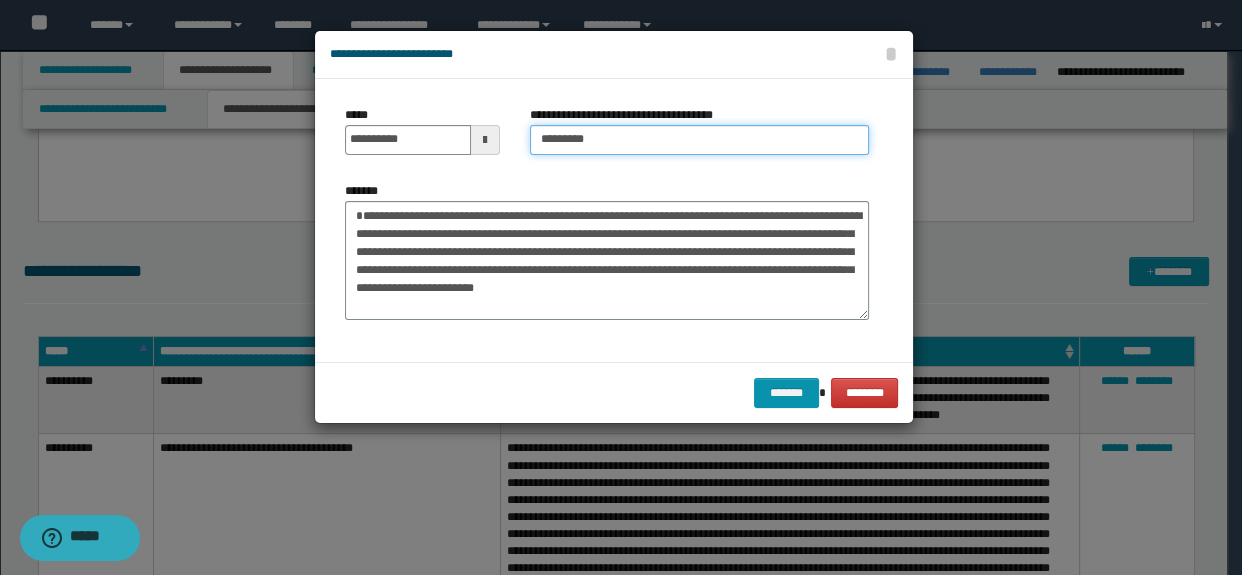 scroll, scrollTop: 18, scrollLeft: 0, axis: vertical 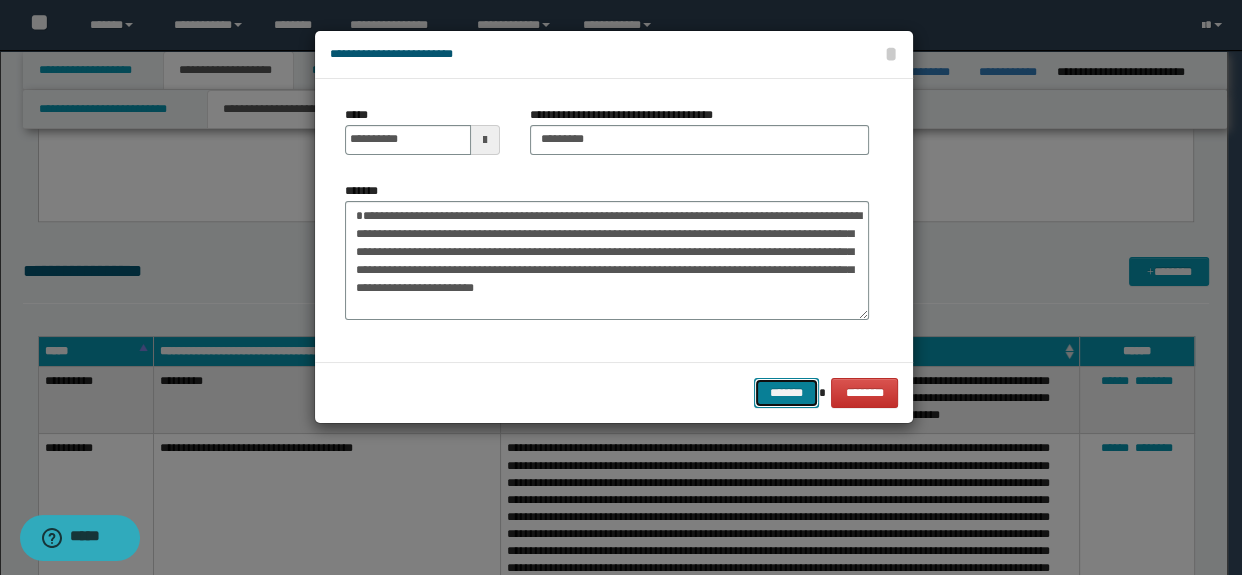 click on "*******" at bounding box center (786, 393) 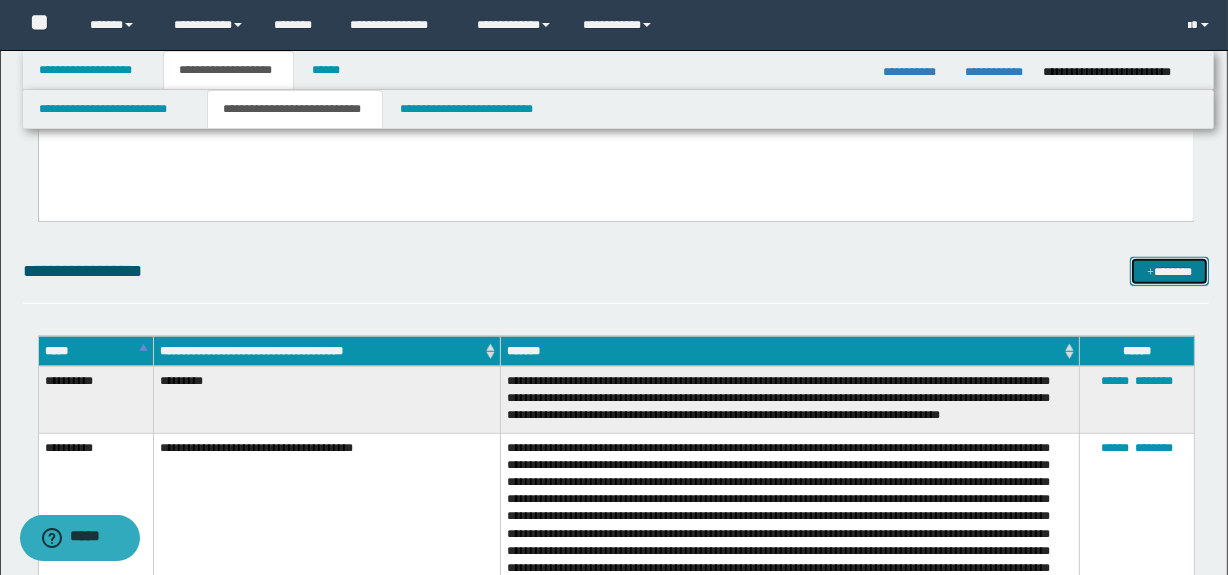 click on "*******" at bounding box center [1170, 272] 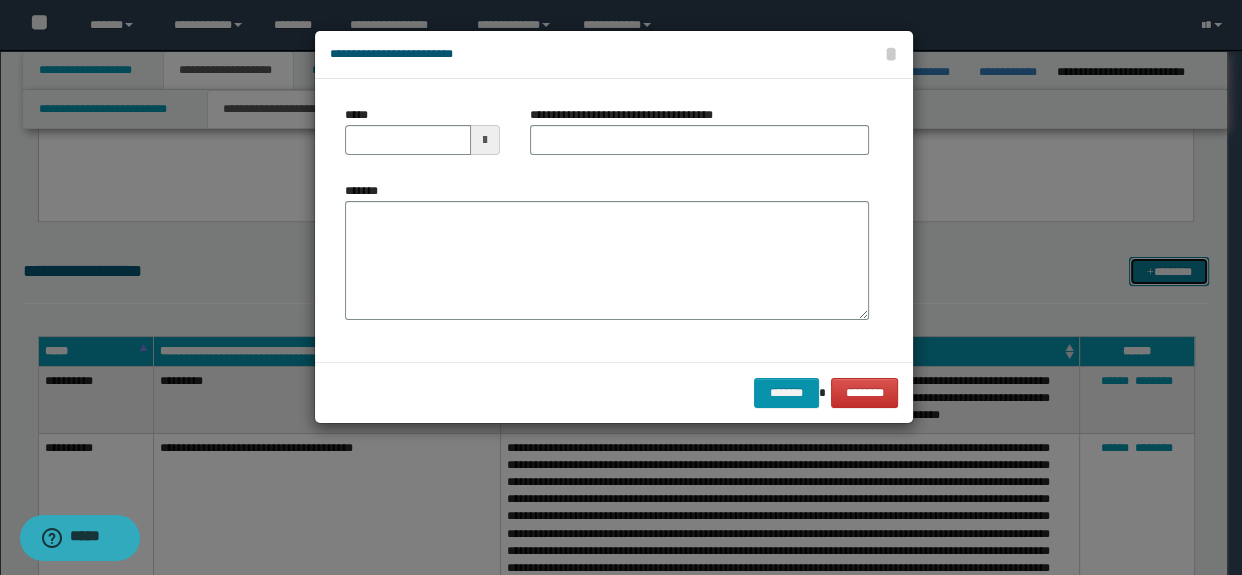scroll, scrollTop: 0, scrollLeft: 0, axis: both 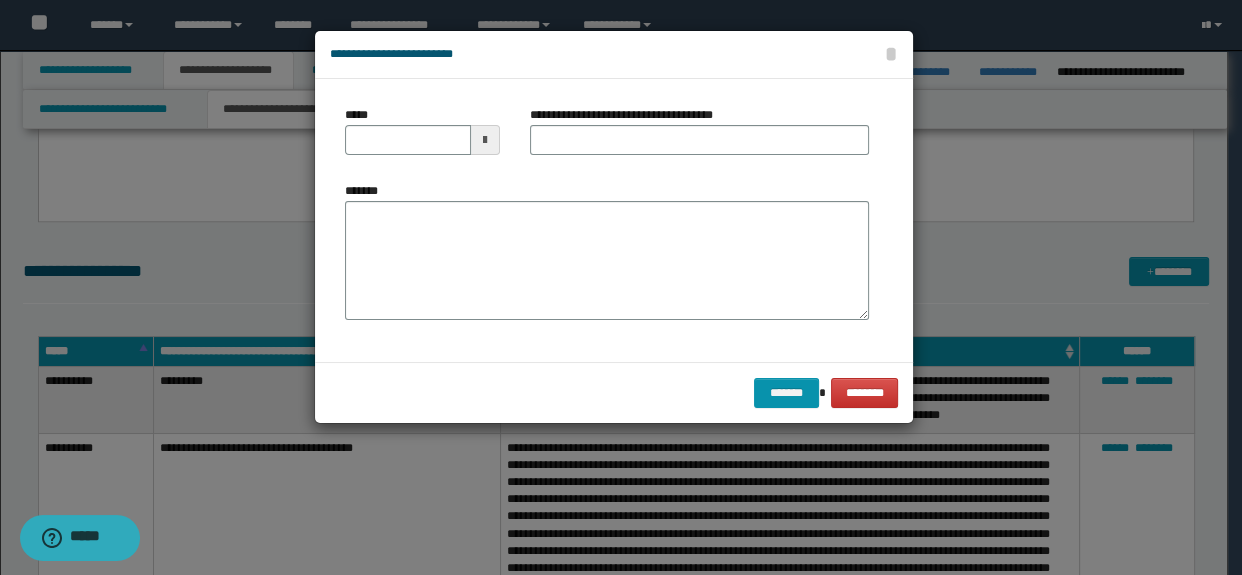 click on "*******" at bounding box center [607, 261] 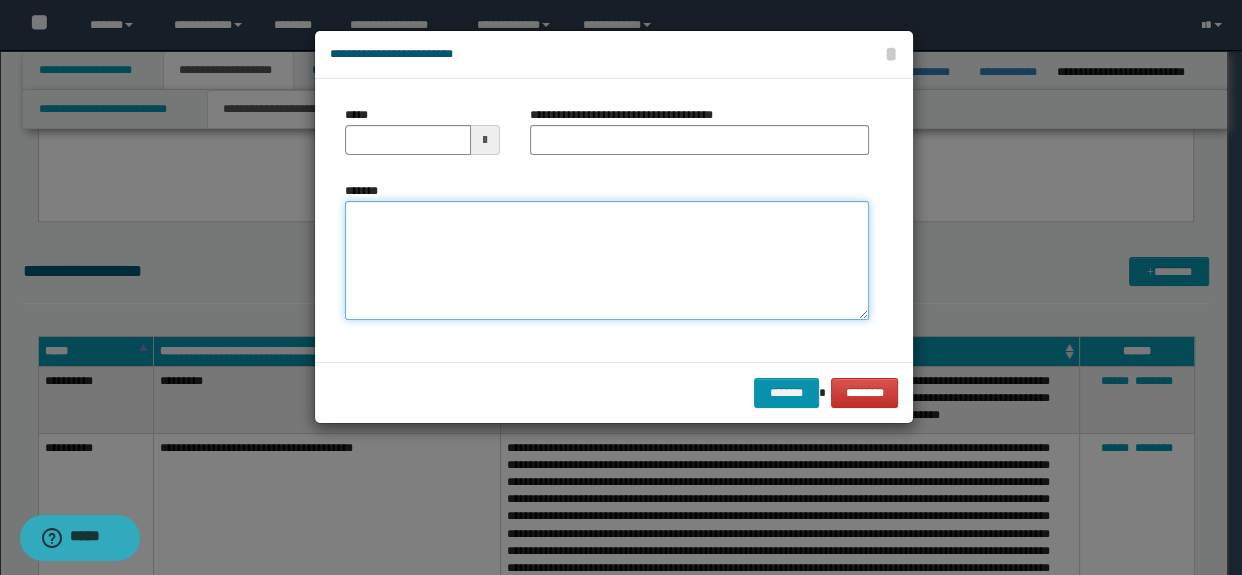 click on "*******" at bounding box center [607, 261] 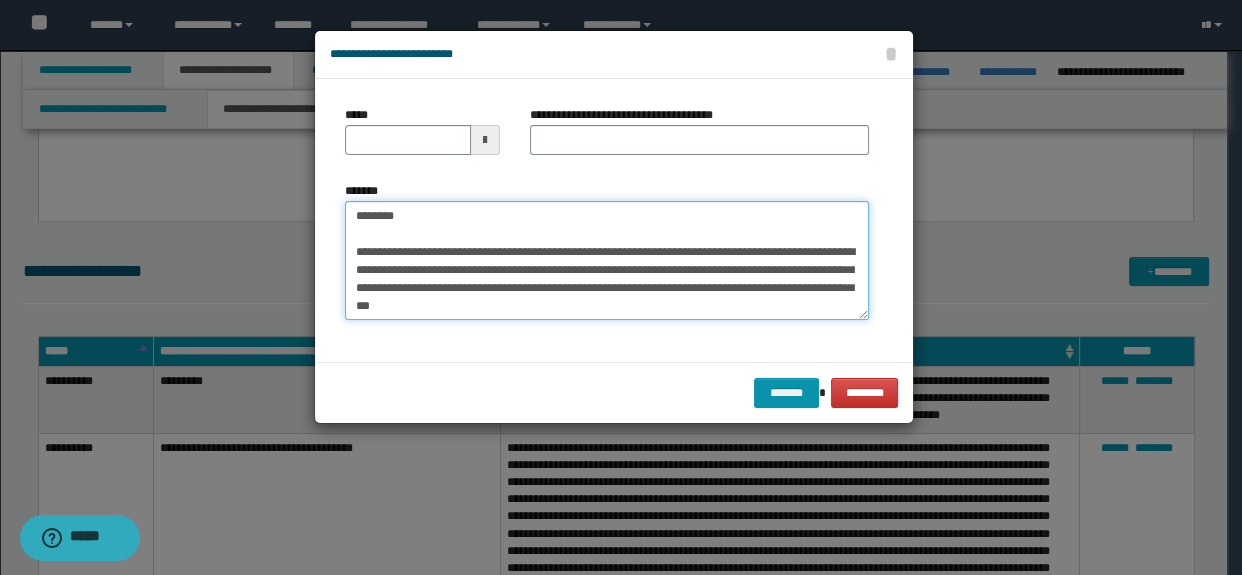 scroll, scrollTop: 0, scrollLeft: 0, axis: both 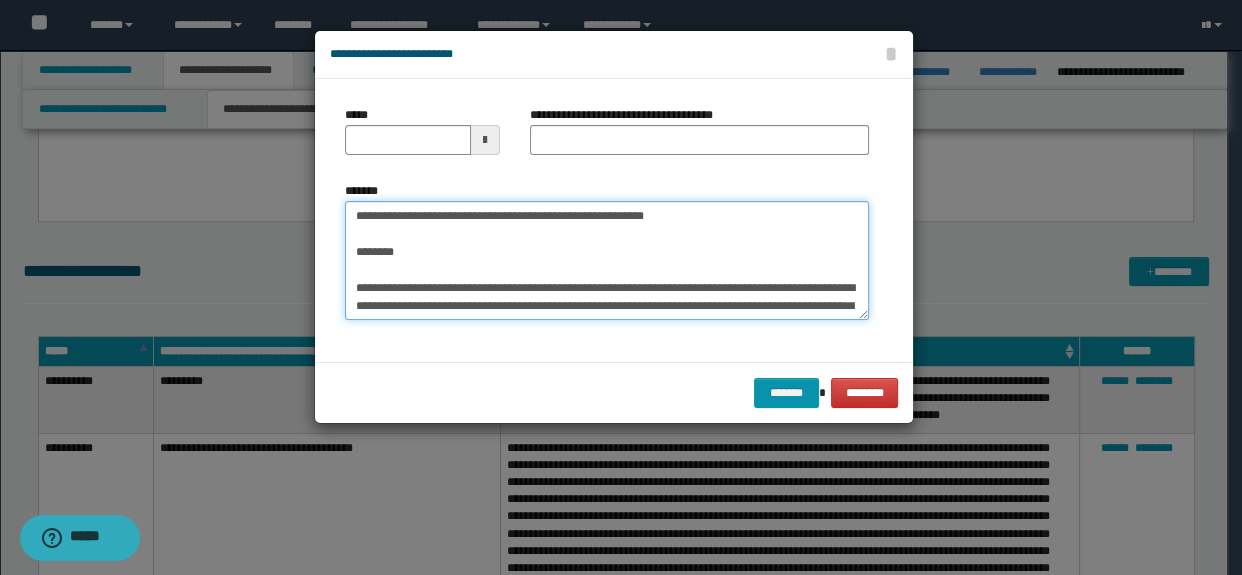 drag, startPoint x: 442, startPoint y: 259, endPoint x: 292, endPoint y: 180, distance: 169.53171 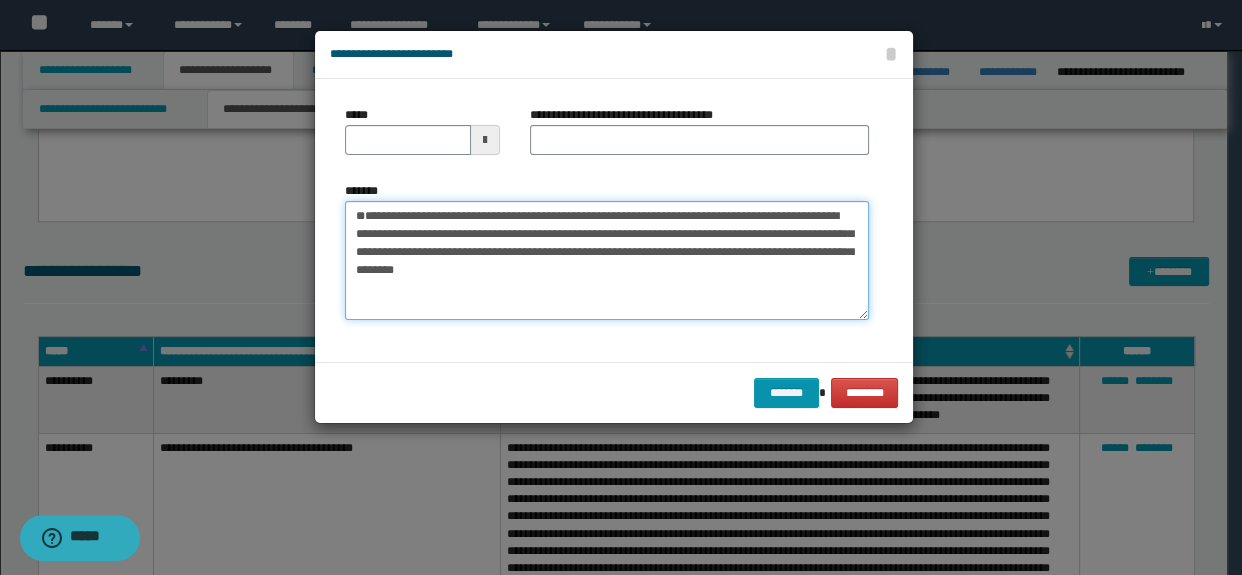 type 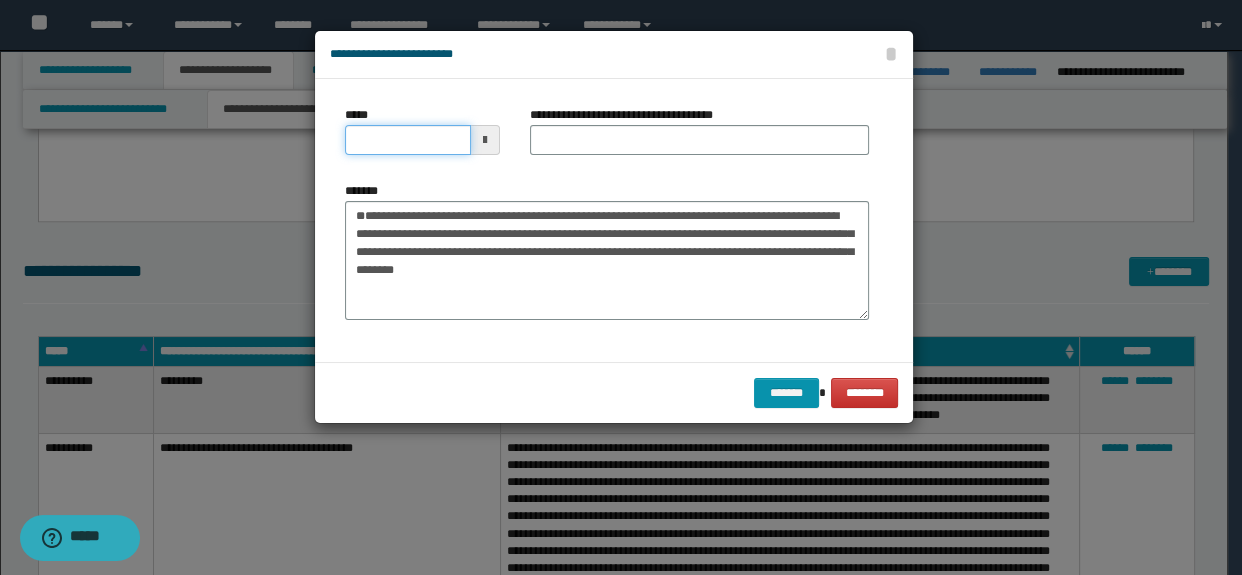 click on "*****" at bounding box center (408, 140) 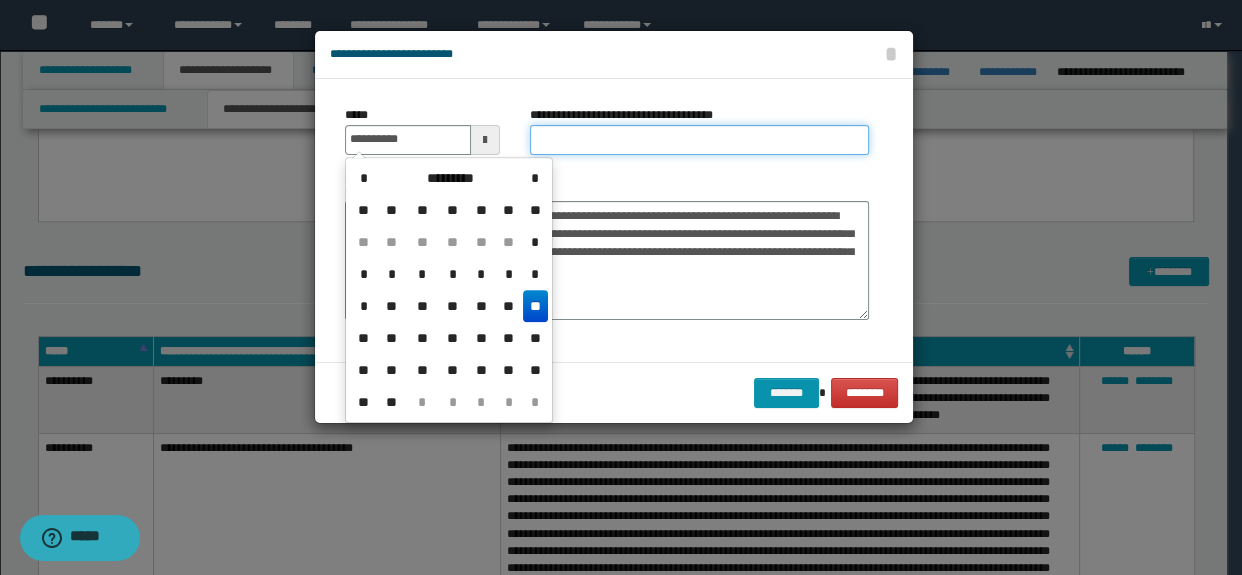 type on "**********" 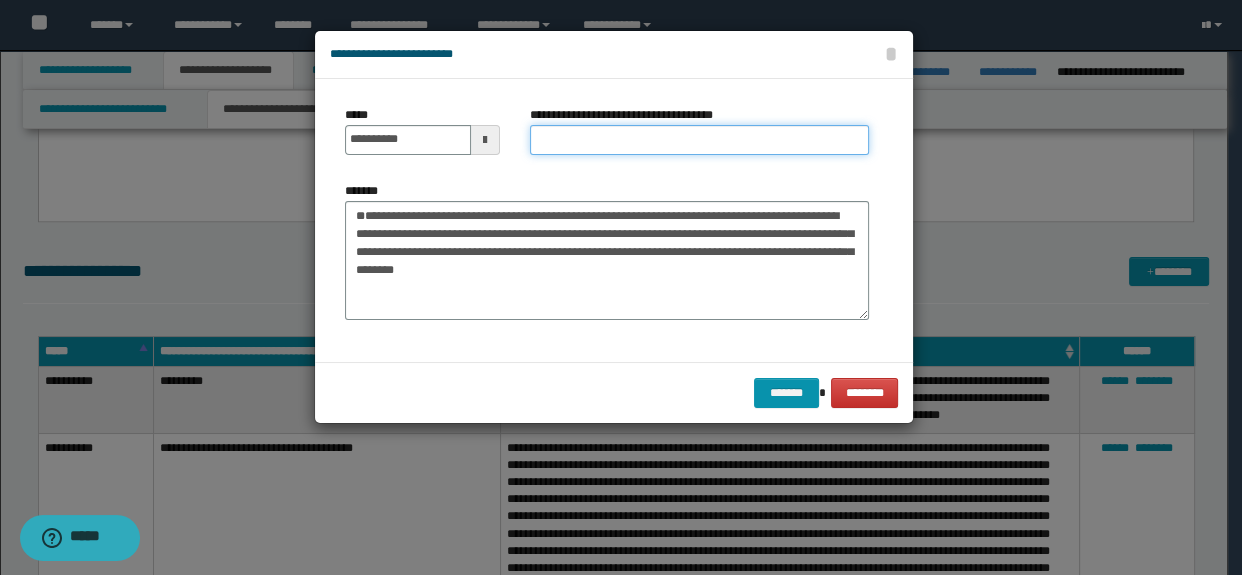 click on "**********" at bounding box center [700, 140] 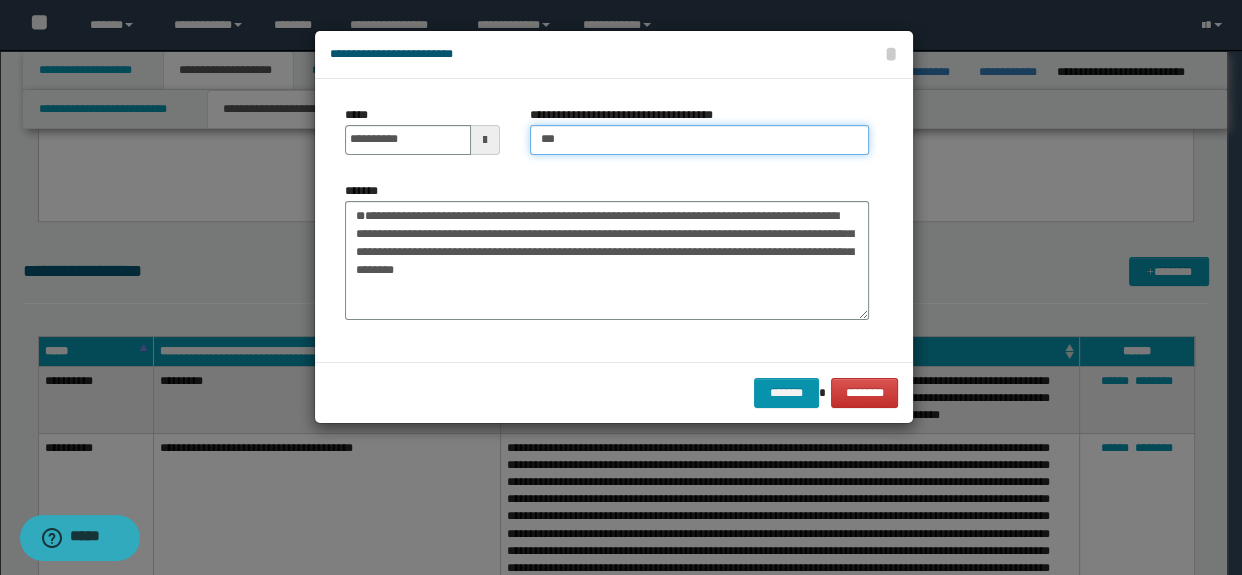 type on "**********" 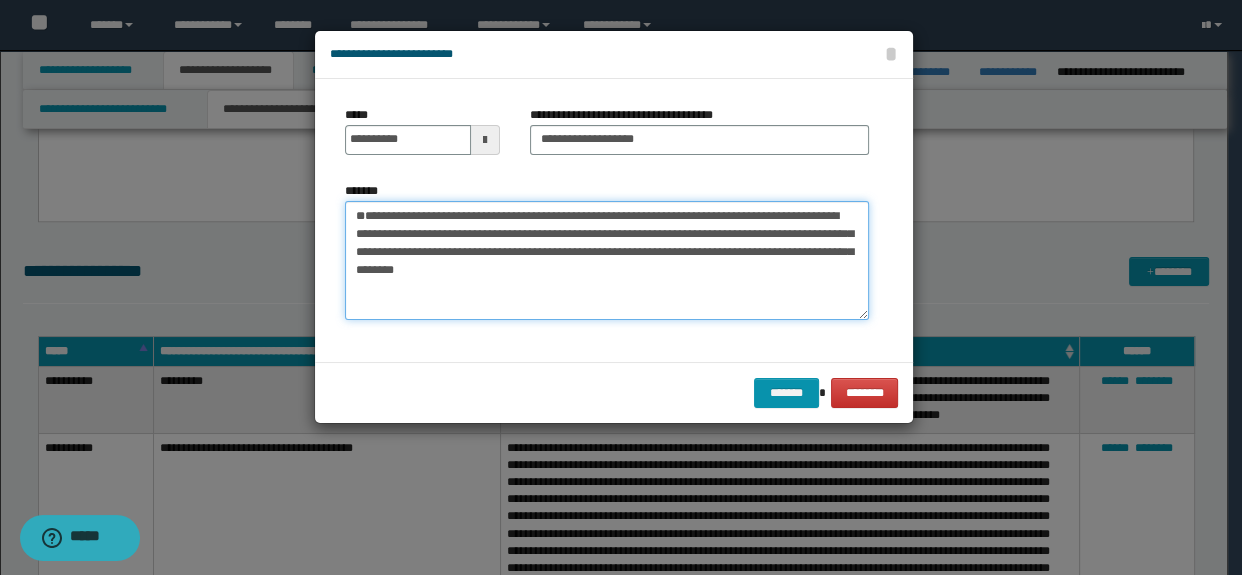 click on "**********" at bounding box center (607, 261) 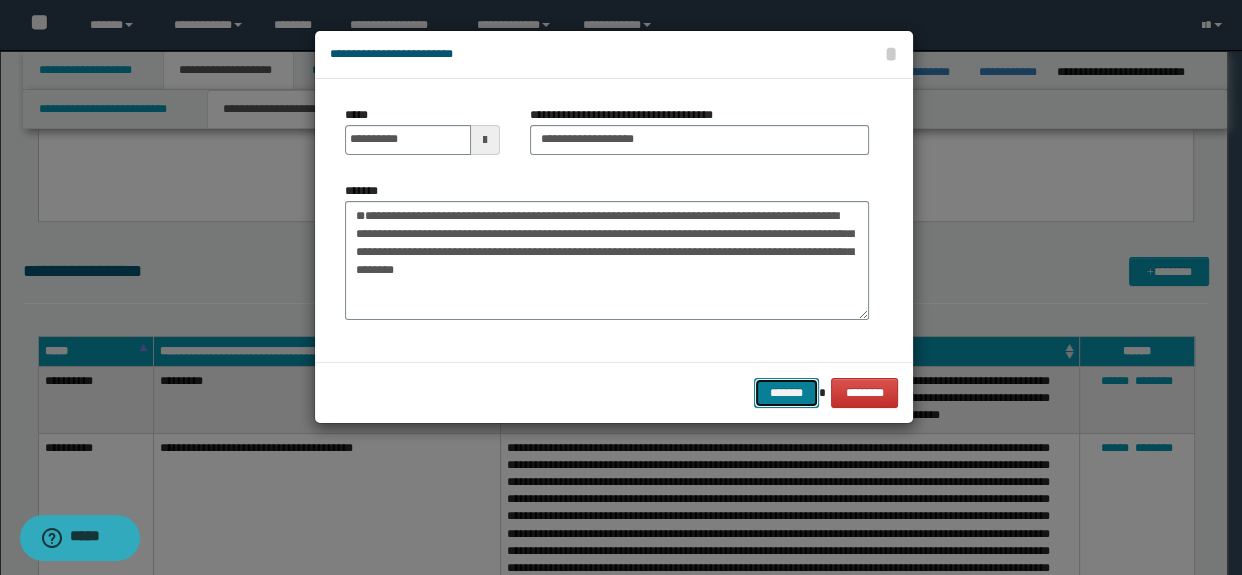 click on "*******" at bounding box center [786, 393] 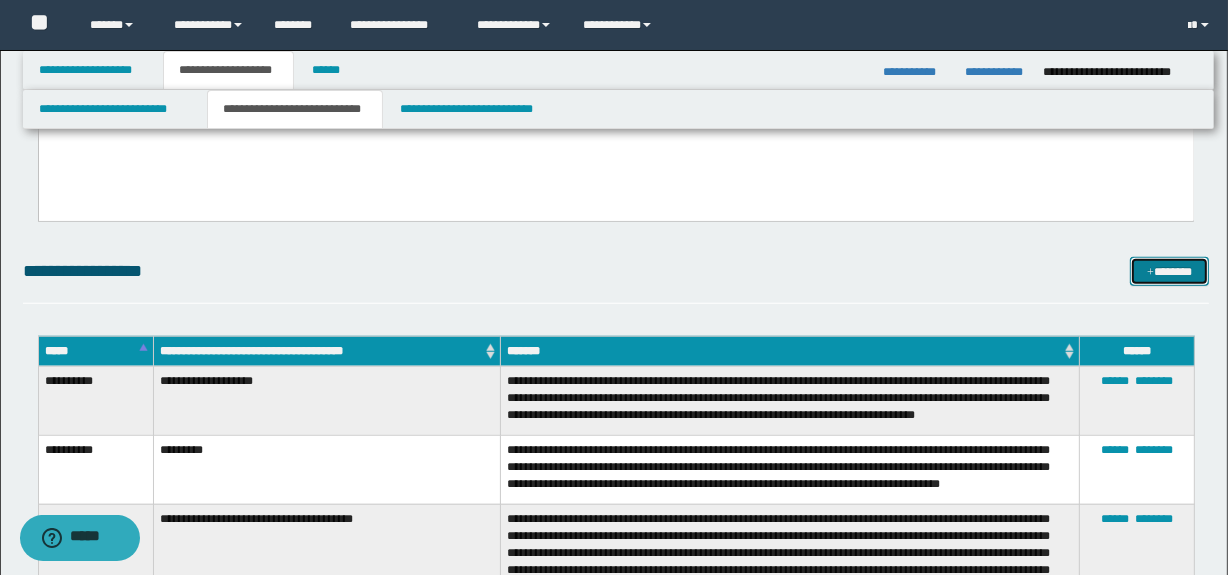 click on "*******" at bounding box center [1170, 272] 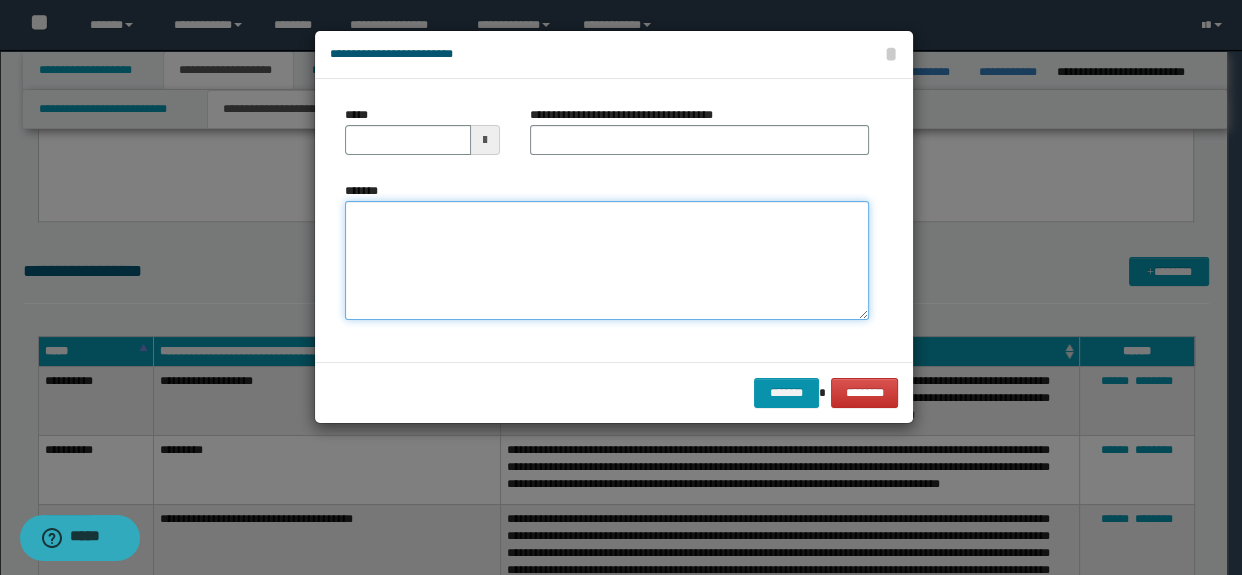 click on "*******" at bounding box center [607, 261] 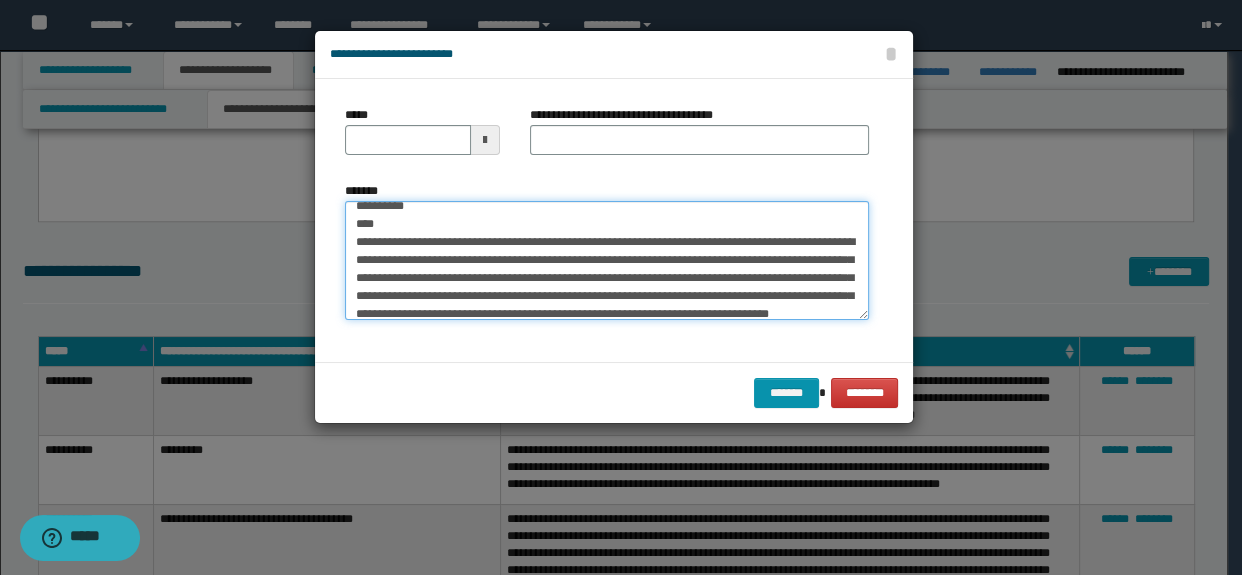 scroll, scrollTop: 0, scrollLeft: 0, axis: both 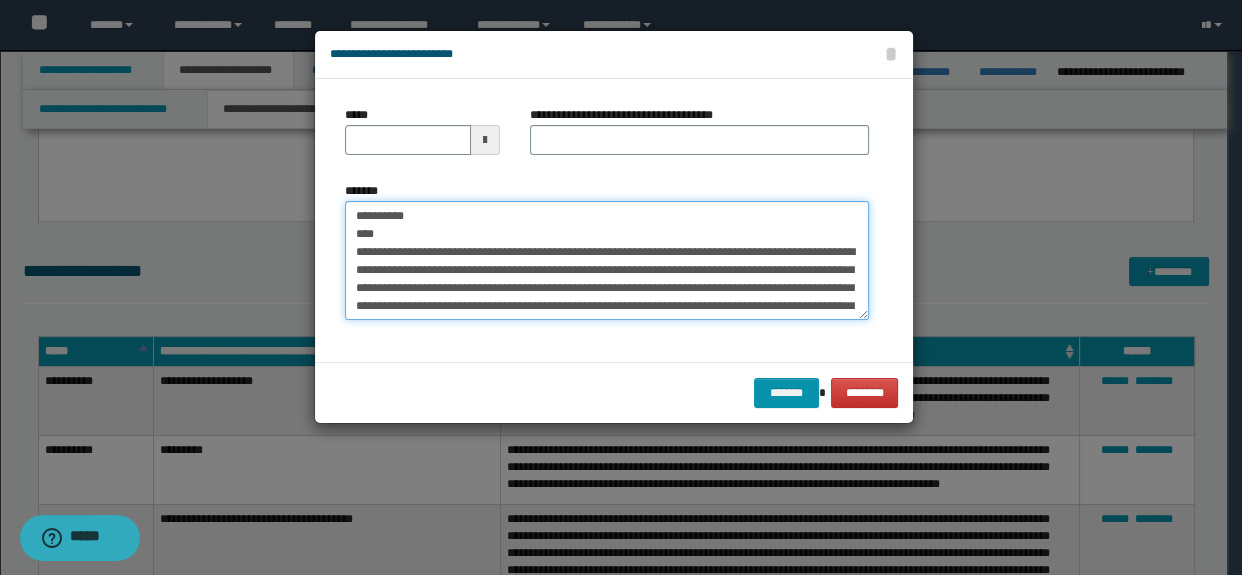 drag, startPoint x: 429, startPoint y: 237, endPoint x: 262, endPoint y: 172, distance: 179.2038 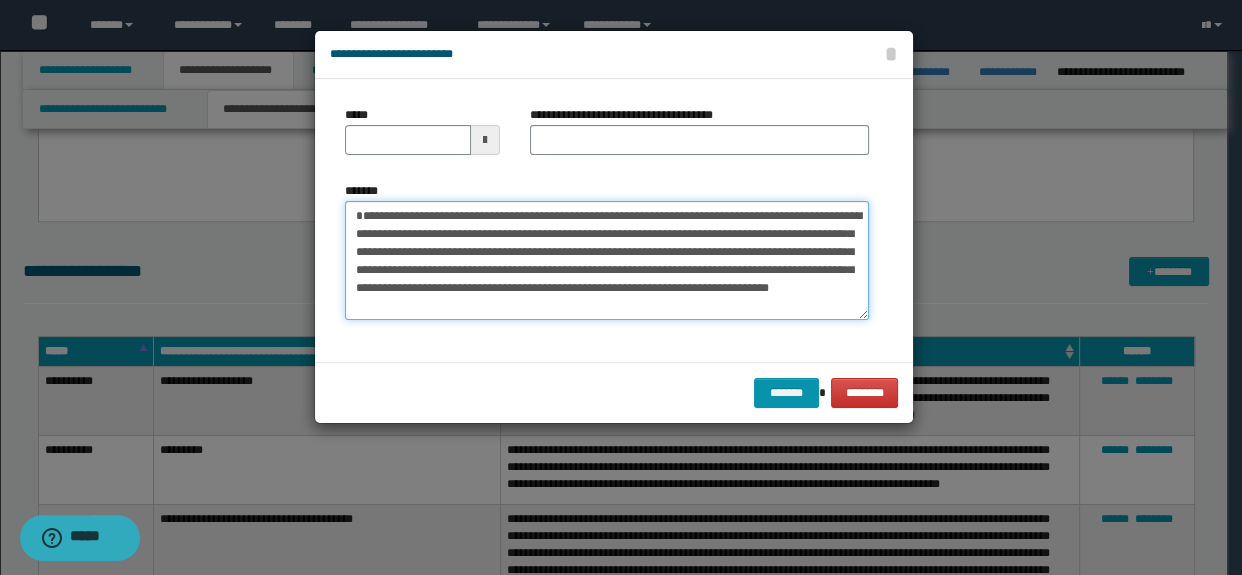 type 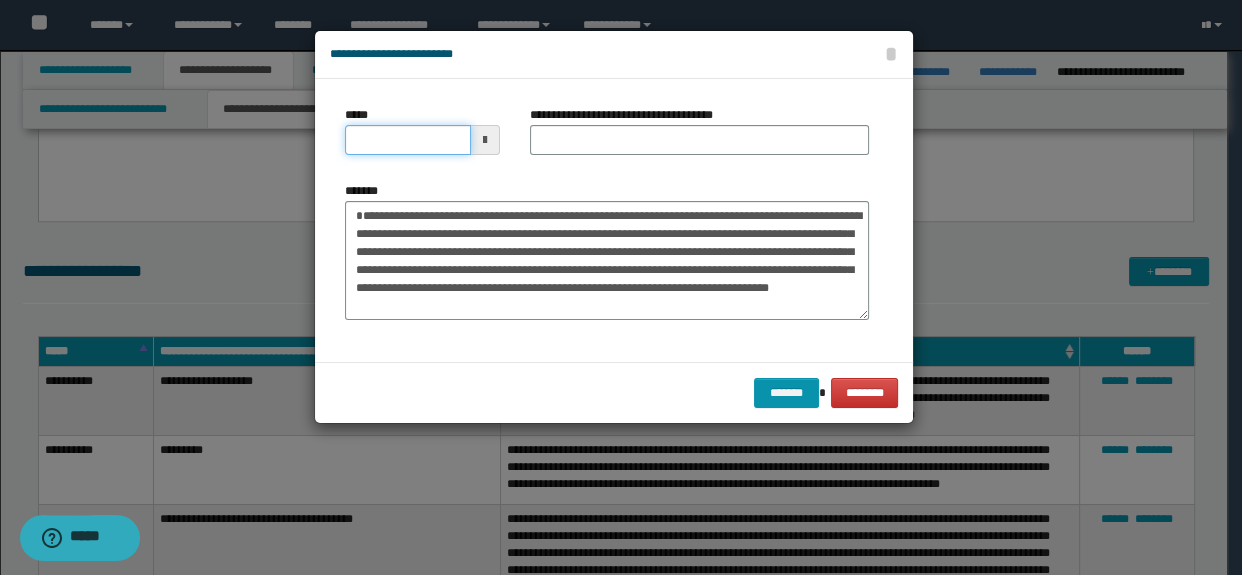 click on "*****" at bounding box center (408, 140) 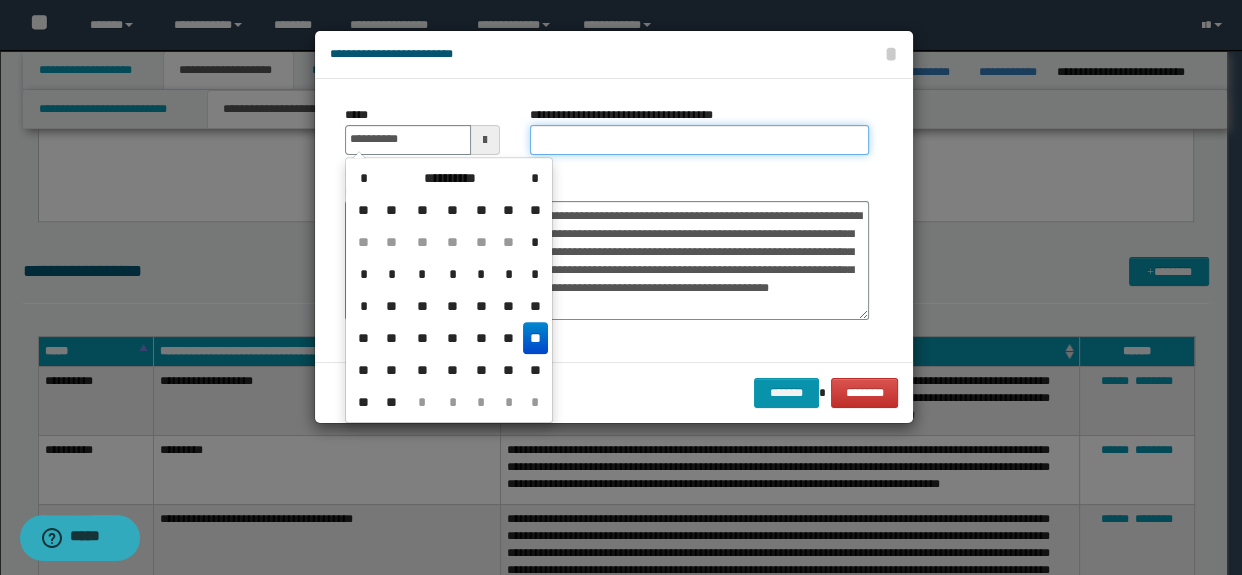 type on "**********" 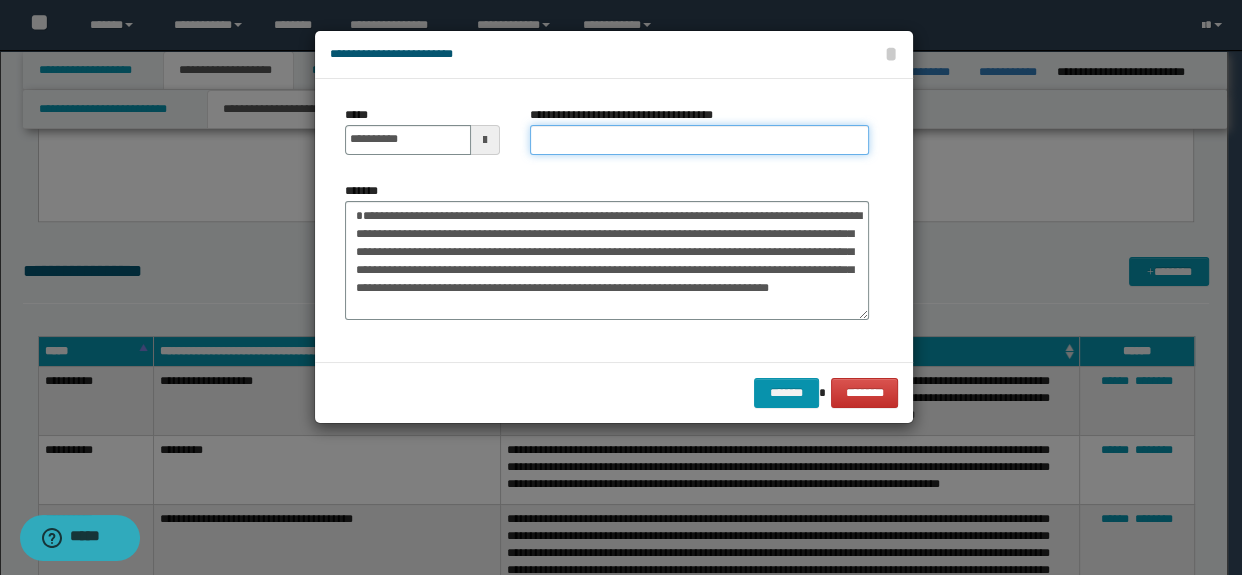 type on "*********" 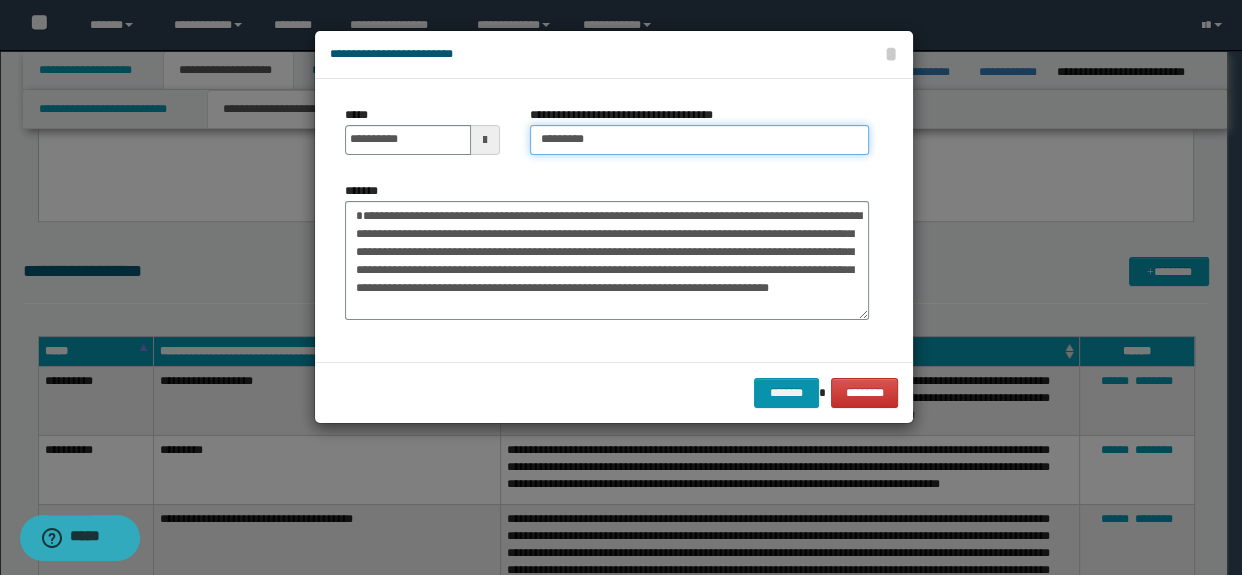 scroll, scrollTop: 35, scrollLeft: 0, axis: vertical 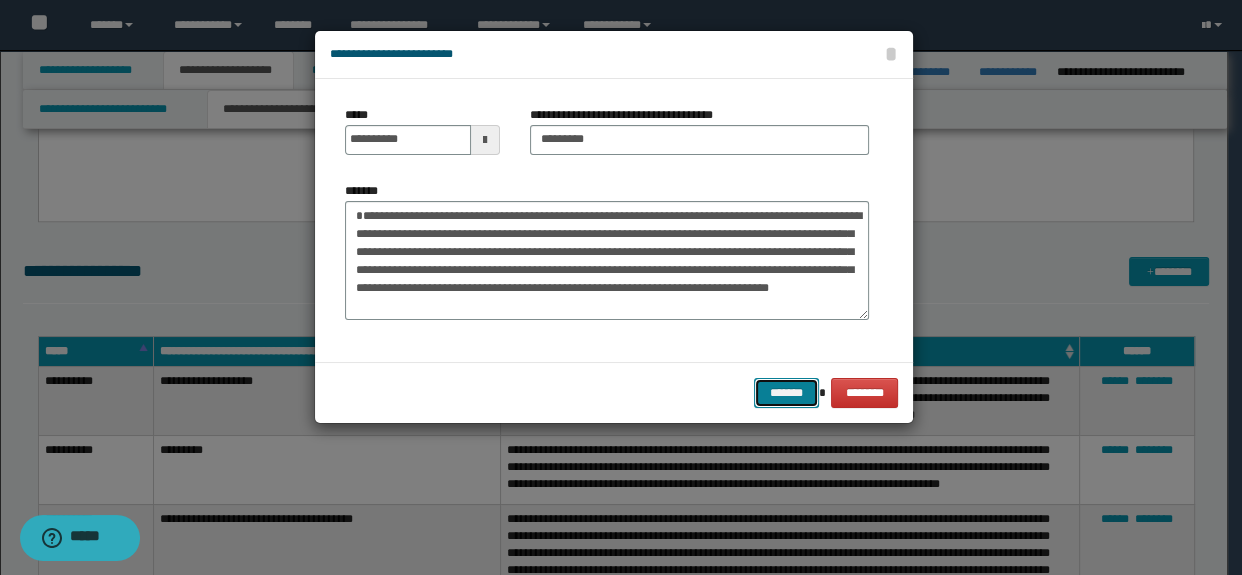 click on "*******" at bounding box center (786, 393) 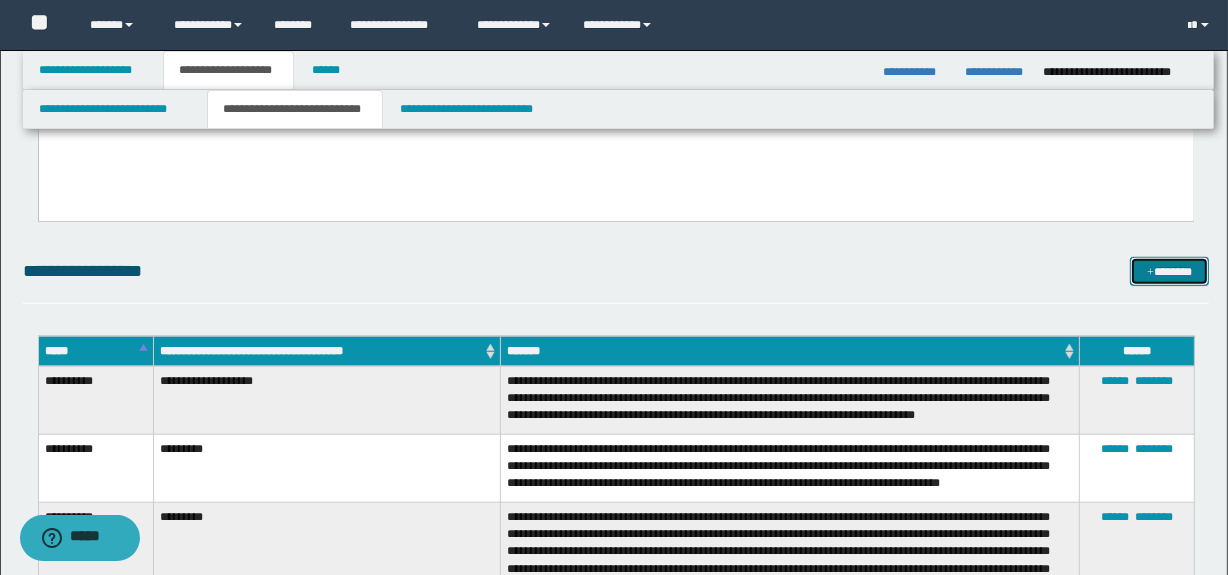click on "*******" at bounding box center [1170, 272] 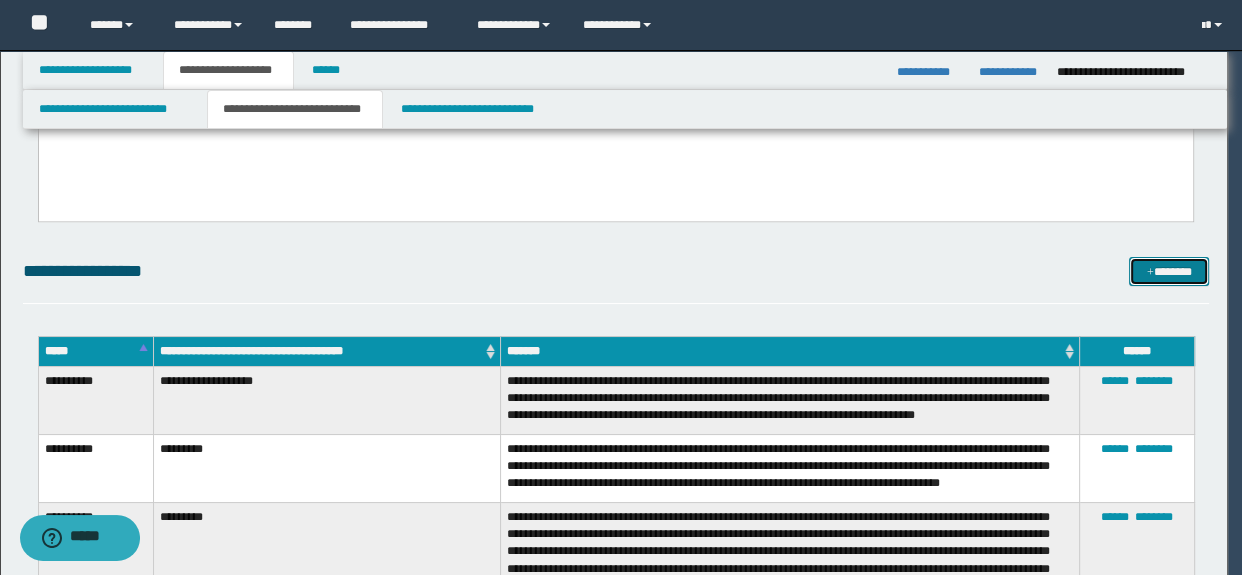 scroll, scrollTop: 0, scrollLeft: 0, axis: both 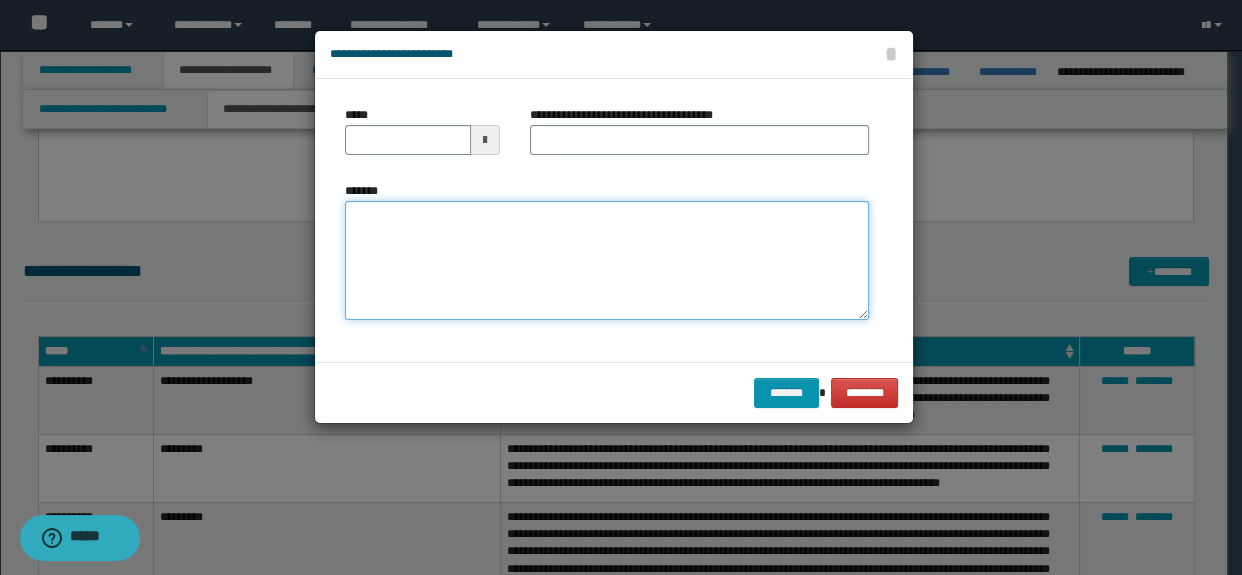 click on "*******" at bounding box center (607, 261) 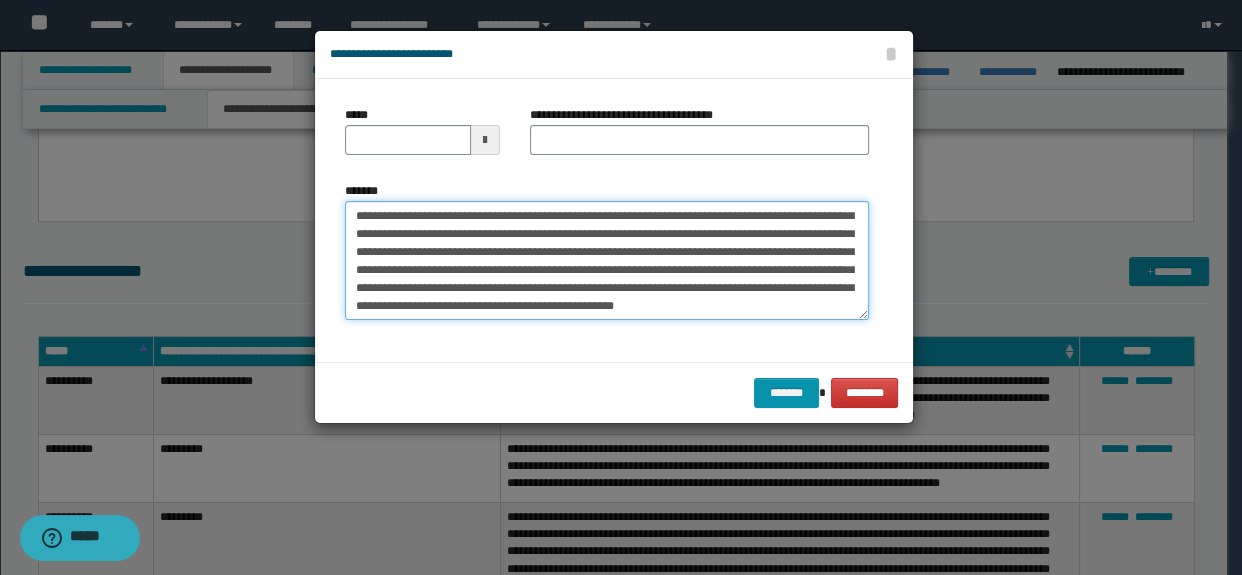 scroll, scrollTop: 120, scrollLeft: 0, axis: vertical 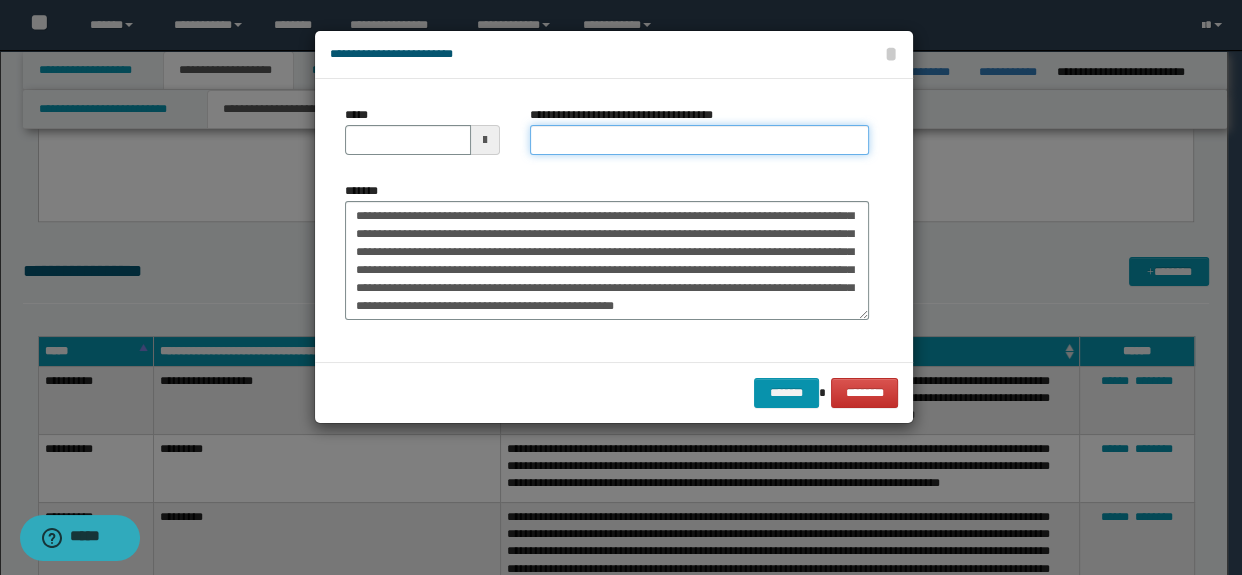 click on "**********" at bounding box center (700, 140) 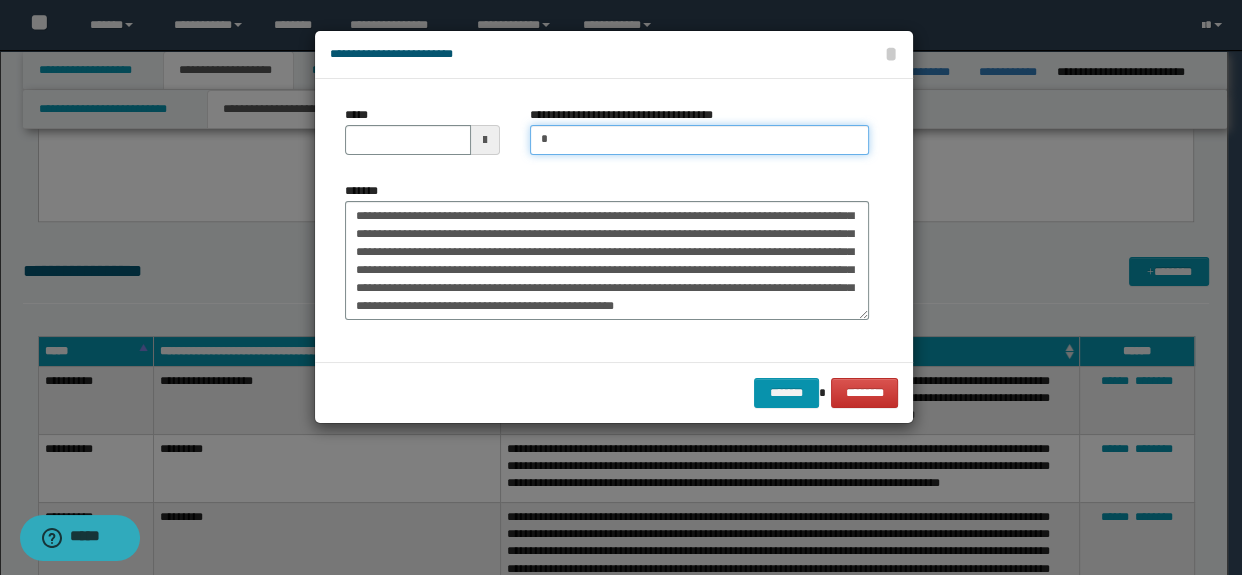 type on "**********" 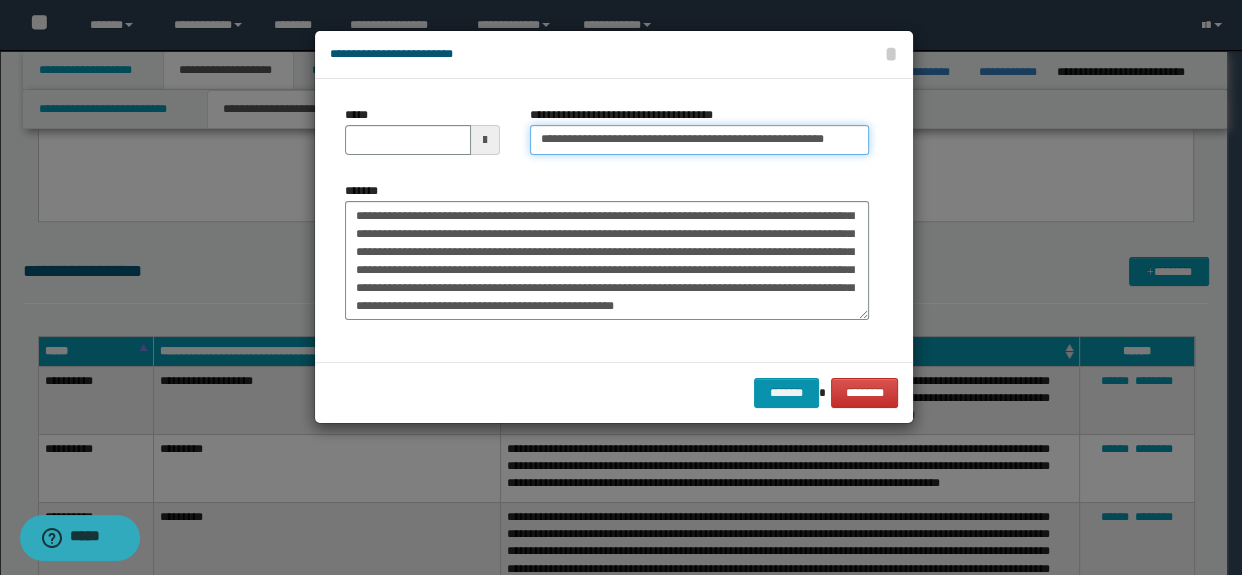 click on "**********" at bounding box center [700, 140] 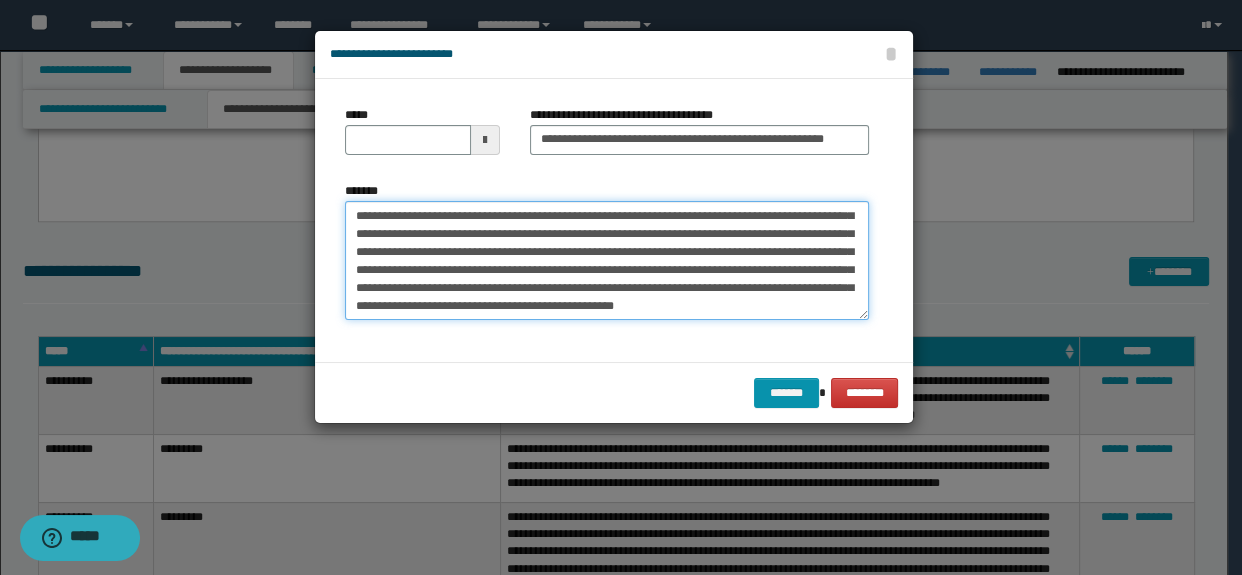 click on "**********" at bounding box center (607, 261) 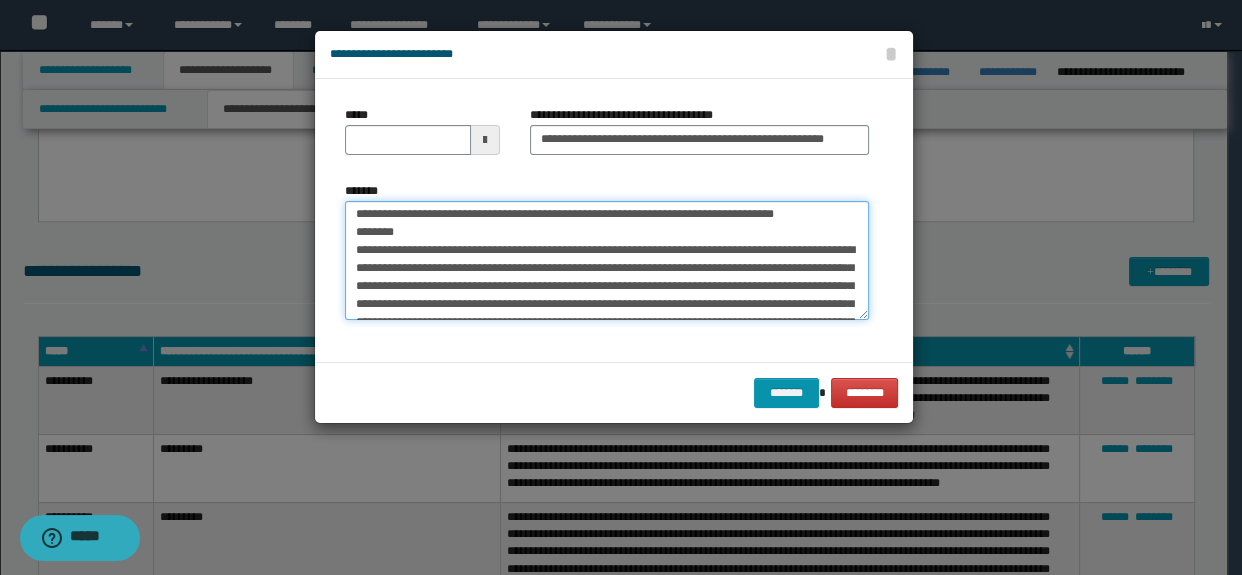 scroll, scrollTop: 0, scrollLeft: 0, axis: both 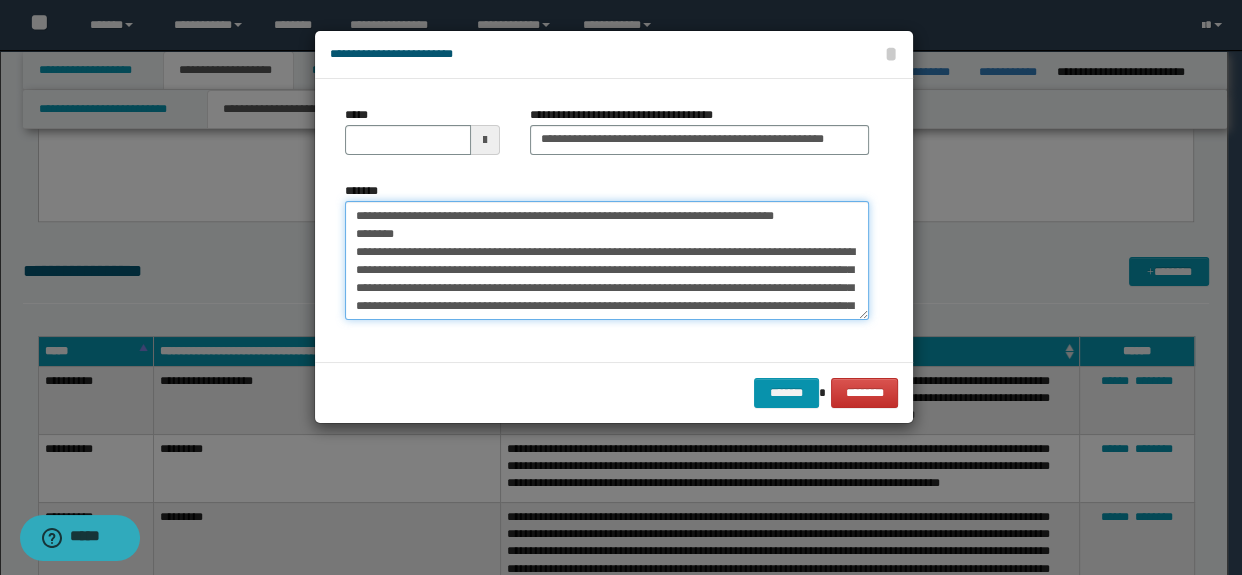drag, startPoint x: 429, startPoint y: 230, endPoint x: 305, endPoint y: 185, distance: 131.91286 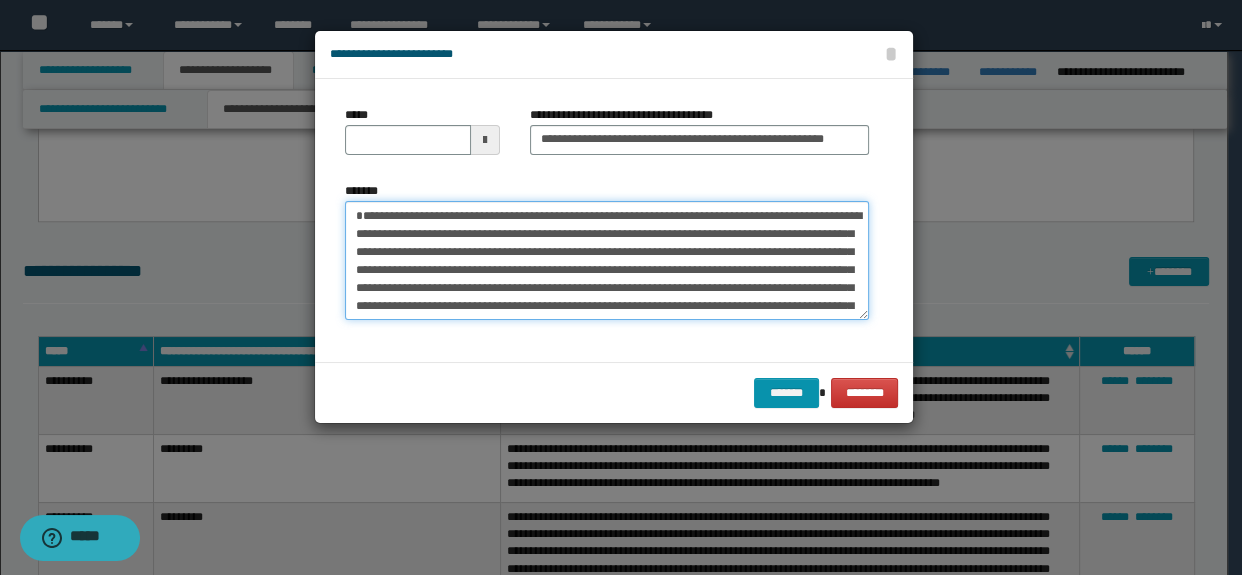 type 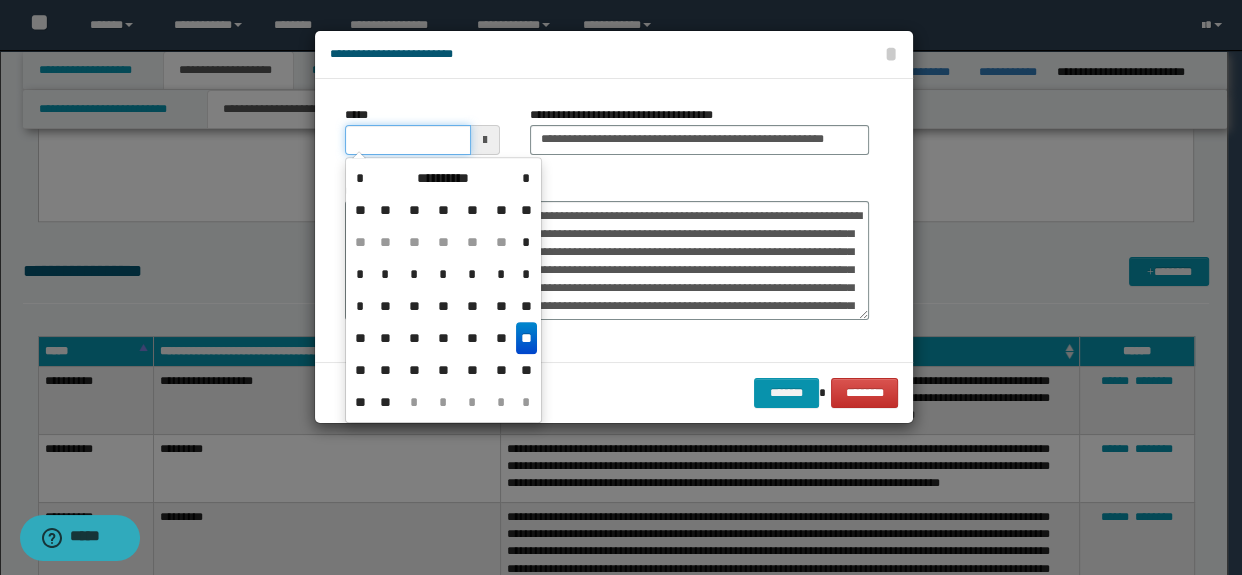 click on "*****" at bounding box center [408, 140] 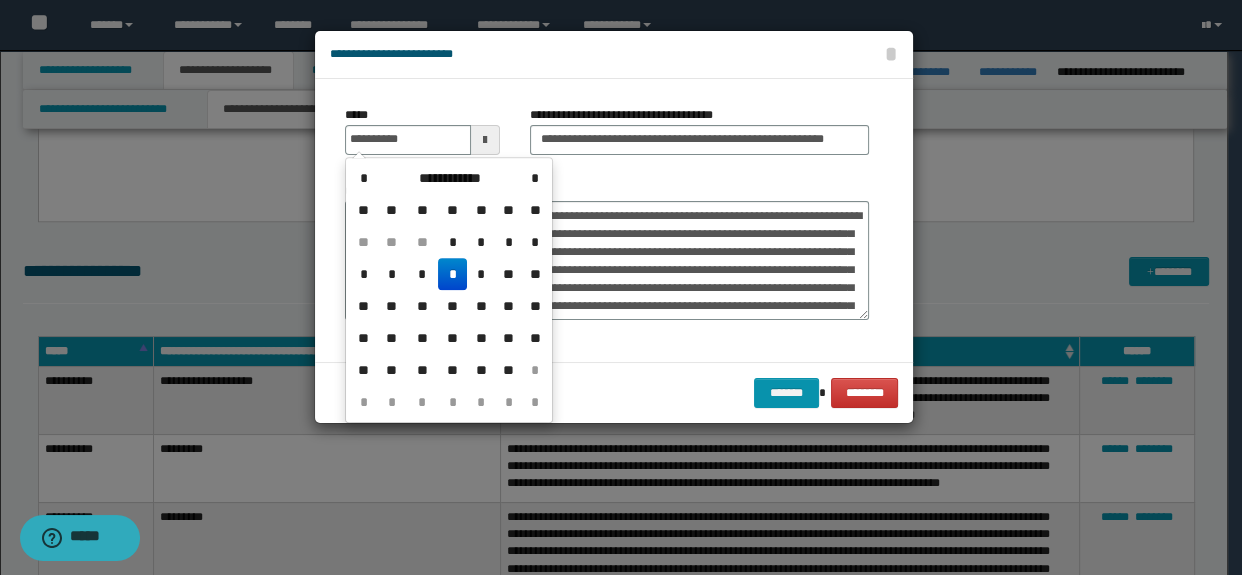 type on "**********" 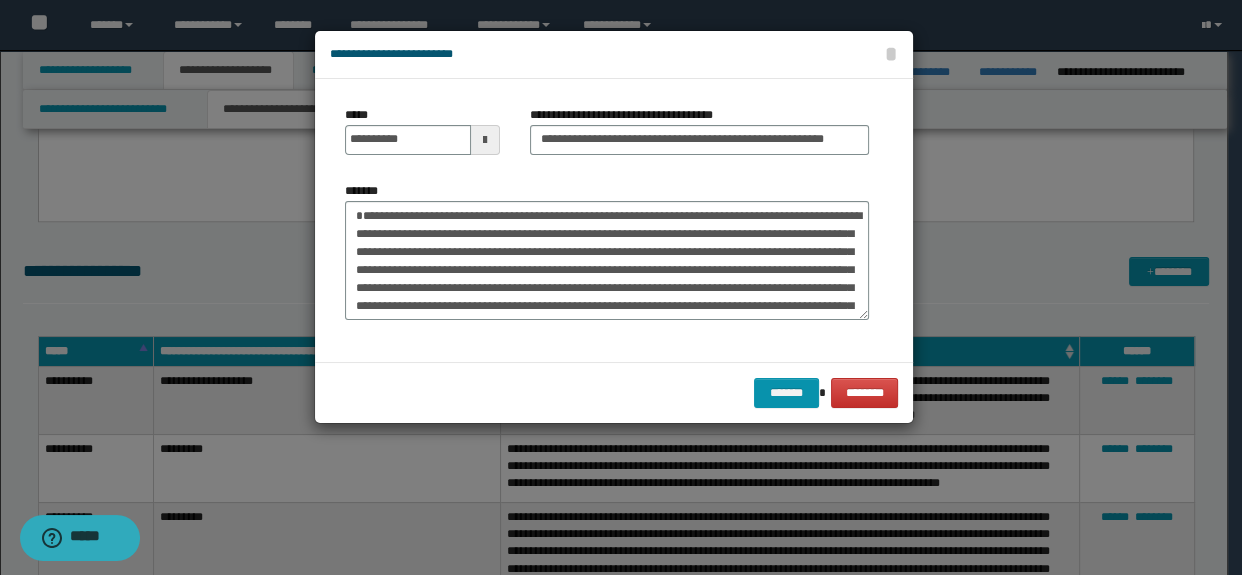 click on "**********" at bounding box center [607, 220] 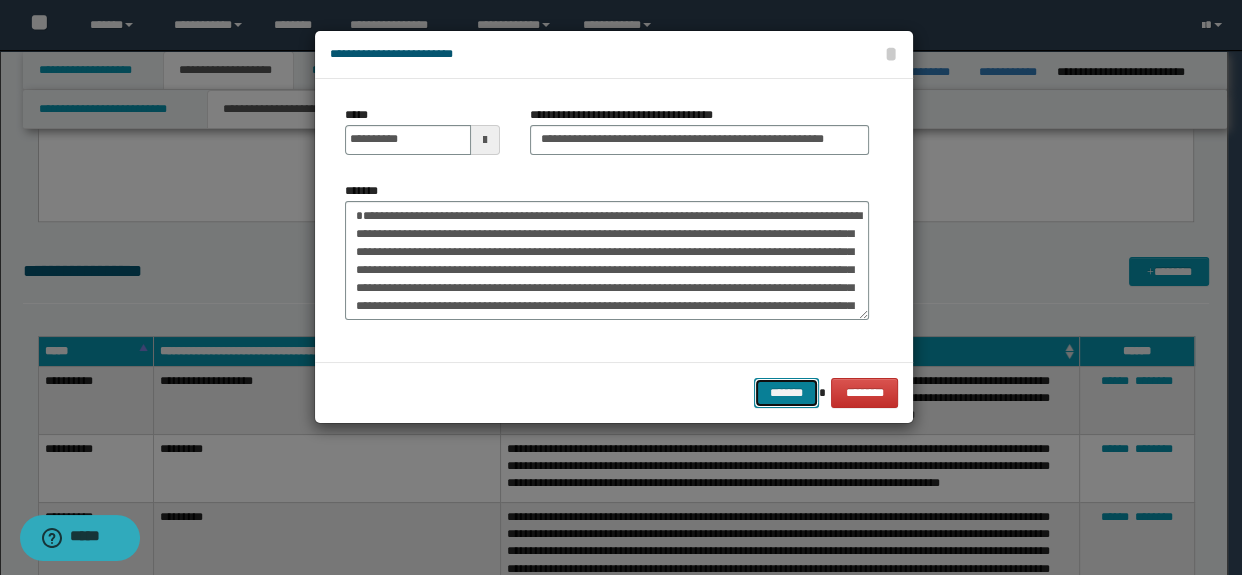 click on "*******" at bounding box center (786, 393) 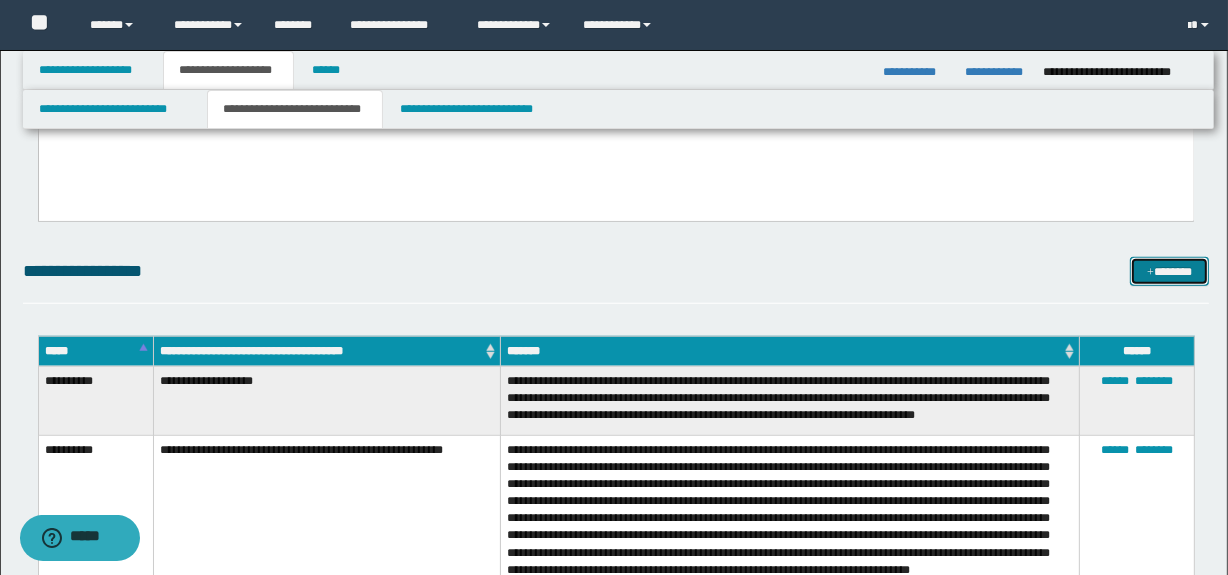 click on "*******" at bounding box center (1170, 272) 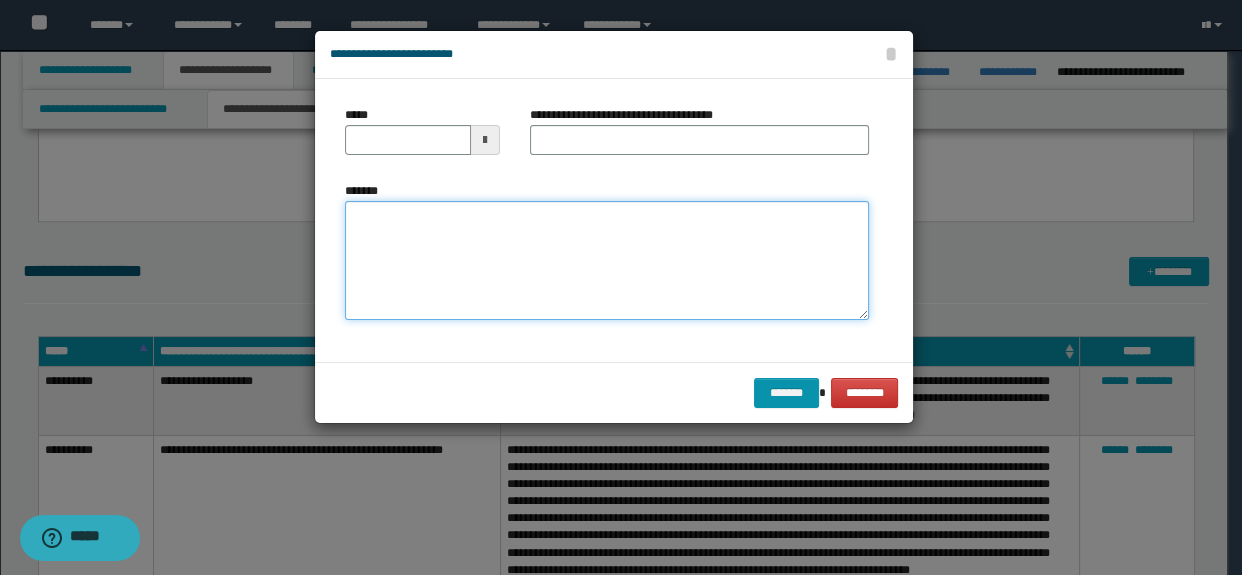 click on "*******" at bounding box center [607, 261] 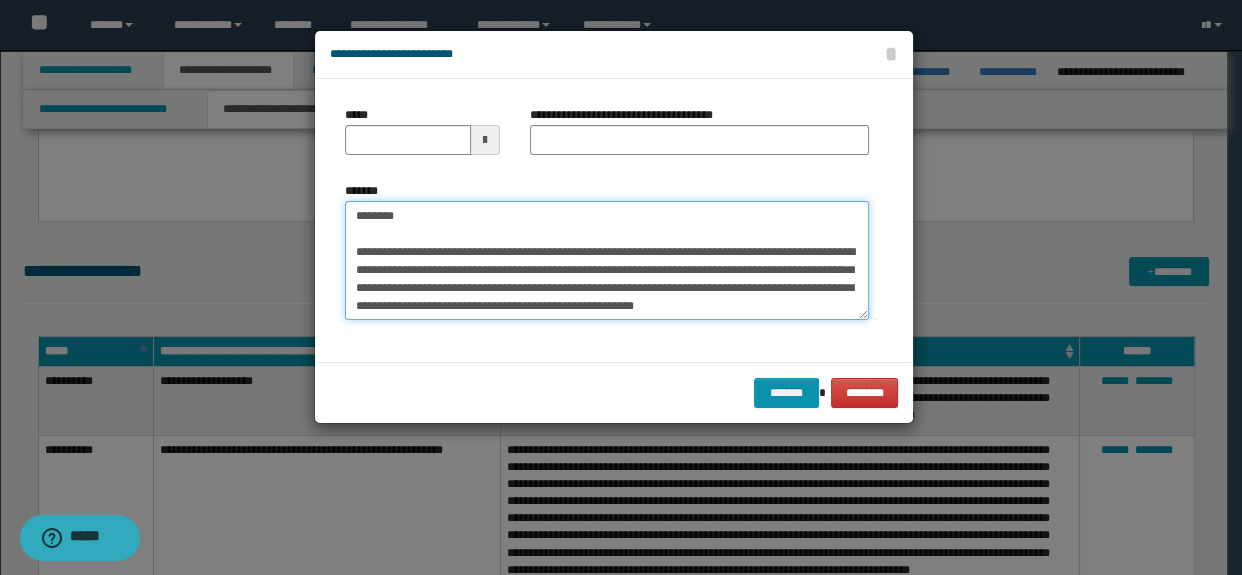 scroll, scrollTop: 0, scrollLeft: 0, axis: both 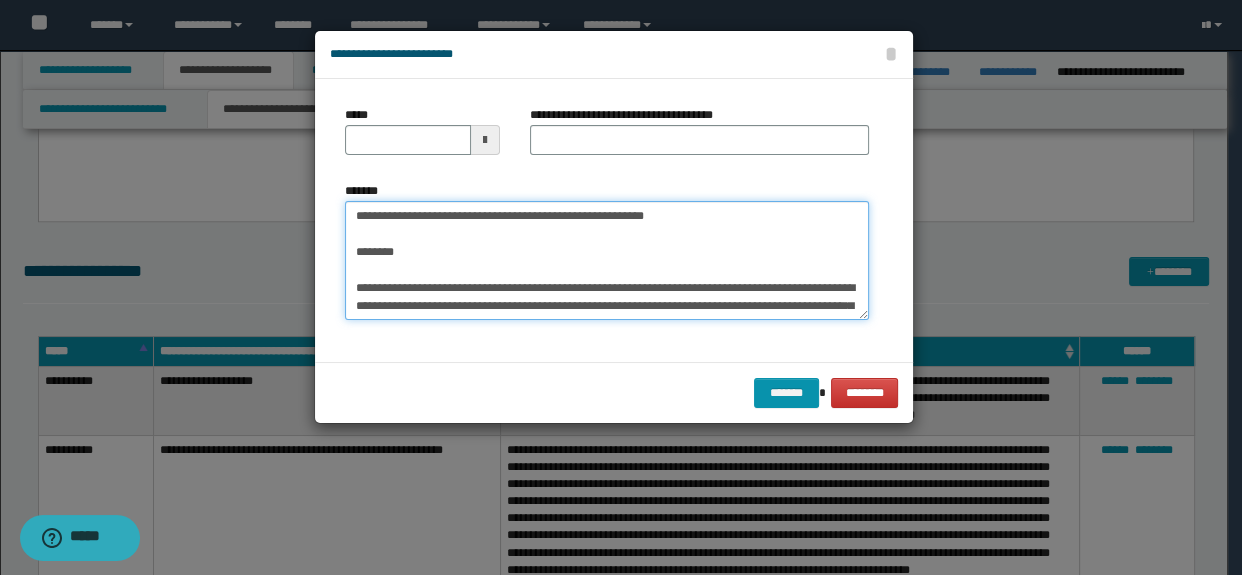 type on "**********" 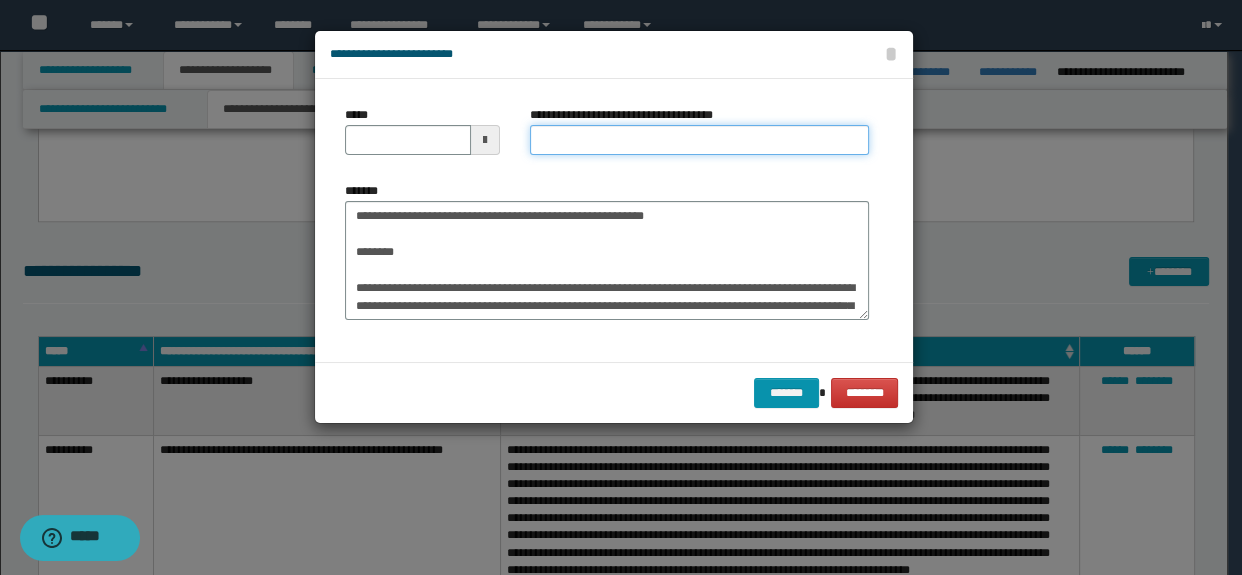 click on "**********" at bounding box center [700, 140] 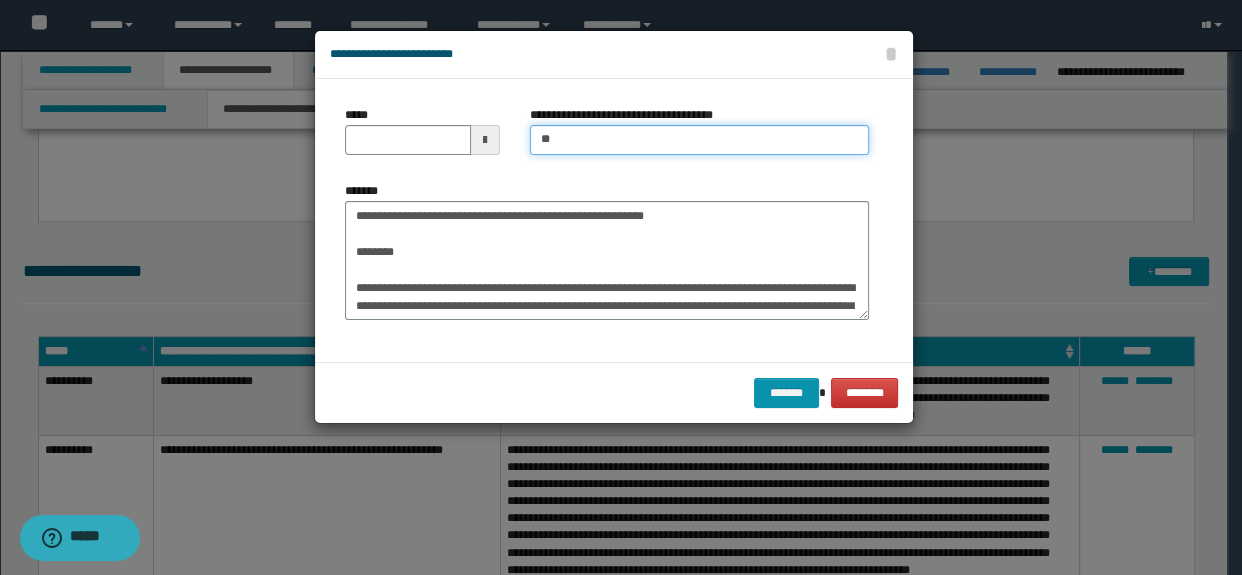 click on "**" at bounding box center [700, 140] 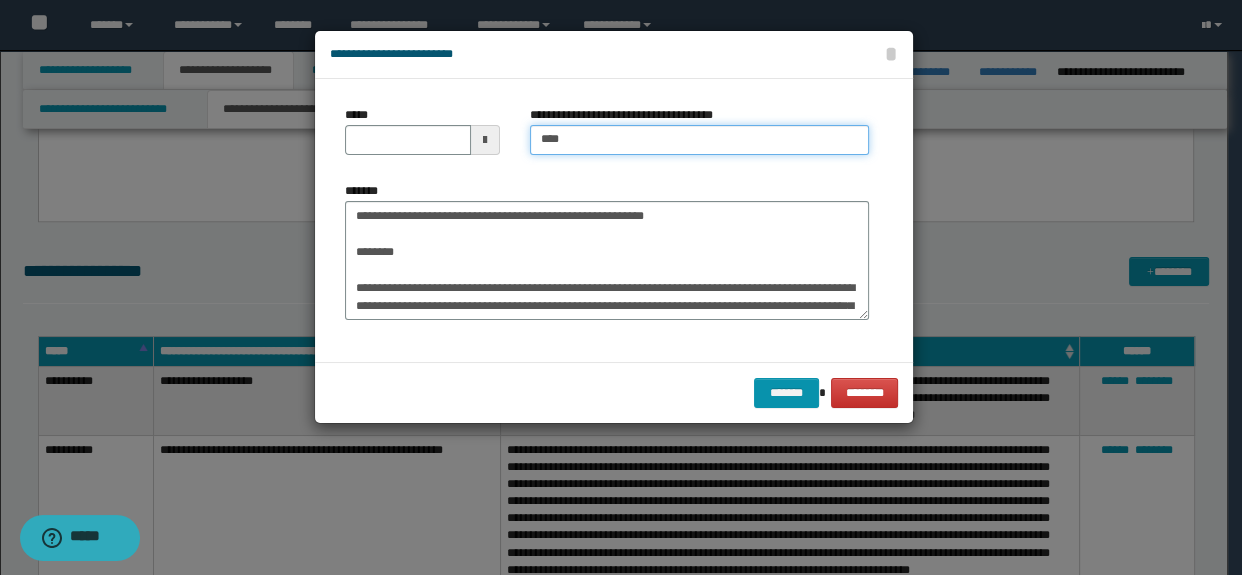 type on "**********" 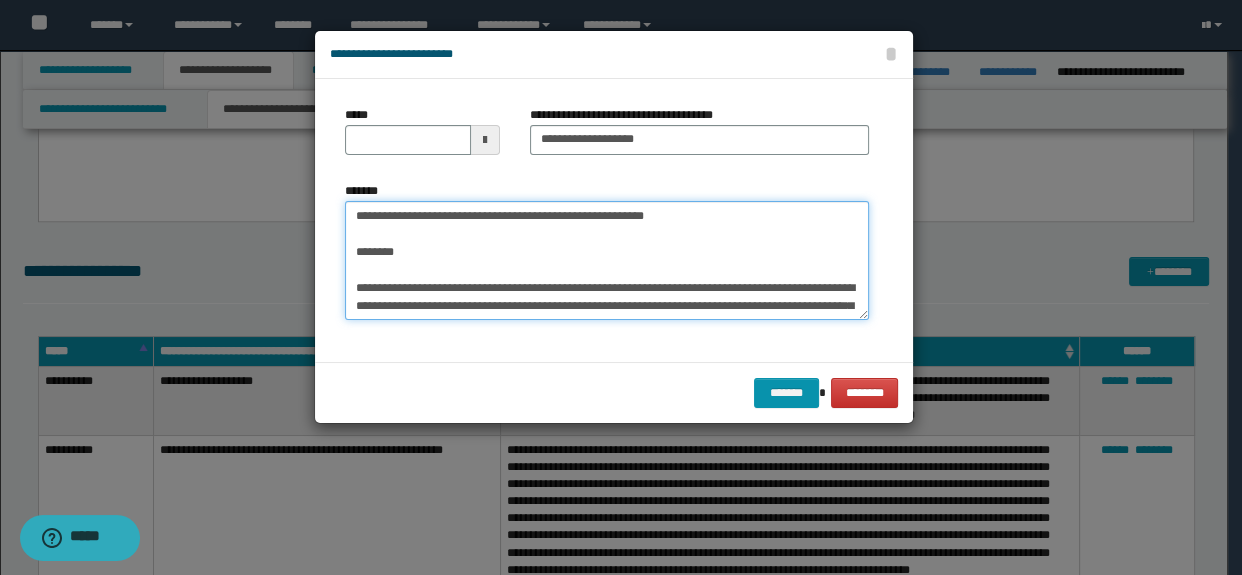 drag, startPoint x: 439, startPoint y: 249, endPoint x: 301, endPoint y: 187, distance: 151.28781 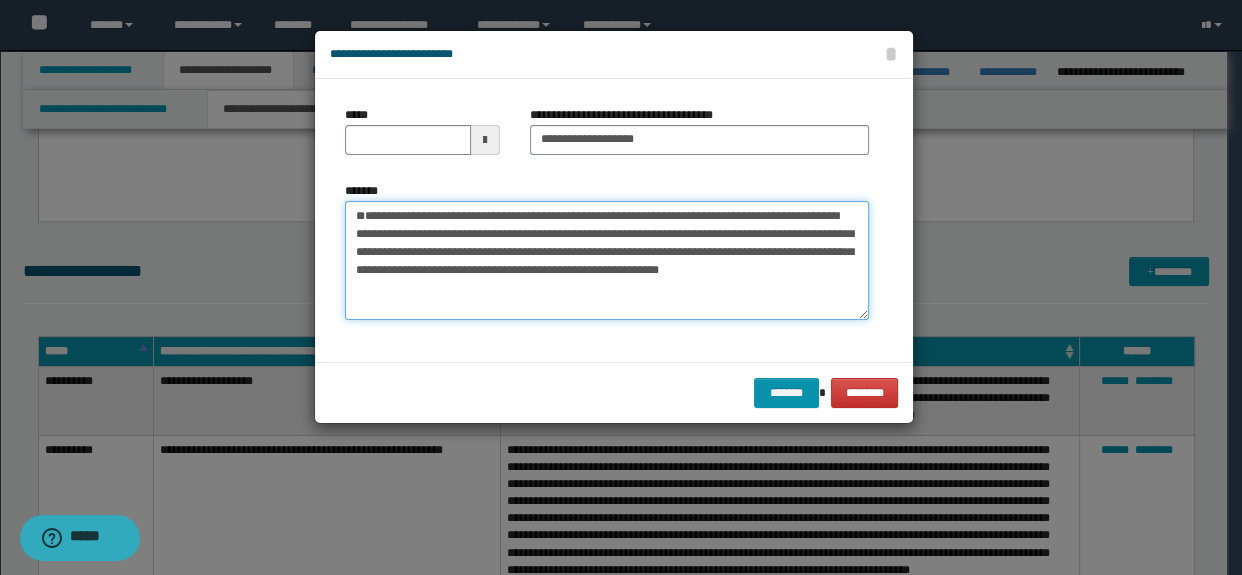 type 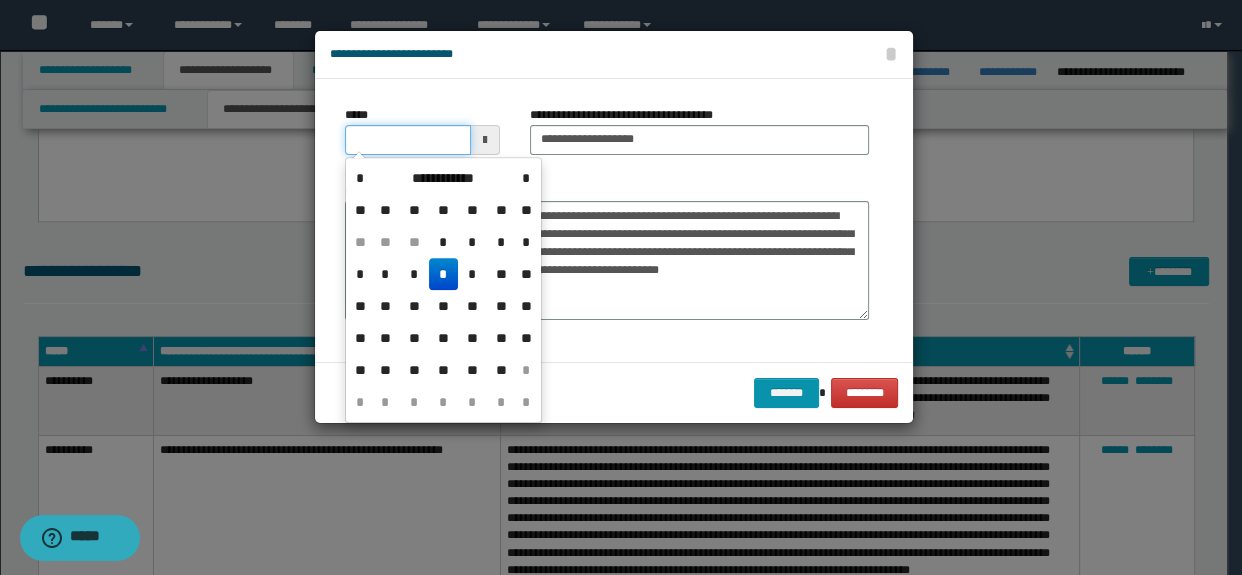 click on "*****" at bounding box center (408, 140) 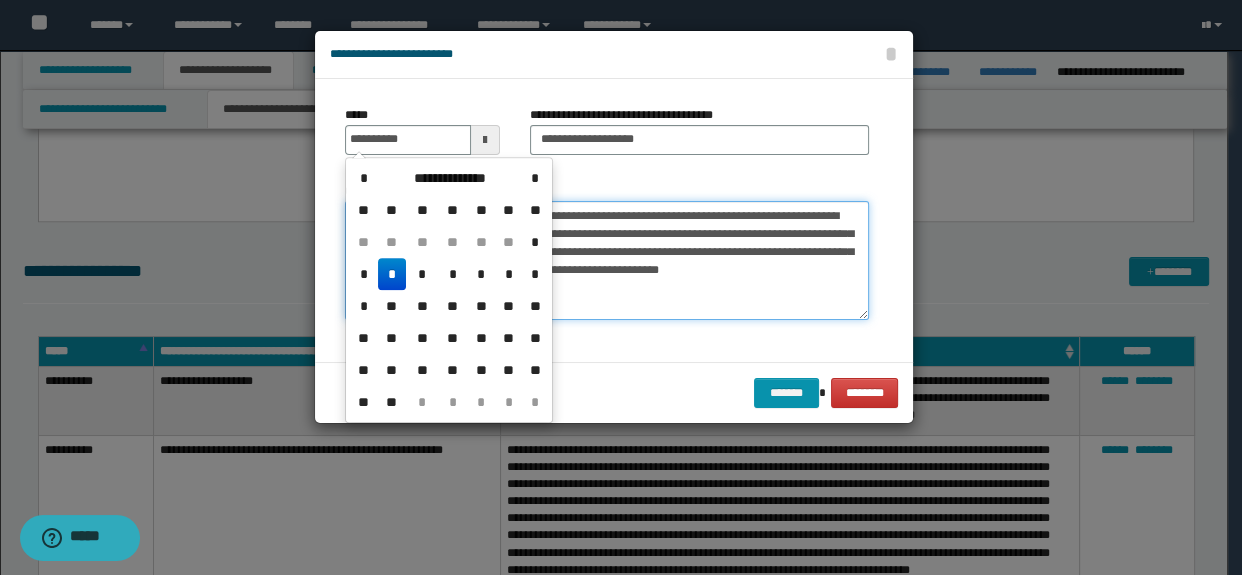 type on "**********" 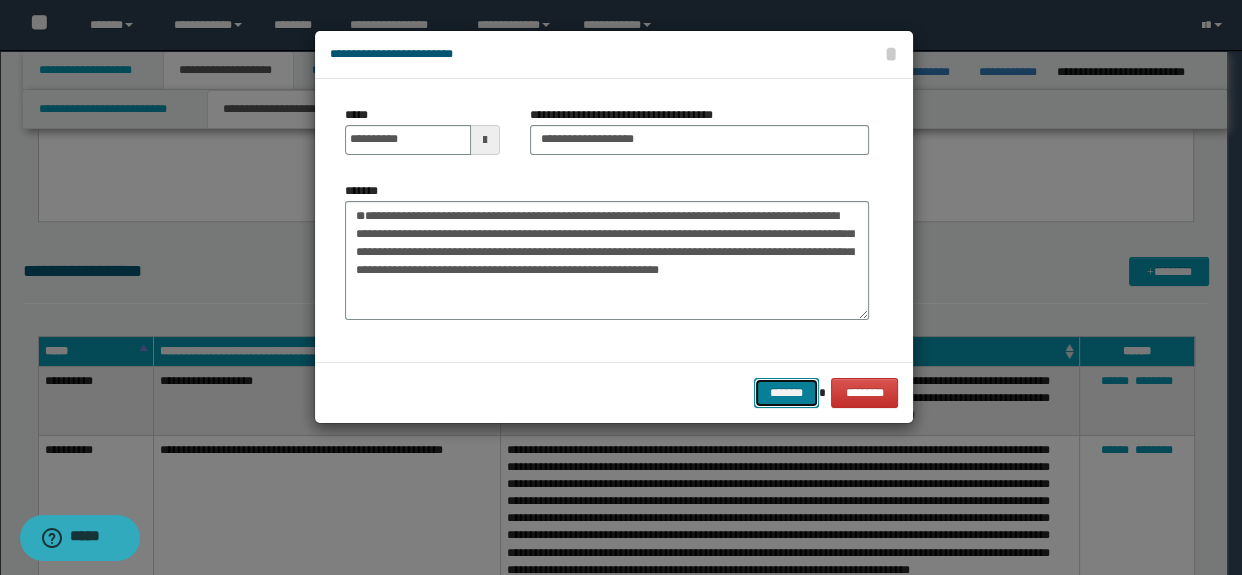 click on "*******" at bounding box center [786, 393] 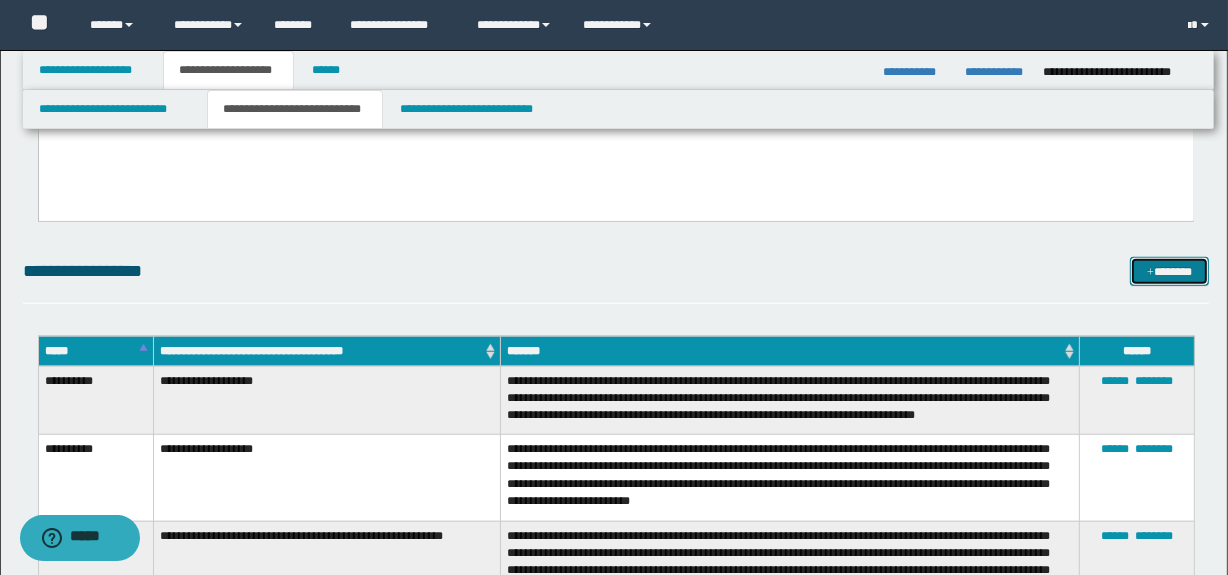 click on "*******" at bounding box center [1170, 272] 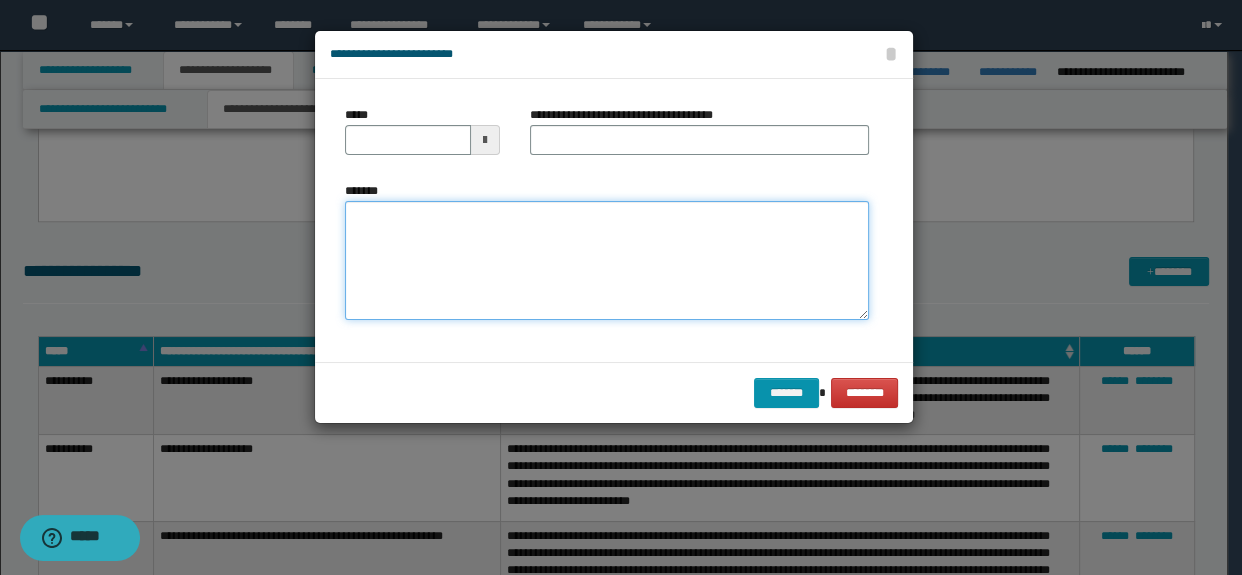 click on "*******" at bounding box center (607, 261) 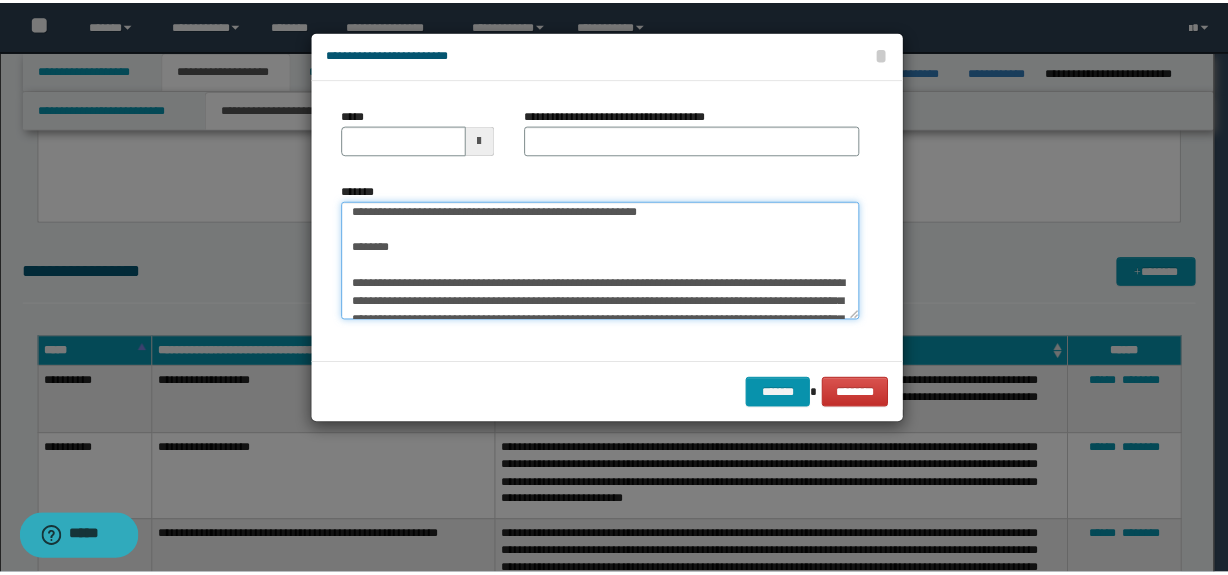 scroll, scrollTop: 0, scrollLeft: 0, axis: both 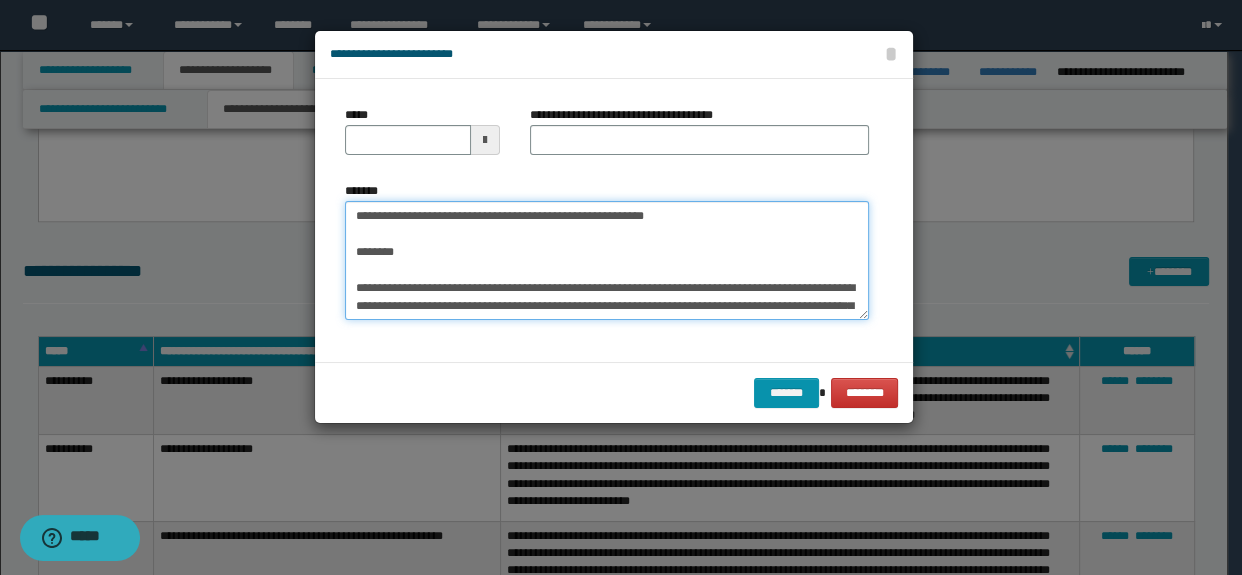 type on "**********" 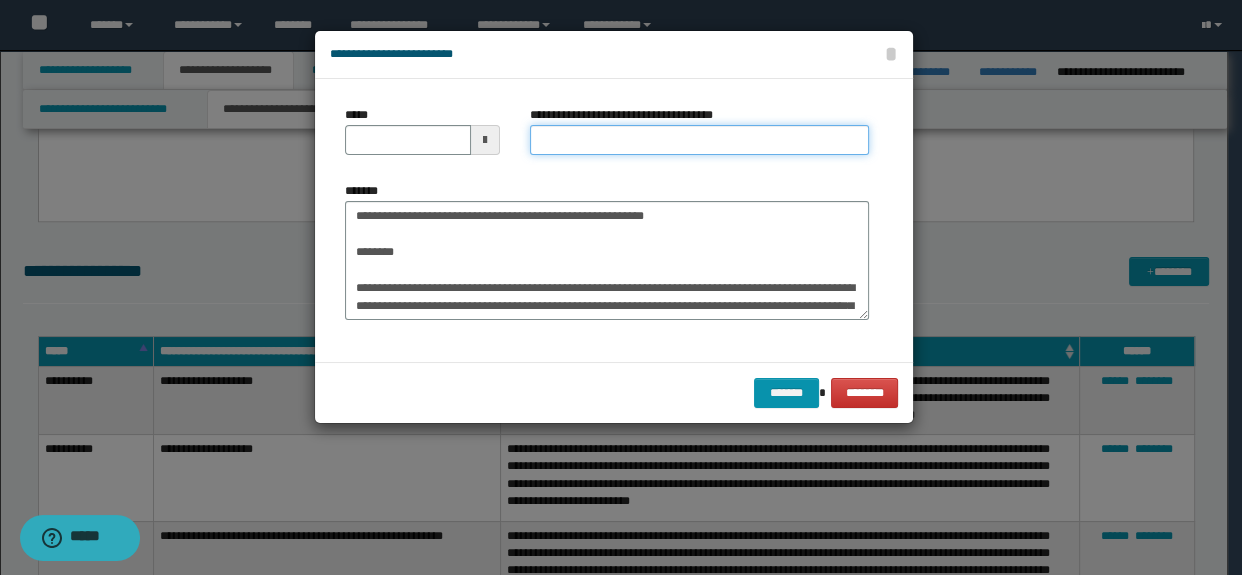 click on "**********" at bounding box center (700, 140) 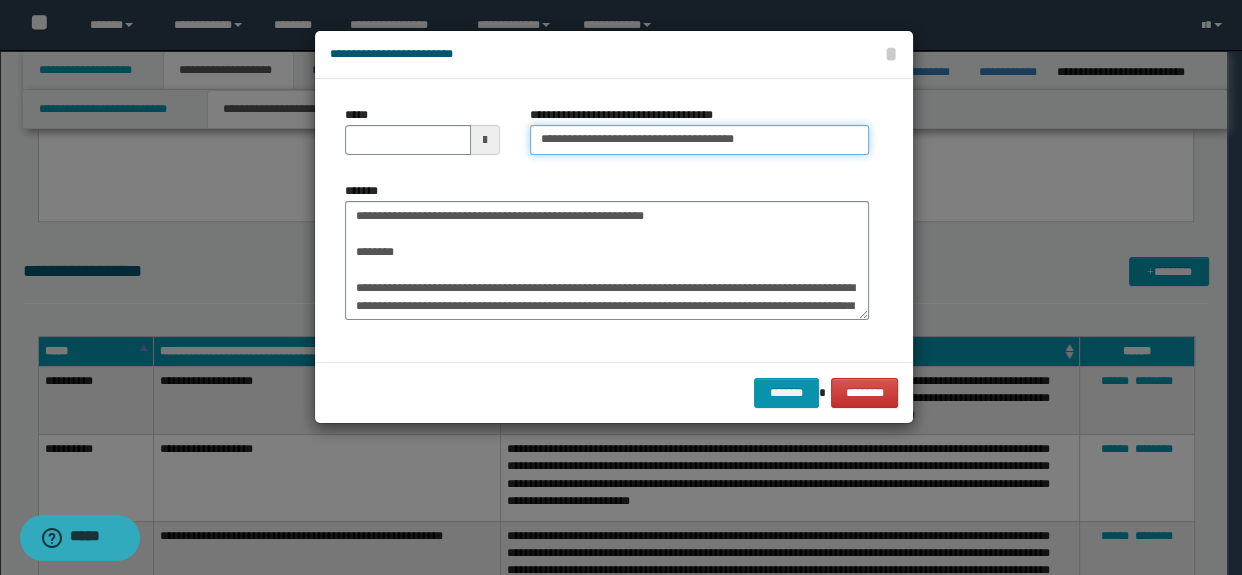 drag, startPoint x: 827, startPoint y: 139, endPoint x: 747, endPoint y: 139, distance: 80 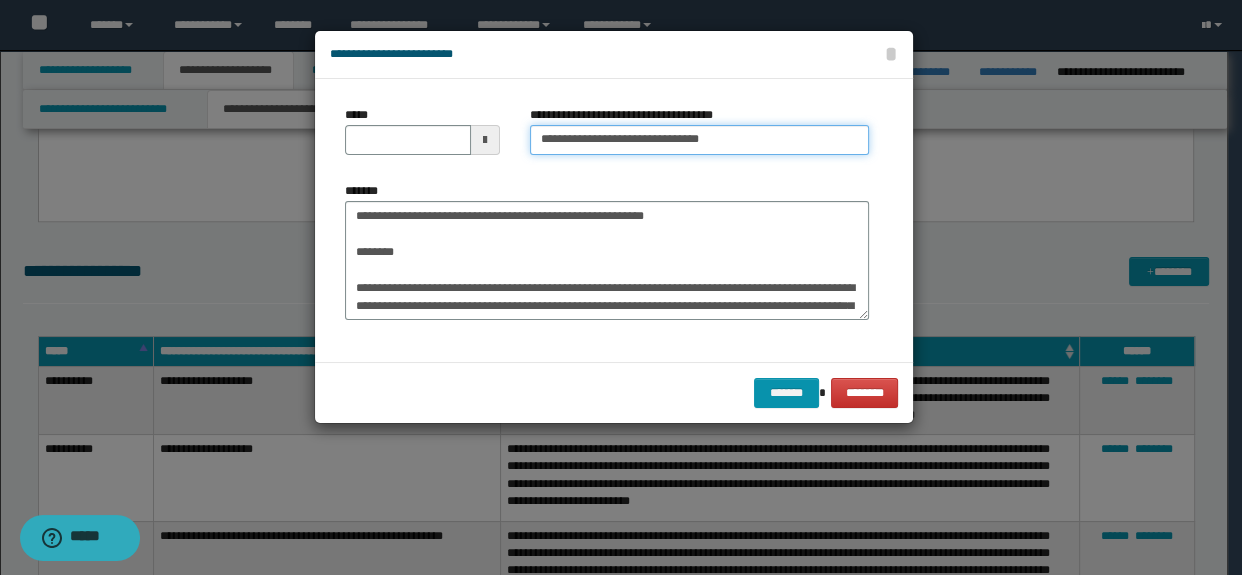 type on "**********" 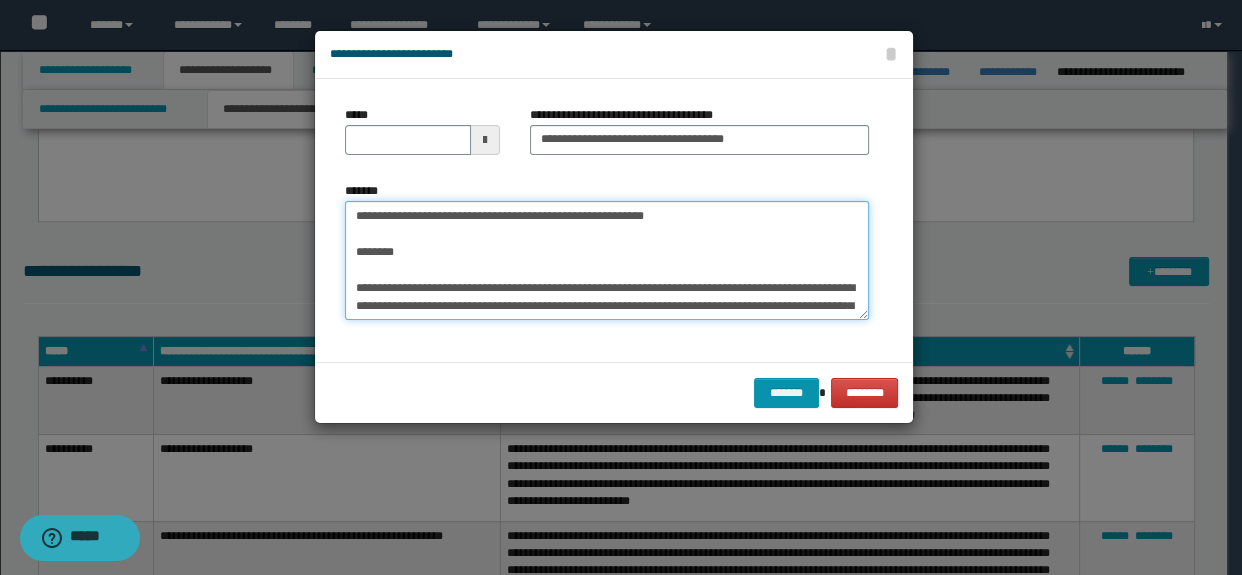 drag, startPoint x: 534, startPoint y: 254, endPoint x: 472, endPoint y: 260, distance: 62.289646 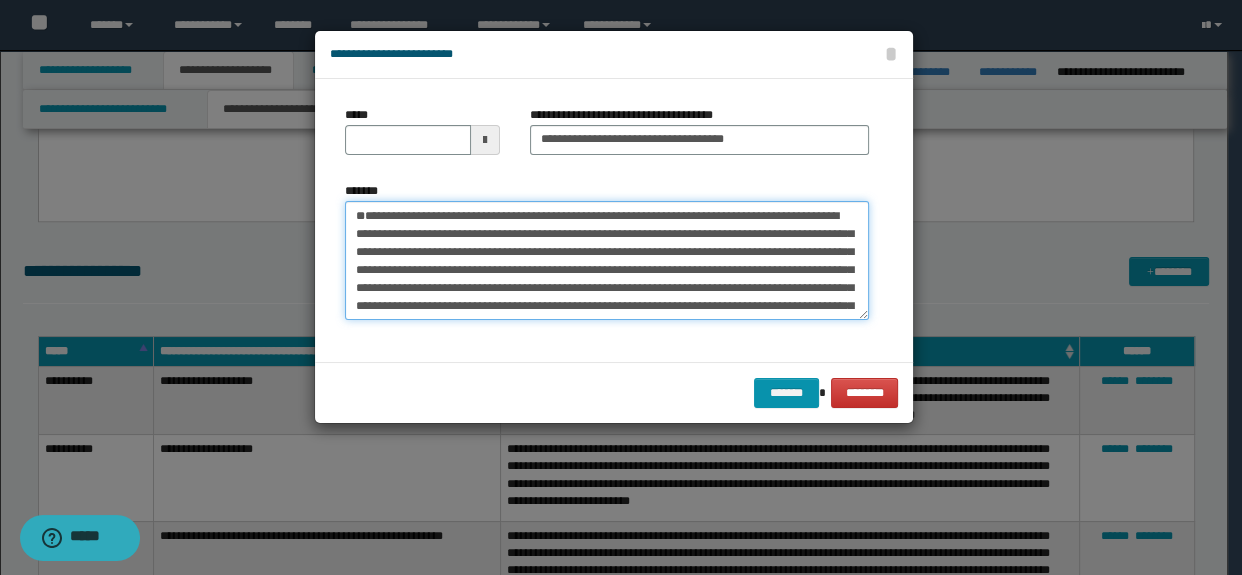 type 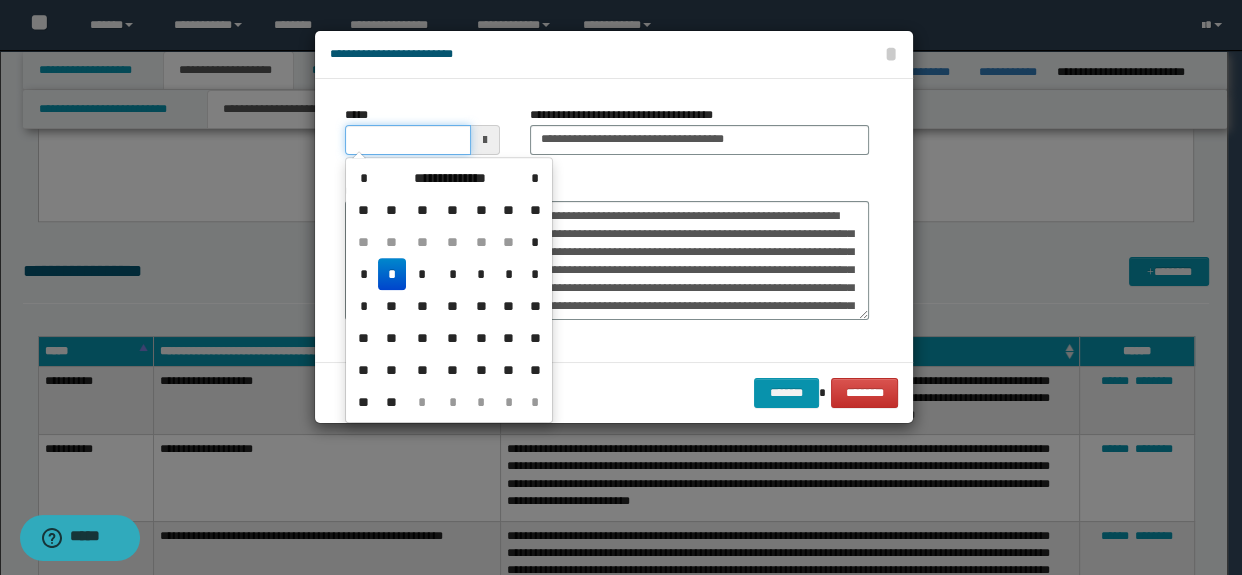 click on "*****" at bounding box center [408, 140] 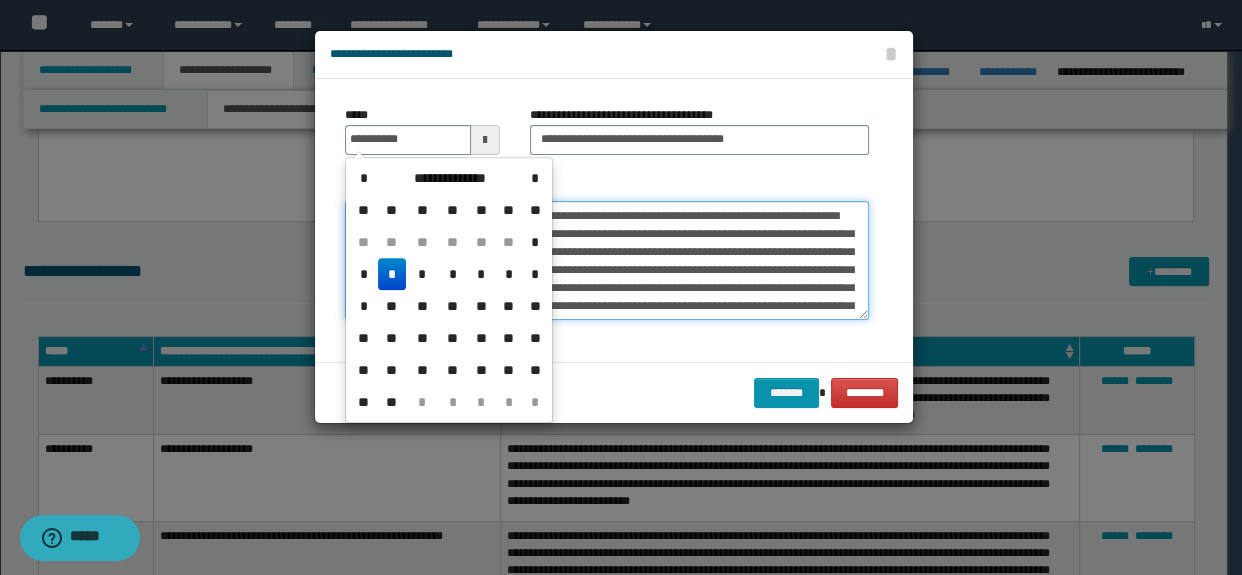 type on "**********" 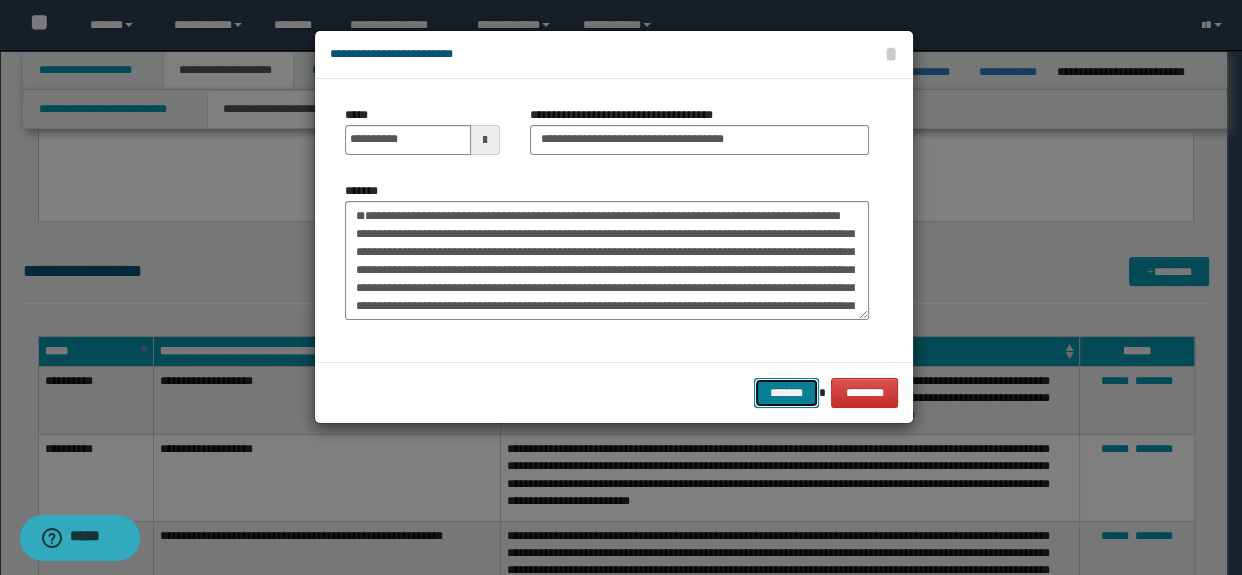 click on "*******" at bounding box center [786, 393] 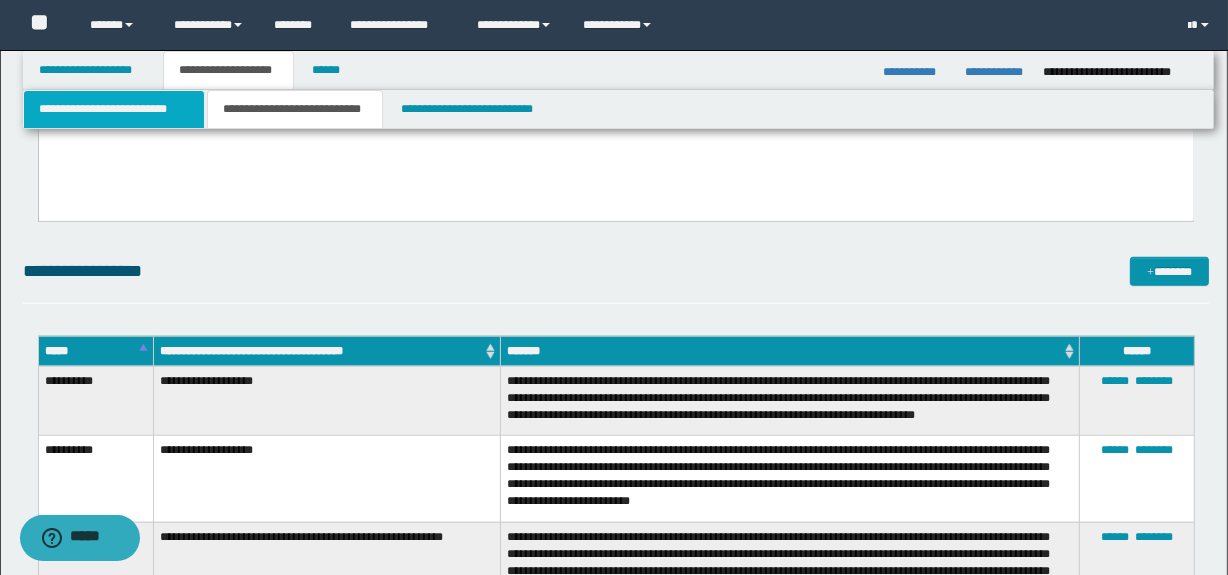 click on "**********" at bounding box center (114, 109) 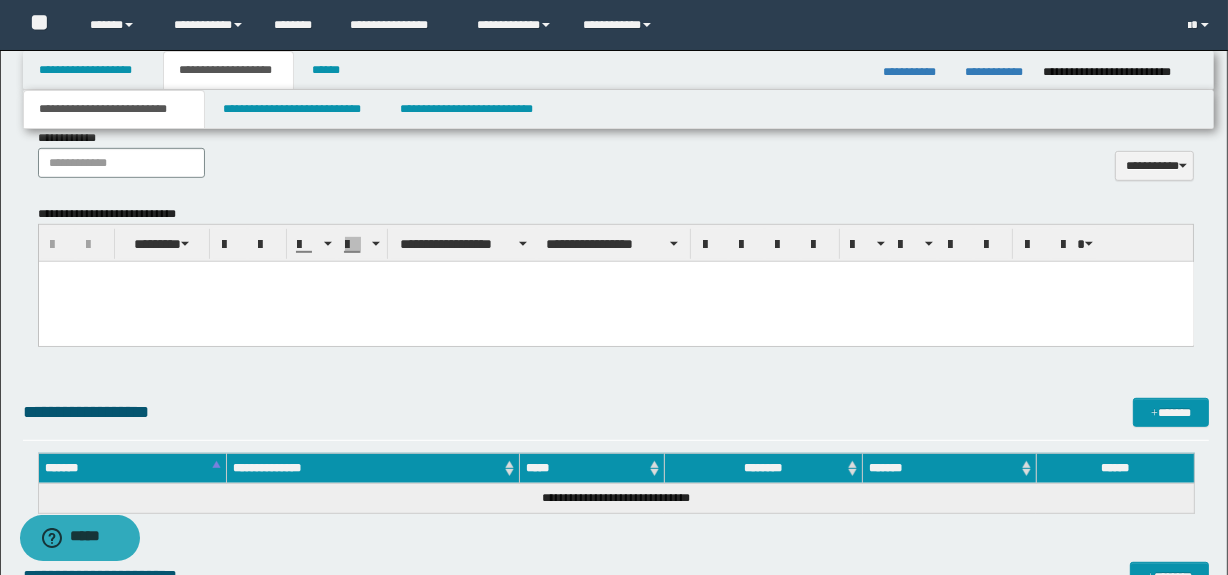 scroll, scrollTop: 986, scrollLeft: 0, axis: vertical 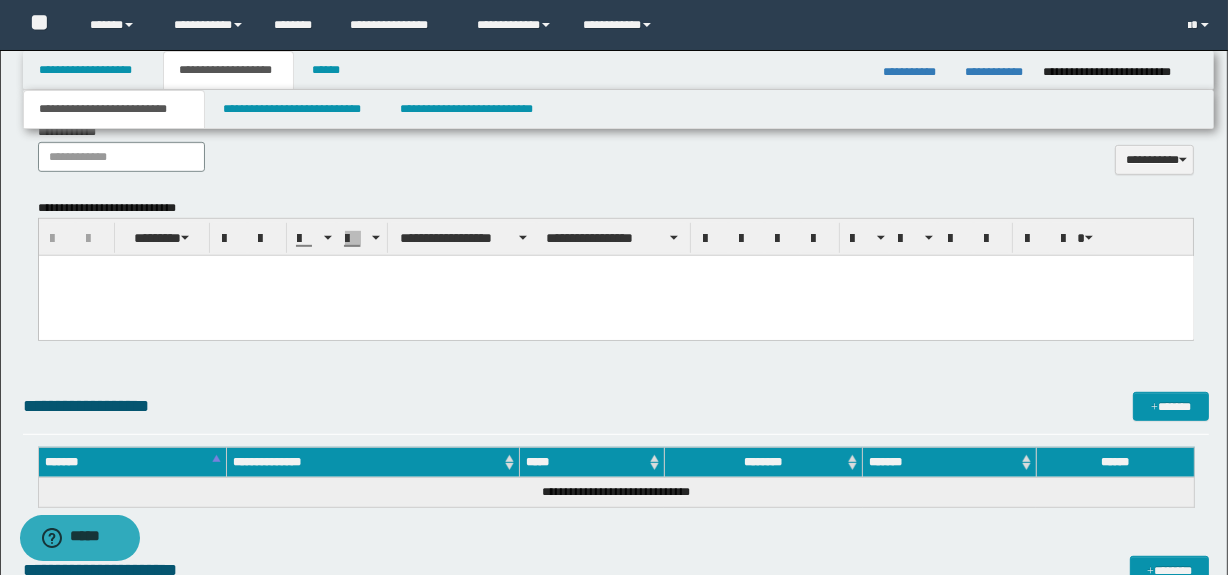 click at bounding box center (615, 296) 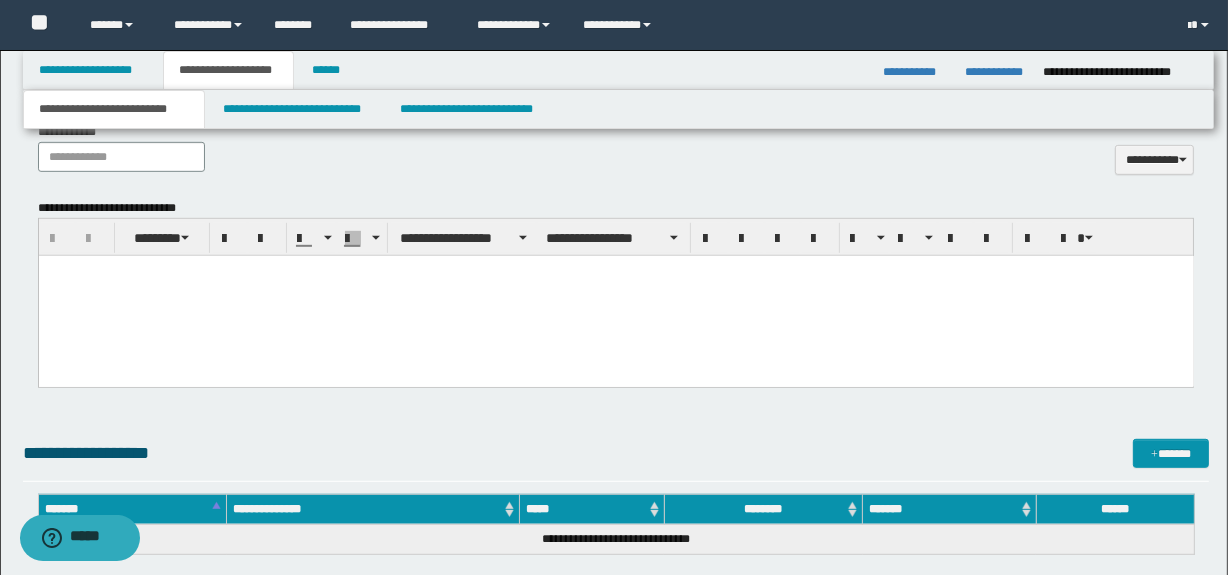 type 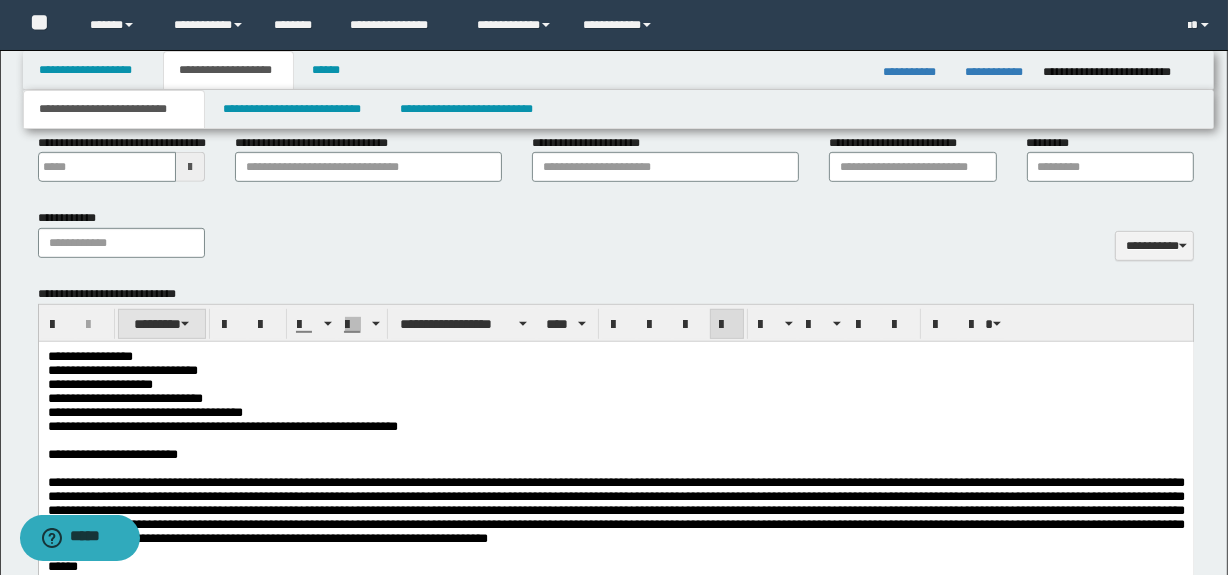scroll, scrollTop: 895, scrollLeft: 0, axis: vertical 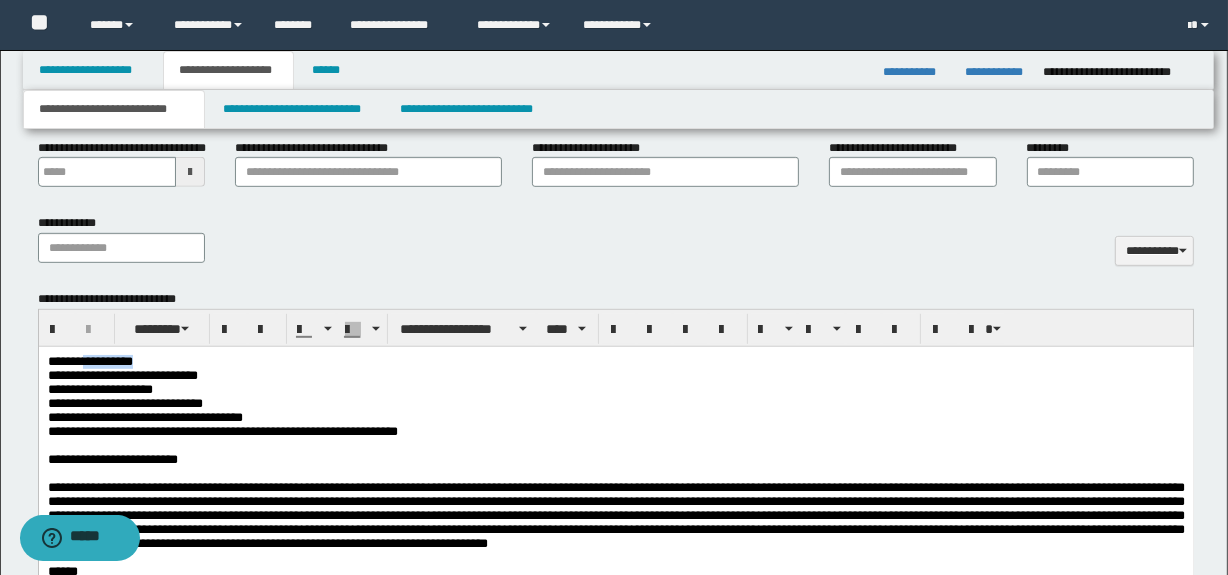 drag, startPoint x: 155, startPoint y: 356, endPoint x: 85, endPoint y: 355, distance: 70.00714 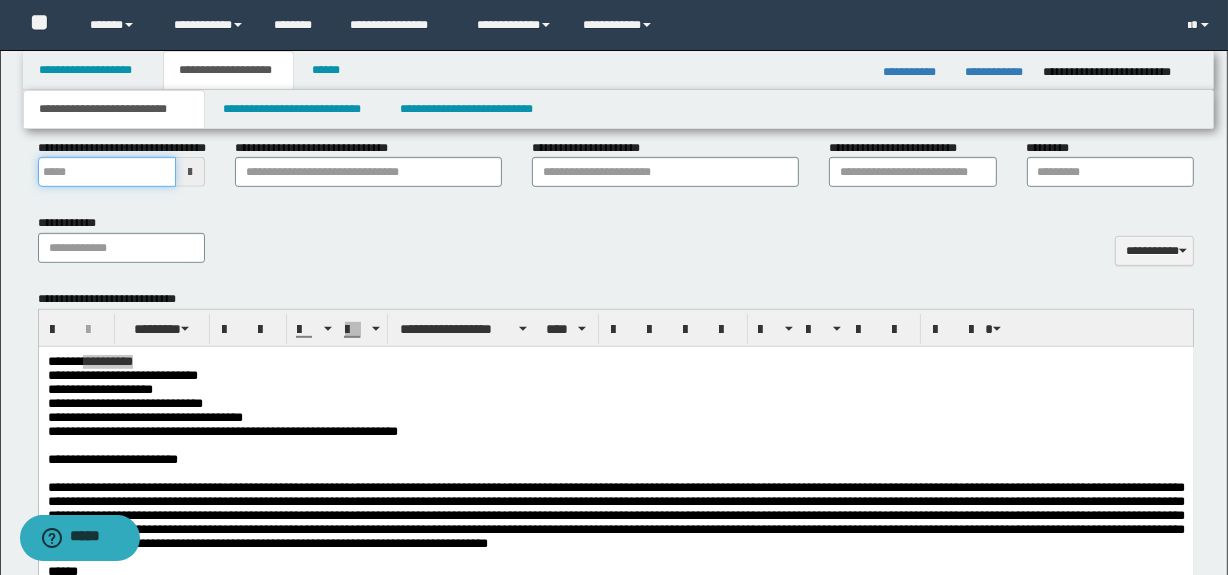 click on "**********" at bounding box center [107, 172] 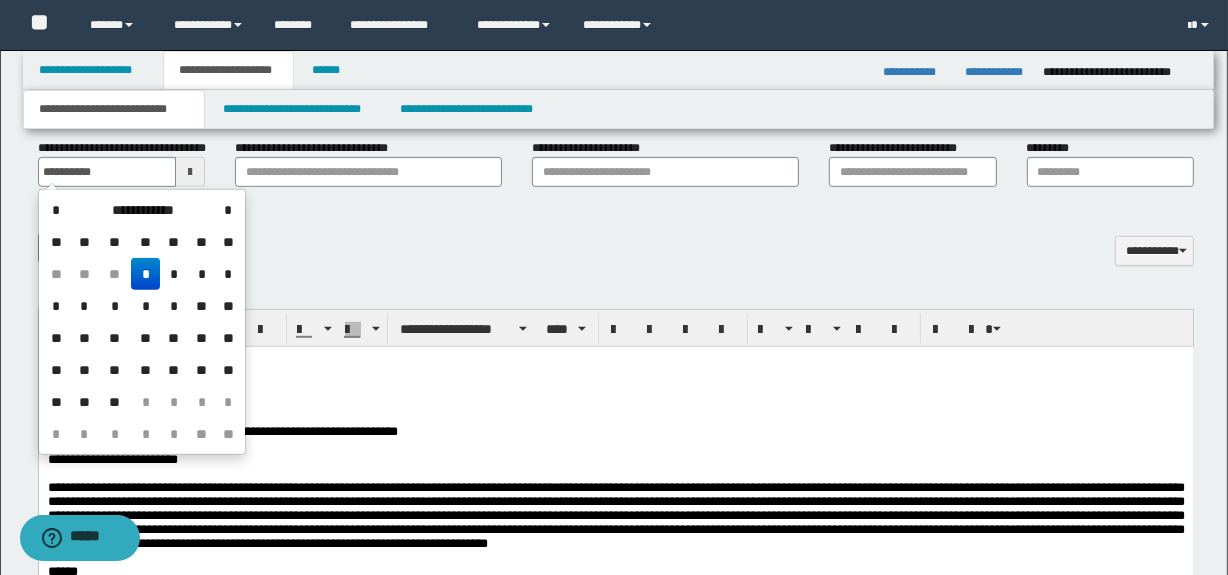 type on "**********" 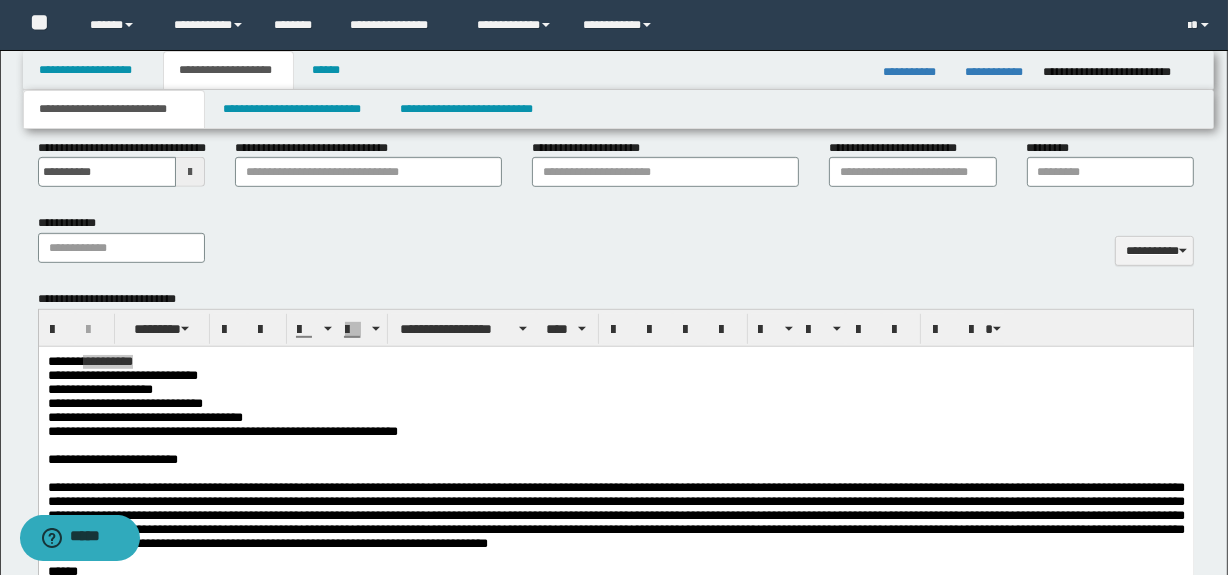 click on "**********" at bounding box center (616, 246) 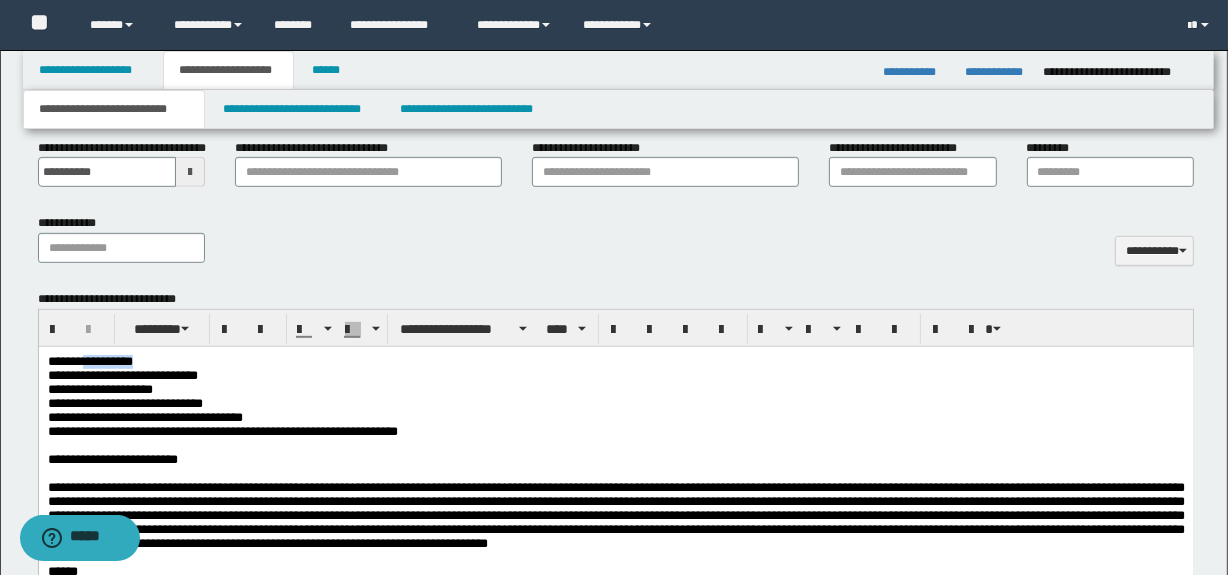click on "**********" at bounding box center [144, 417] 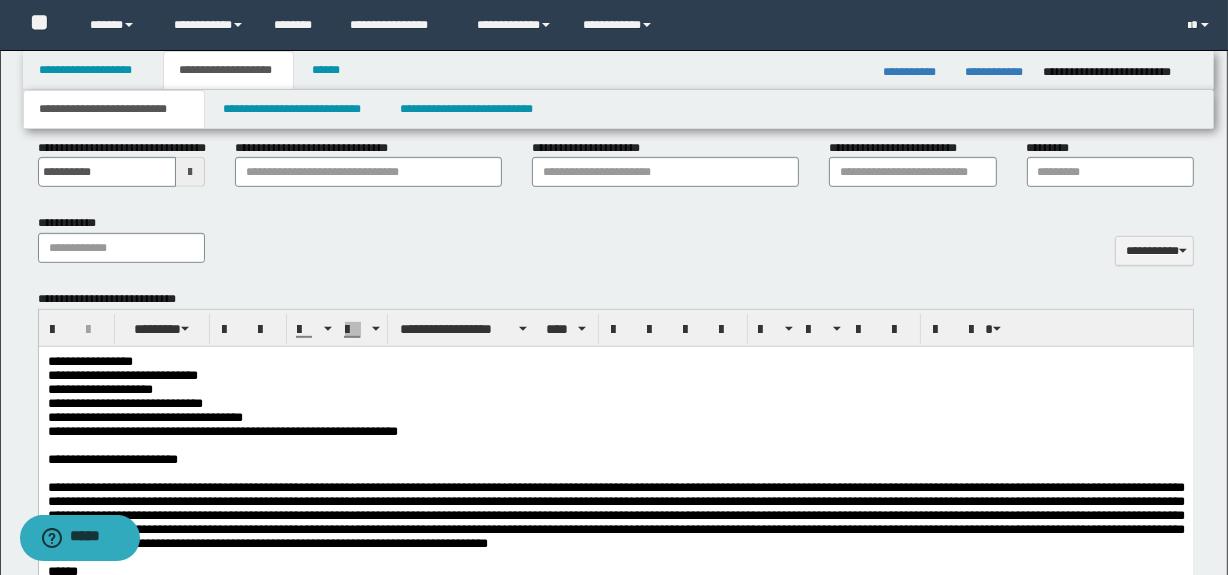 click on "**********" at bounding box center [144, 417] 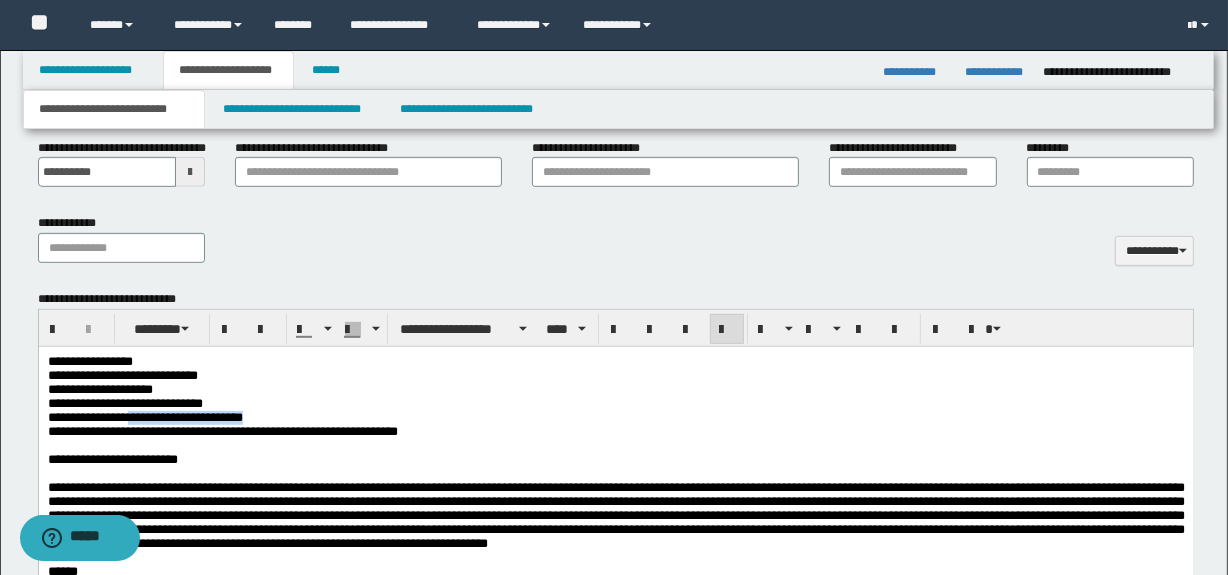 drag, startPoint x: 277, startPoint y: 420, endPoint x: 132, endPoint y: 423, distance: 145.03104 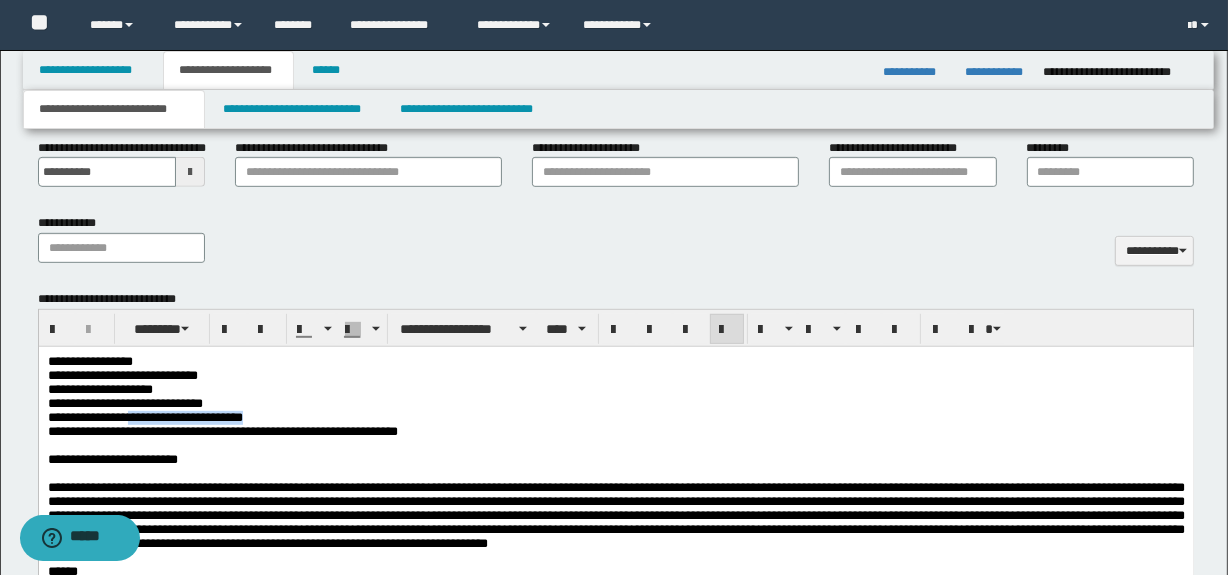 click on "**********" at bounding box center [615, 418] 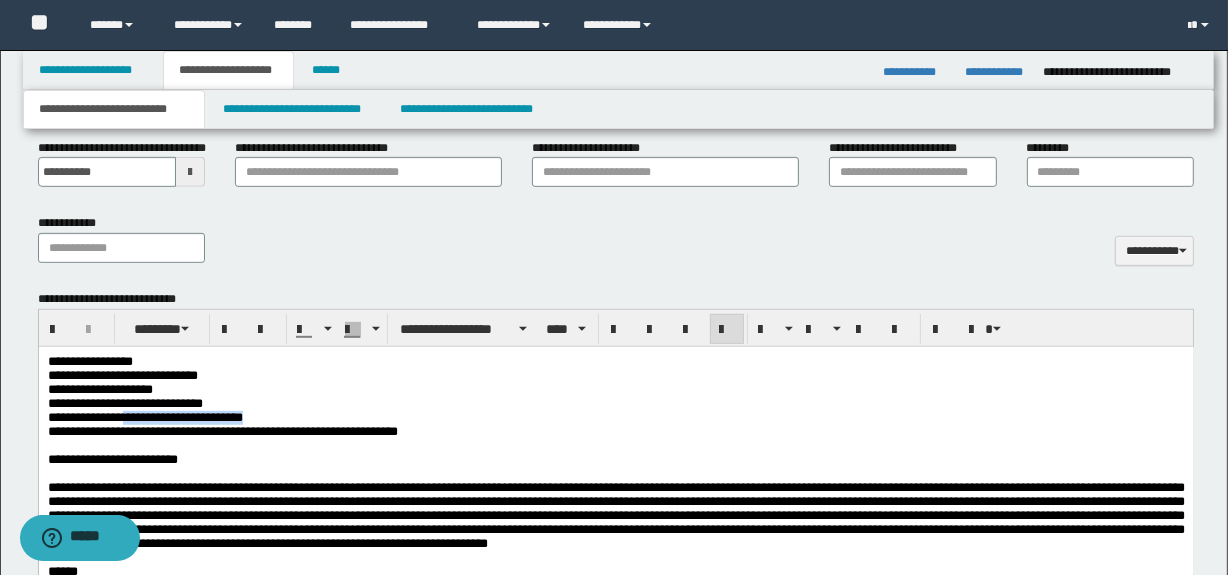 drag, startPoint x: 273, startPoint y: 423, endPoint x: 128, endPoint y: 427, distance: 145.05516 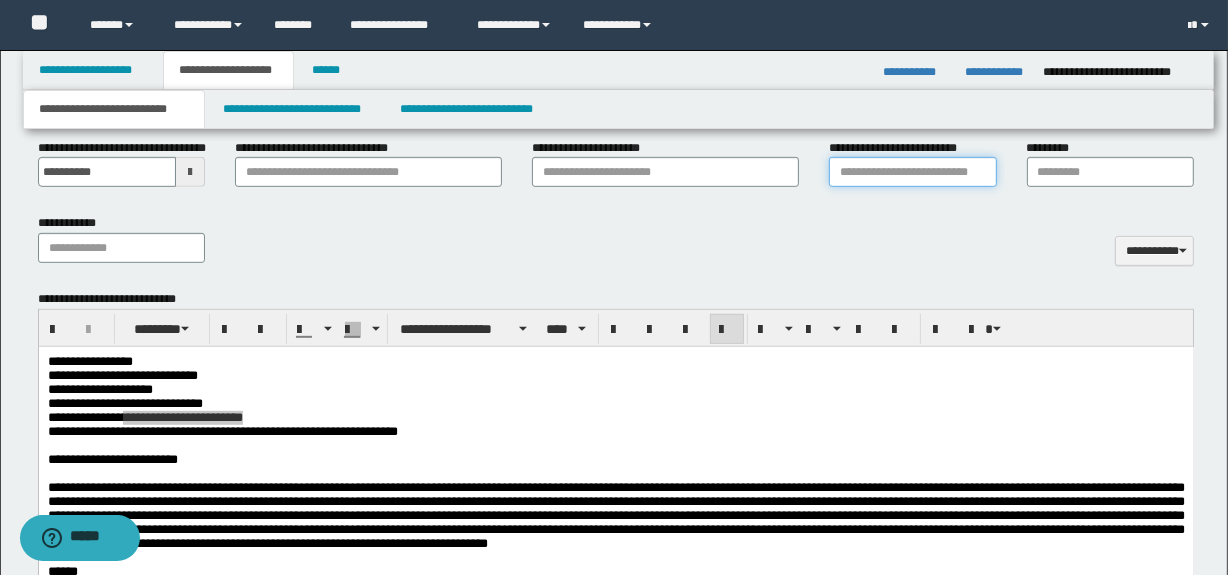 drag, startPoint x: 929, startPoint y: 180, endPoint x: 949, endPoint y: 180, distance: 20 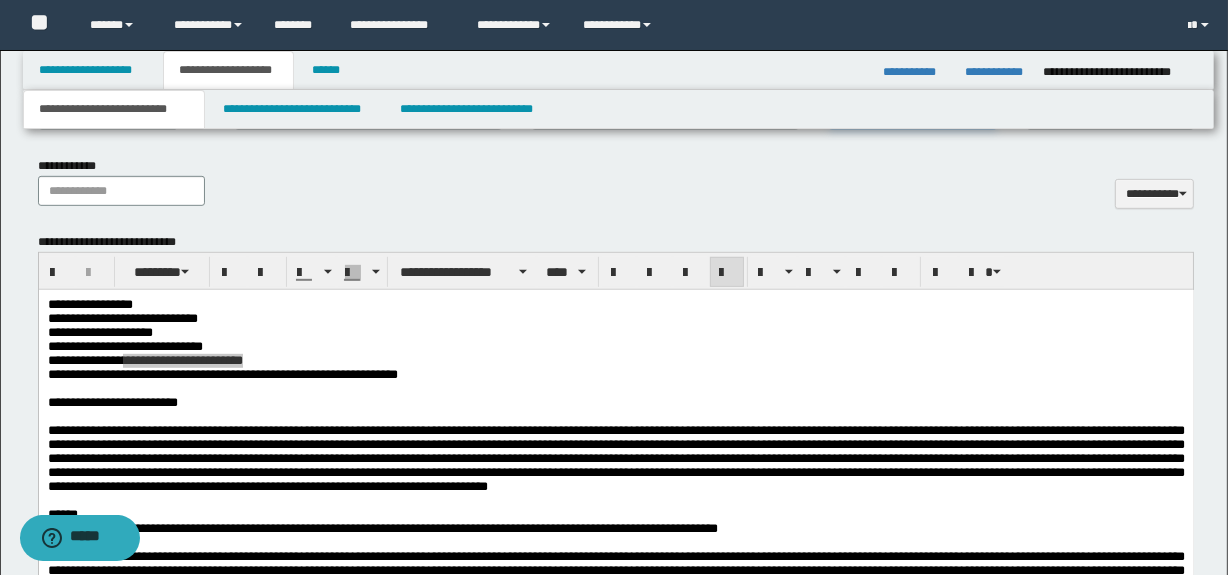scroll, scrollTop: 895, scrollLeft: 0, axis: vertical 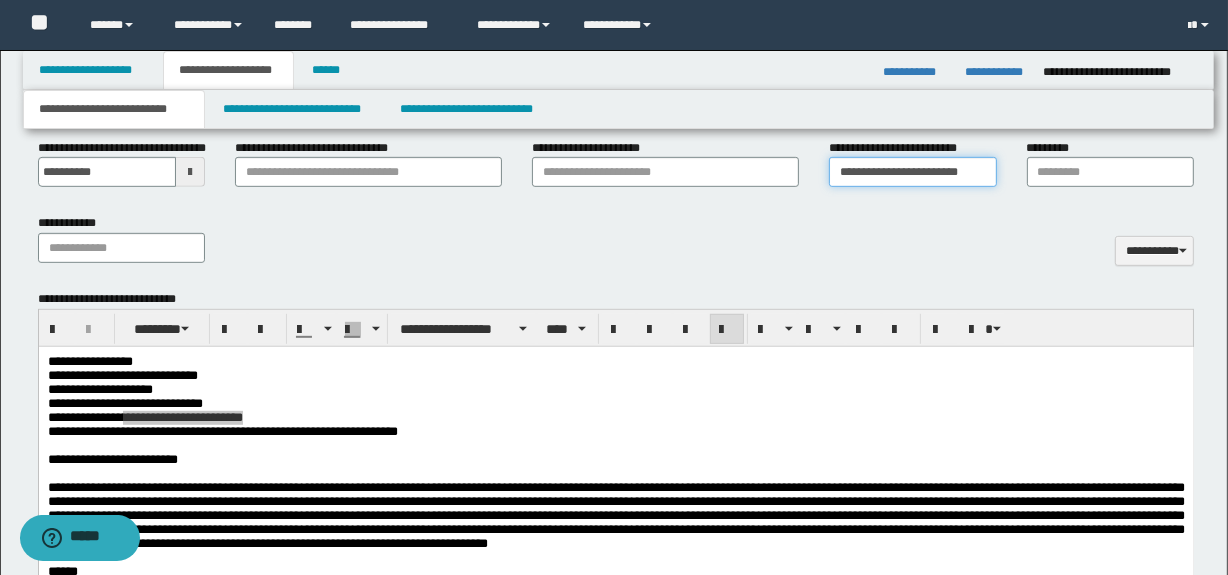 type on "**********" 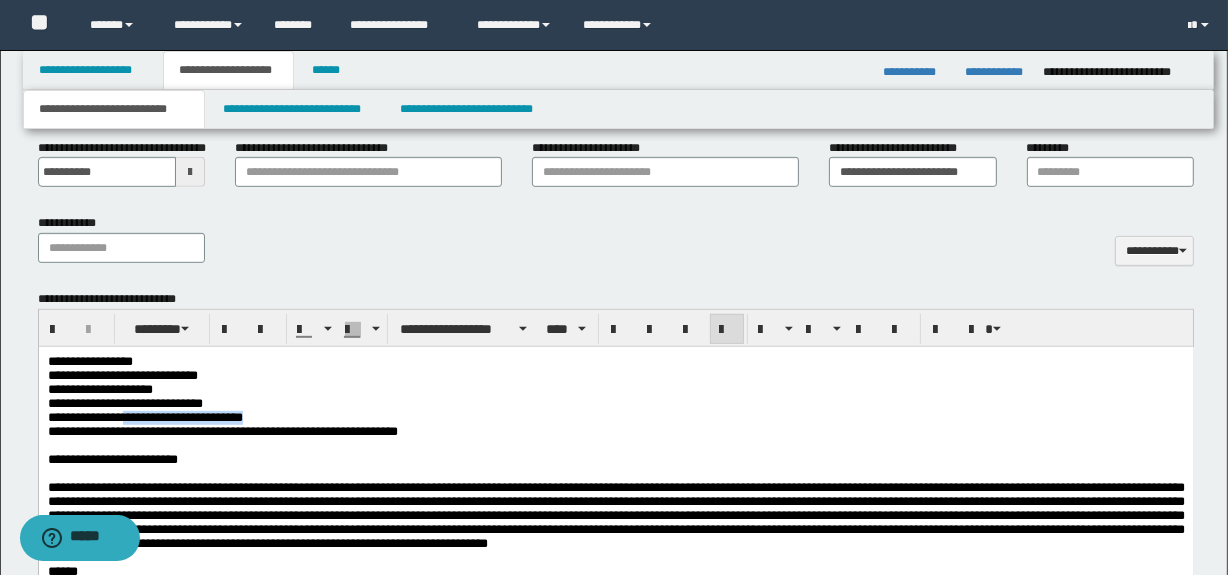 click at bounding box center [615, 446] 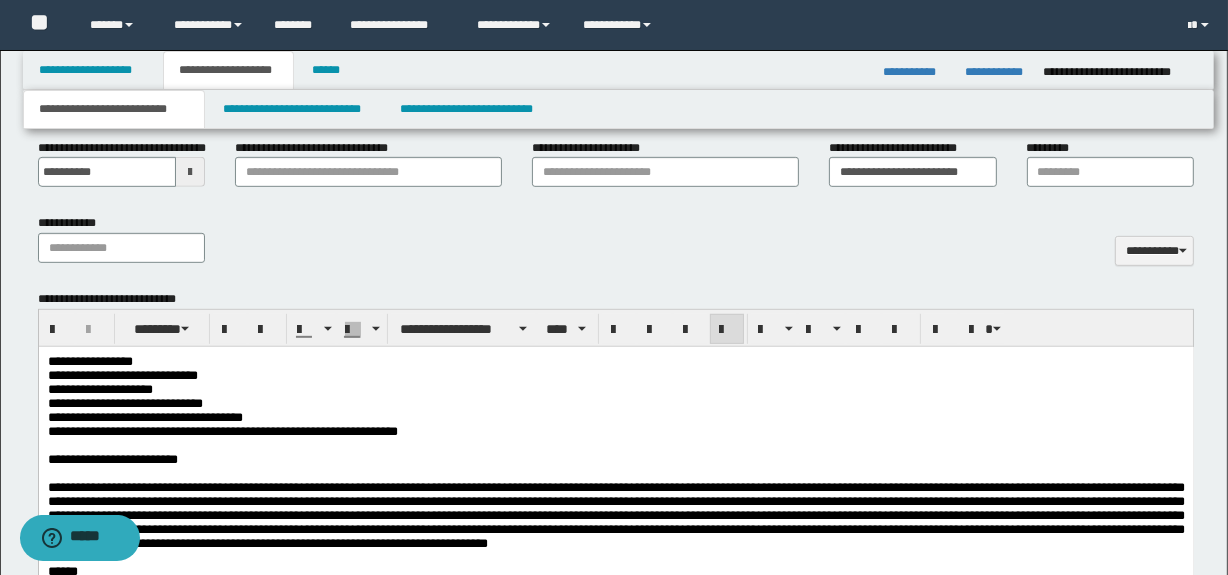 click on "**********" at bounding box center [615, 460] 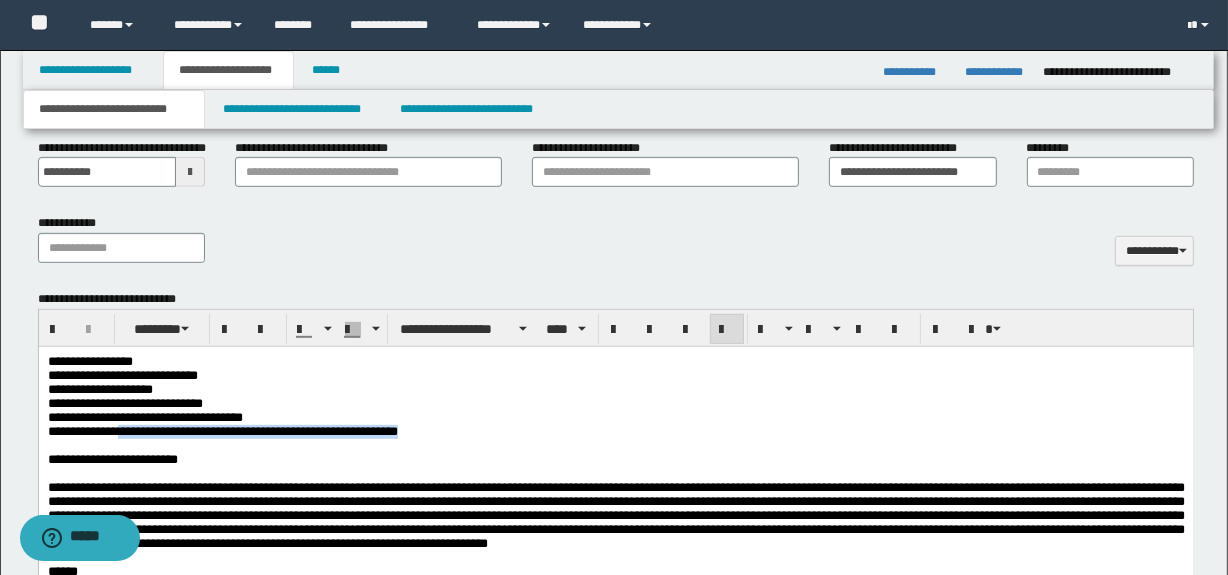 drag, startPoint x: 439, startPoint y: 436, endPoint x: 122, endPoint y: 446, distance: 317.15768 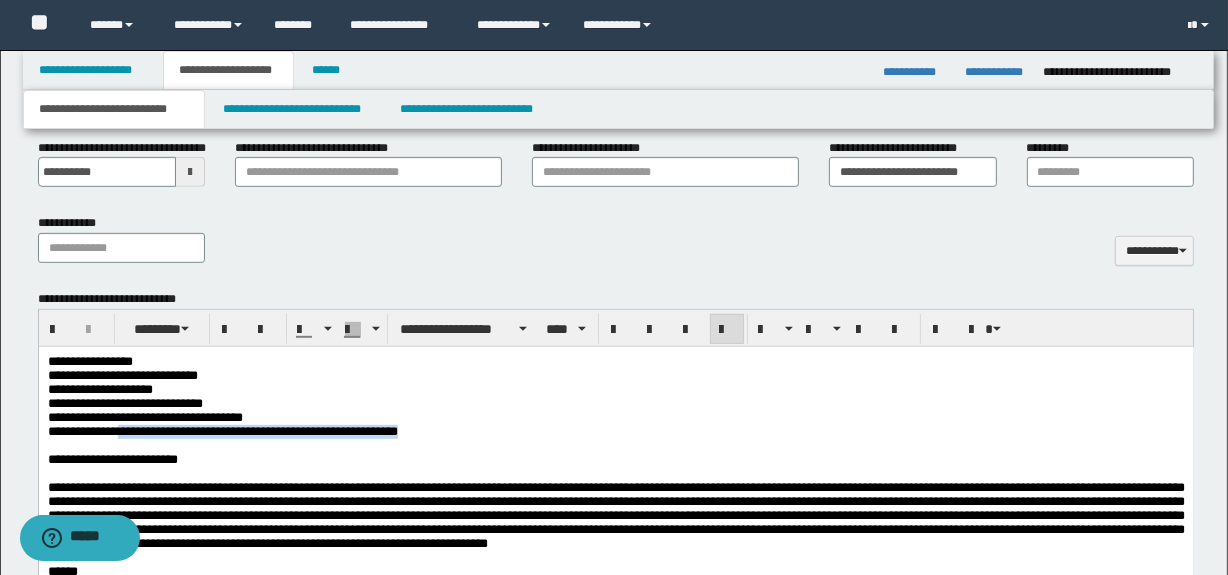 click on "**********" at bounding box center [615, 432] 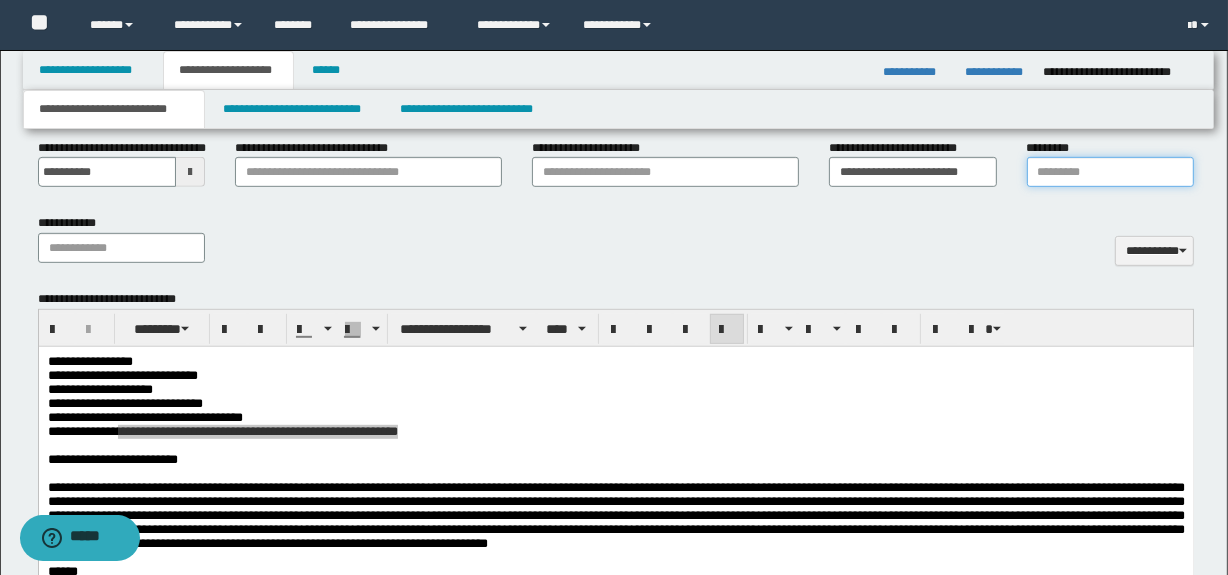 click on "*********" at bounding box center [1111, 172] 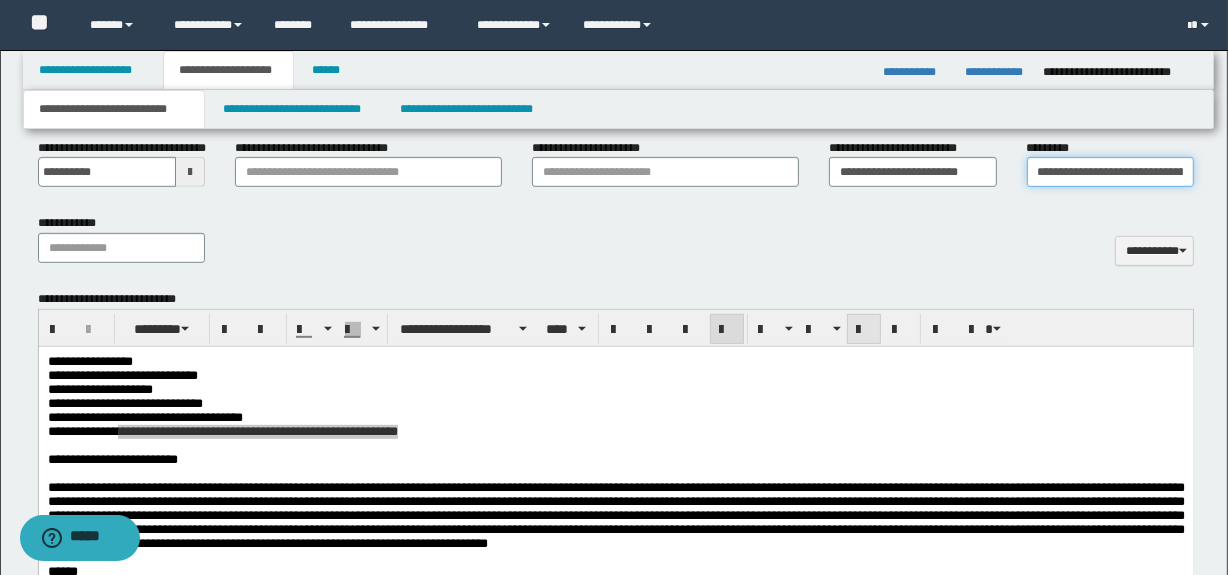 scroll, scrollTop: 0, scrollLeft: 159, axis: horizontal 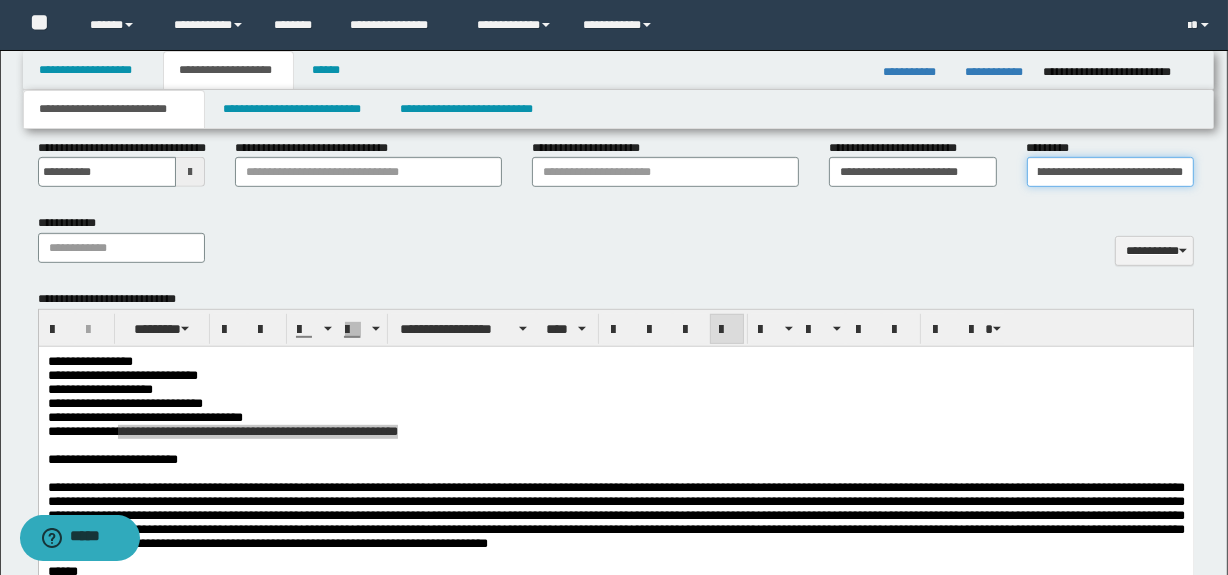 type on "**********" 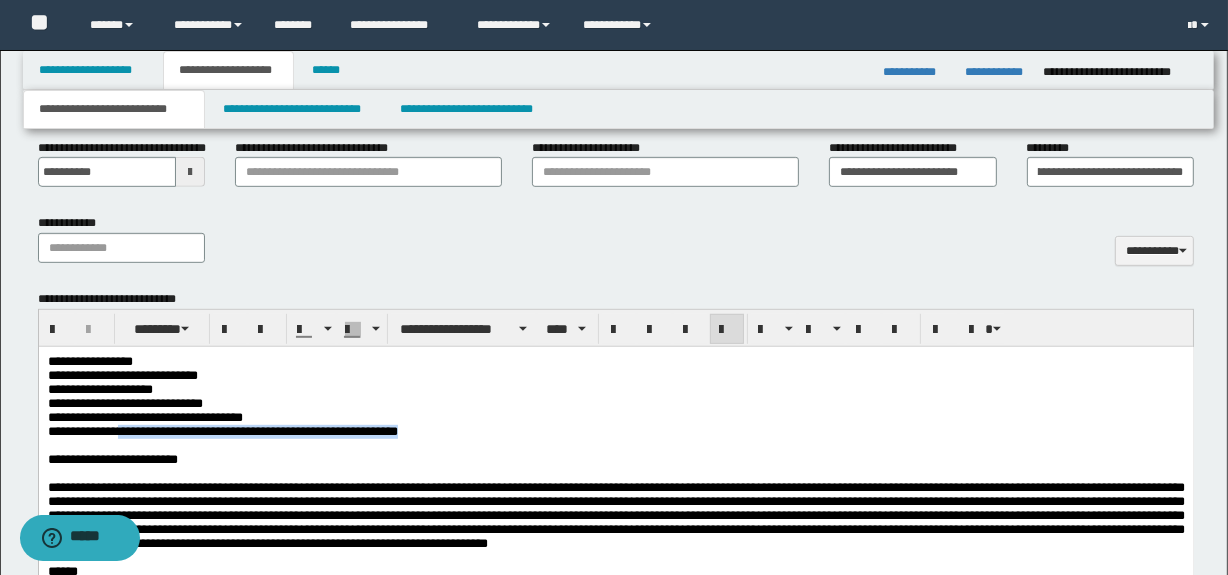 click on "**********" at bounding box center (615, 432) 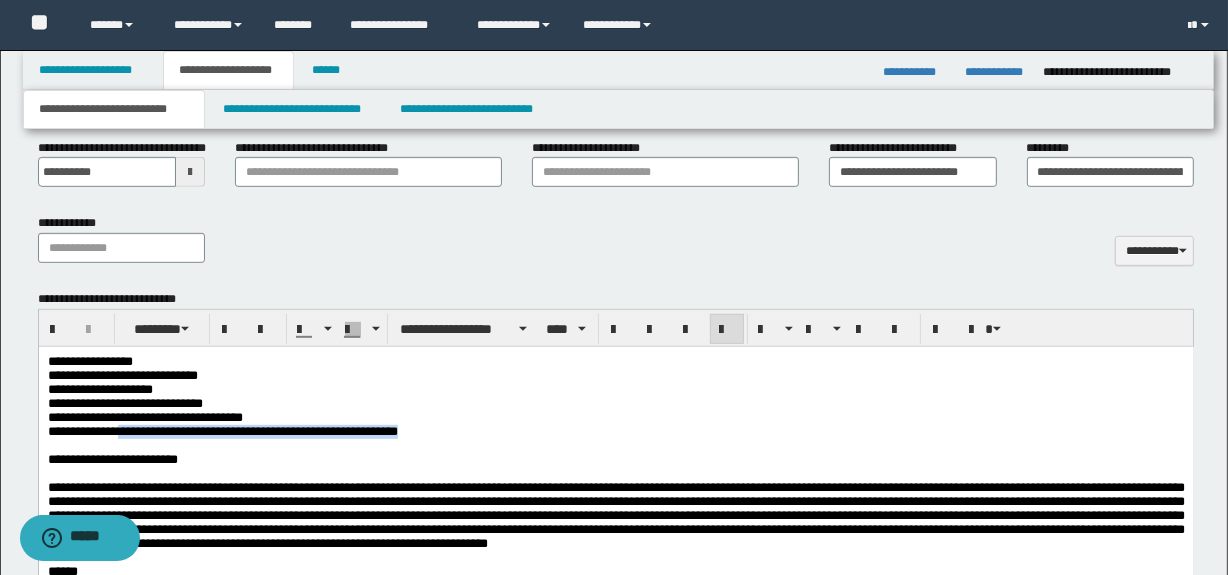 click on "**********" at bounding box center (615, 432) 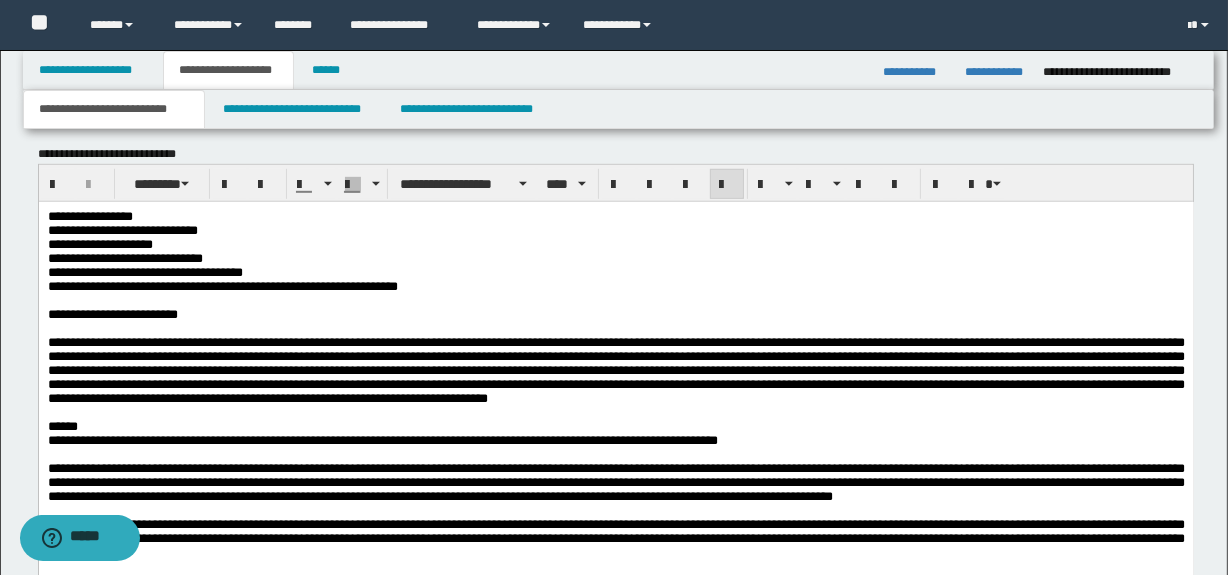 scroll, scrollTop: 1107, scrollLeft: 0, axis: vertical 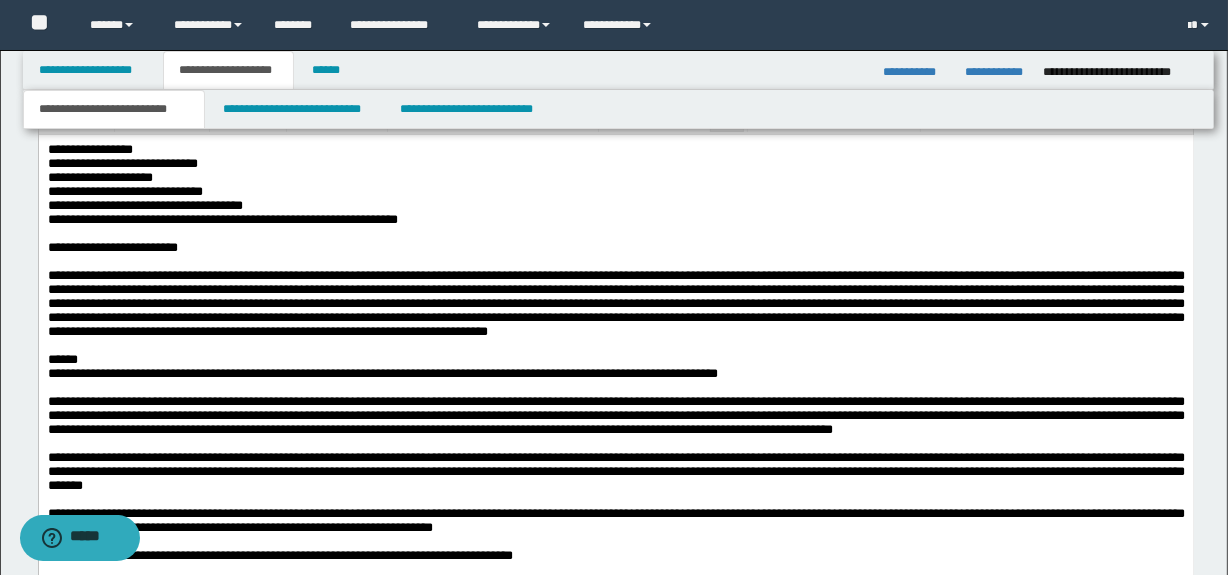 click on "******" at bounding box center (615, 360) 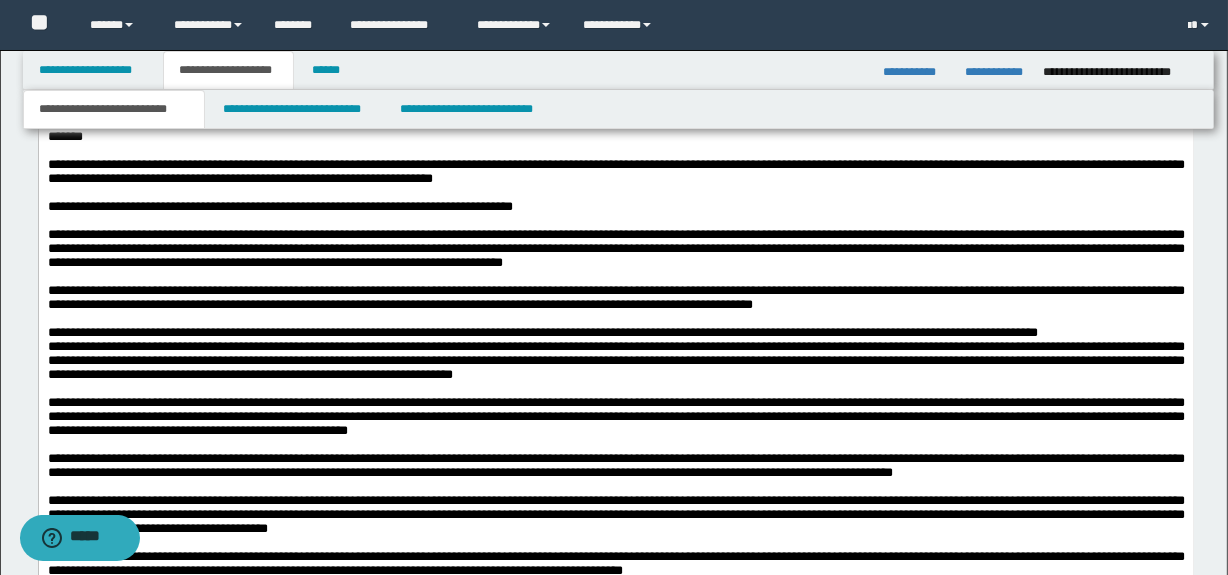scroll, scrollTop: 1561, scrollLeft: 0, axis: vertical 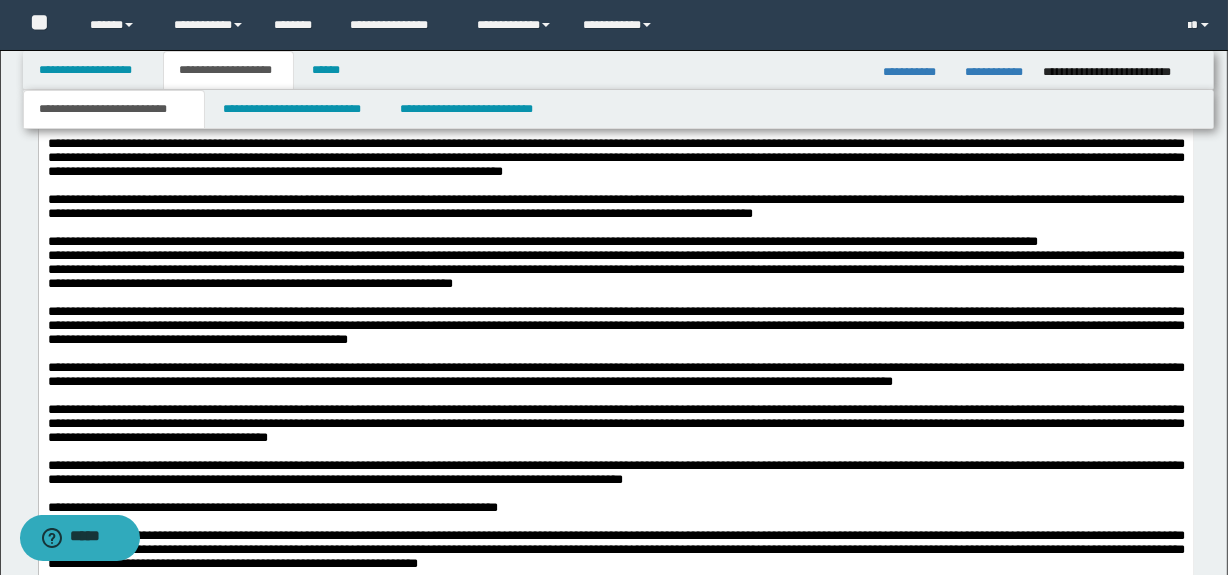click on "**********" at bounding box center [615, 243] 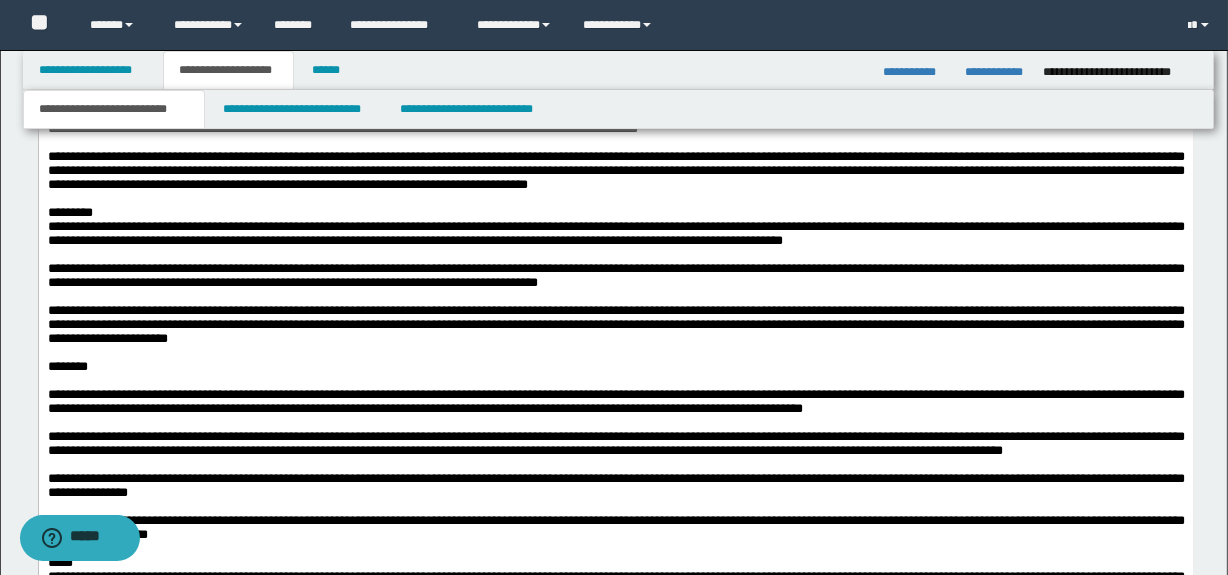 scroll, scrollTop: 2107, scrollLeft: 0, axis: vertical 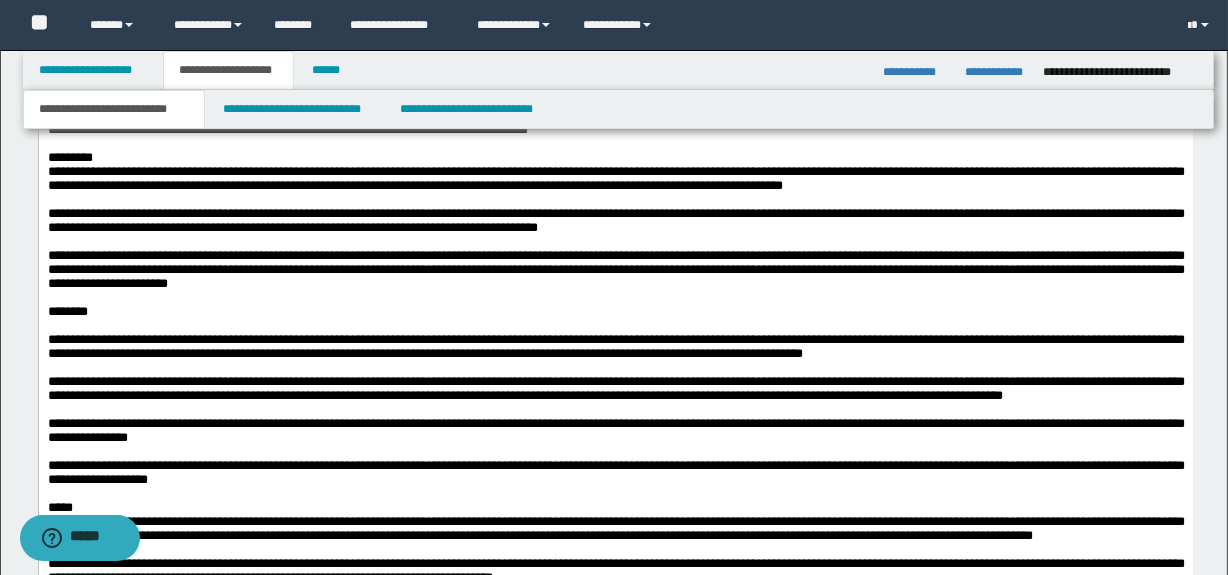 click on "**********" at bounding box center (615, 688) 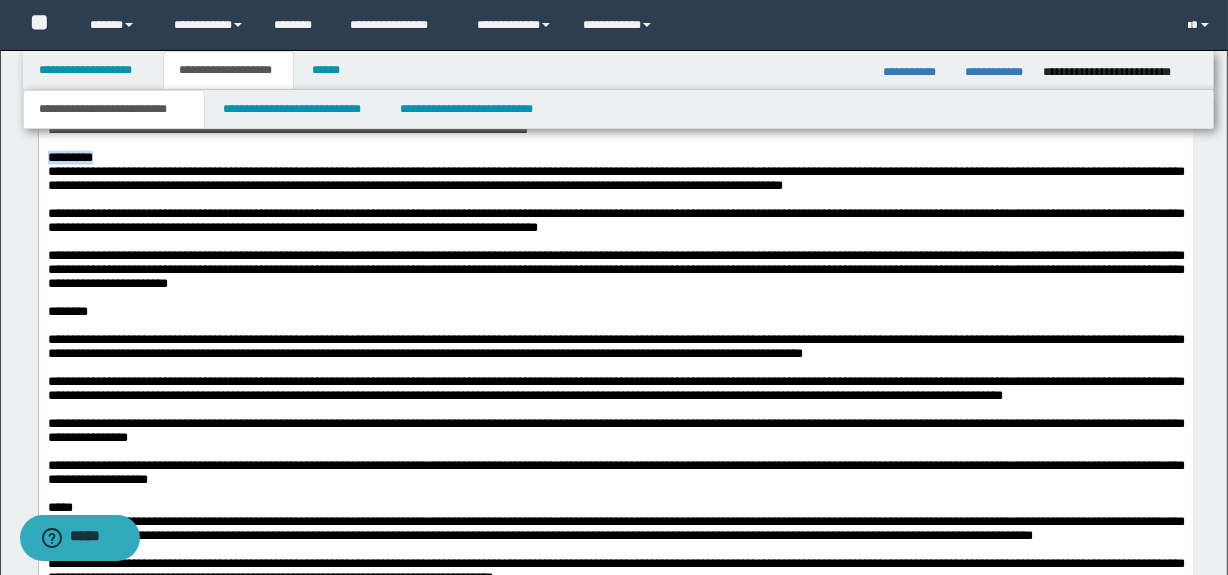 click on "*********" at bounding box center [615, 159] 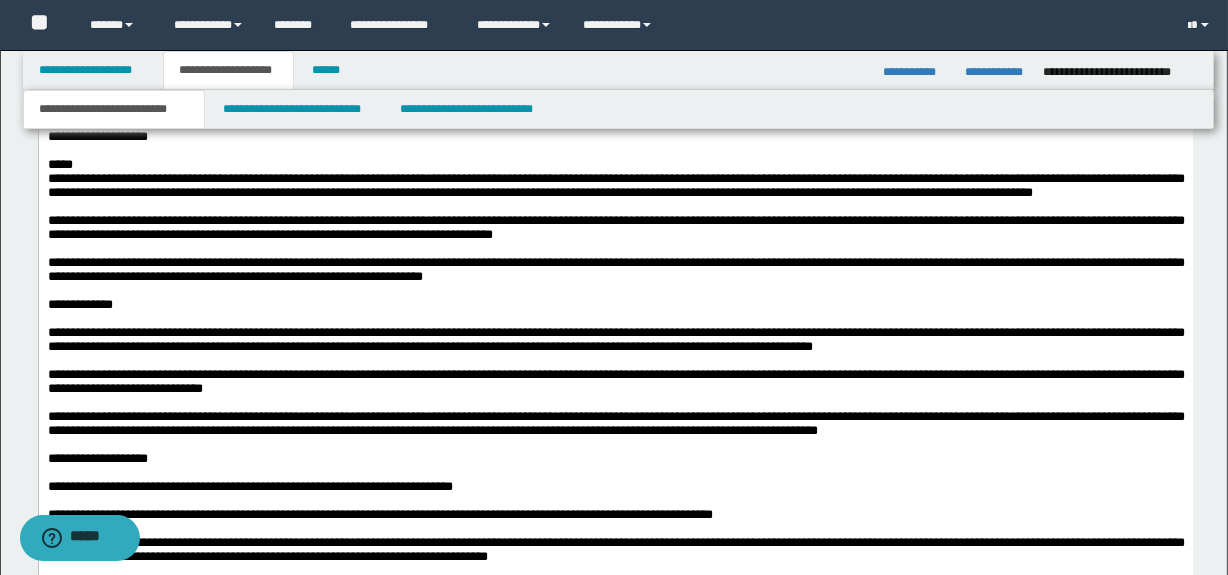 scroll, scrollTop: 2470, scrollLeft: 0, axis: vertical 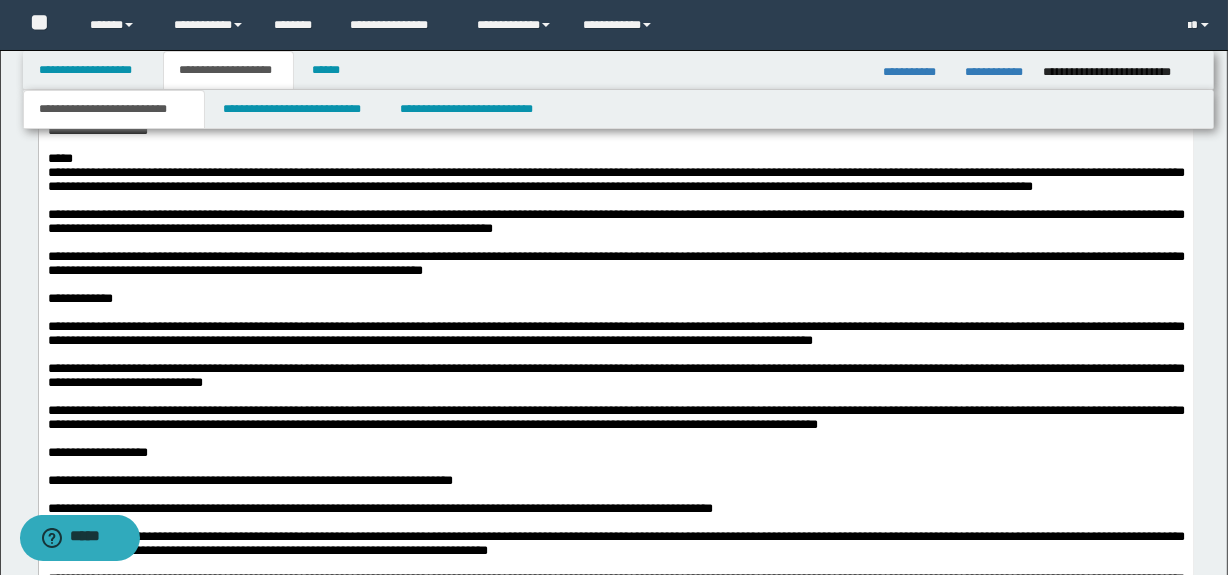 click on "*****" at bounding box center [615, 160] 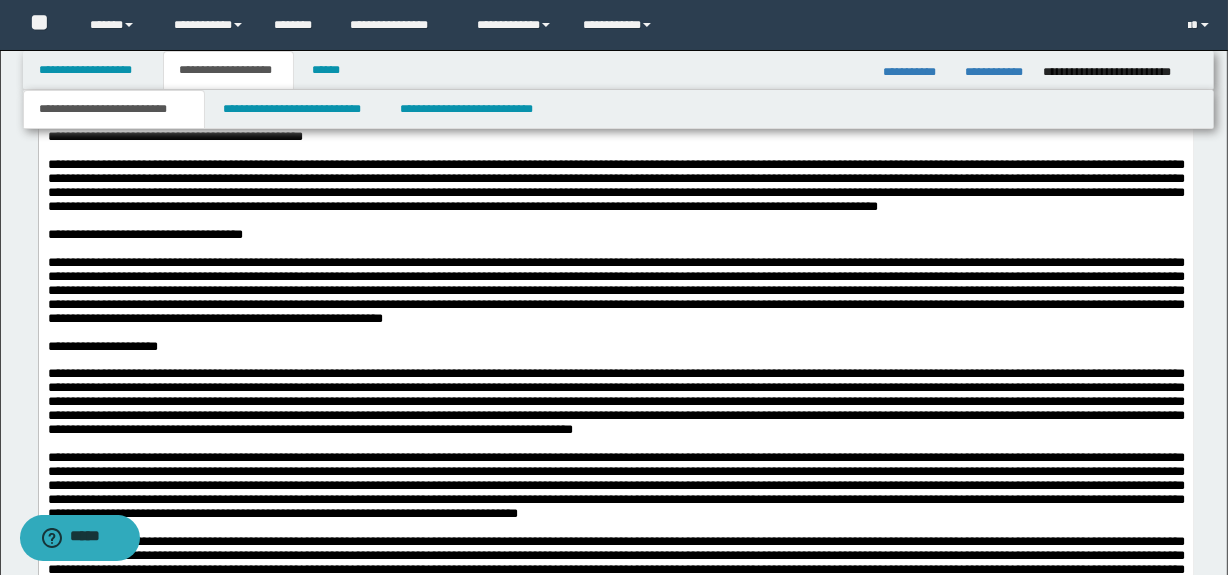 scroll, scrollTop: 3016, scrollLeft: 0, axis: vertical 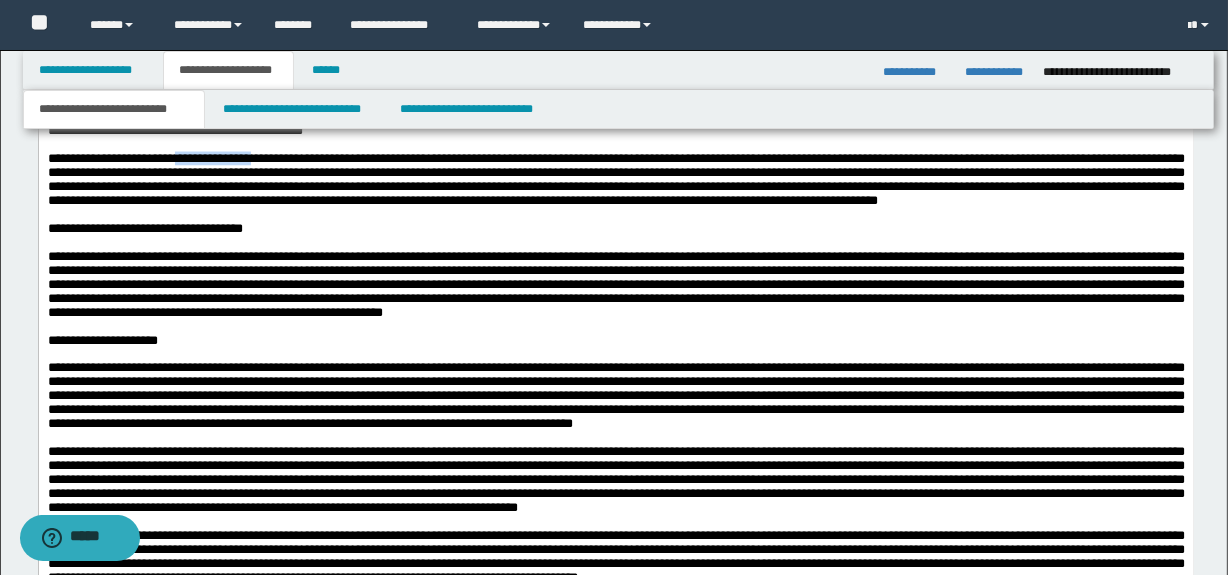 drag, startPoint x: 232, startPoint y: 419, endPoint x: 190, endPoint y: 420, distance: 42.0119 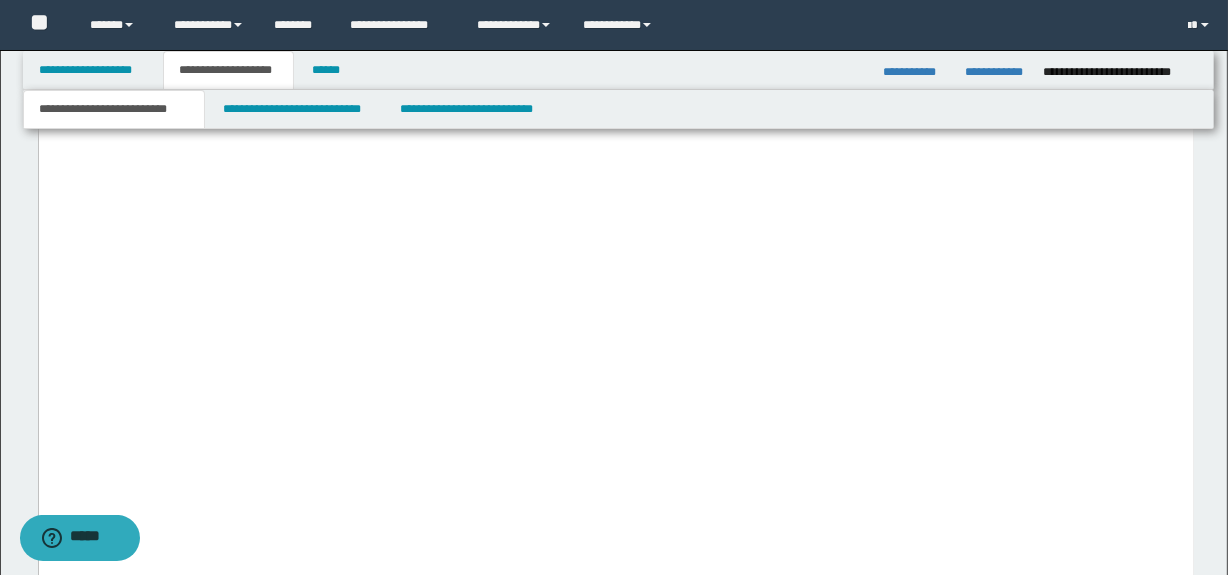 scroll, scrollTop: 4289, scrollLeft: 0, axis: vertical 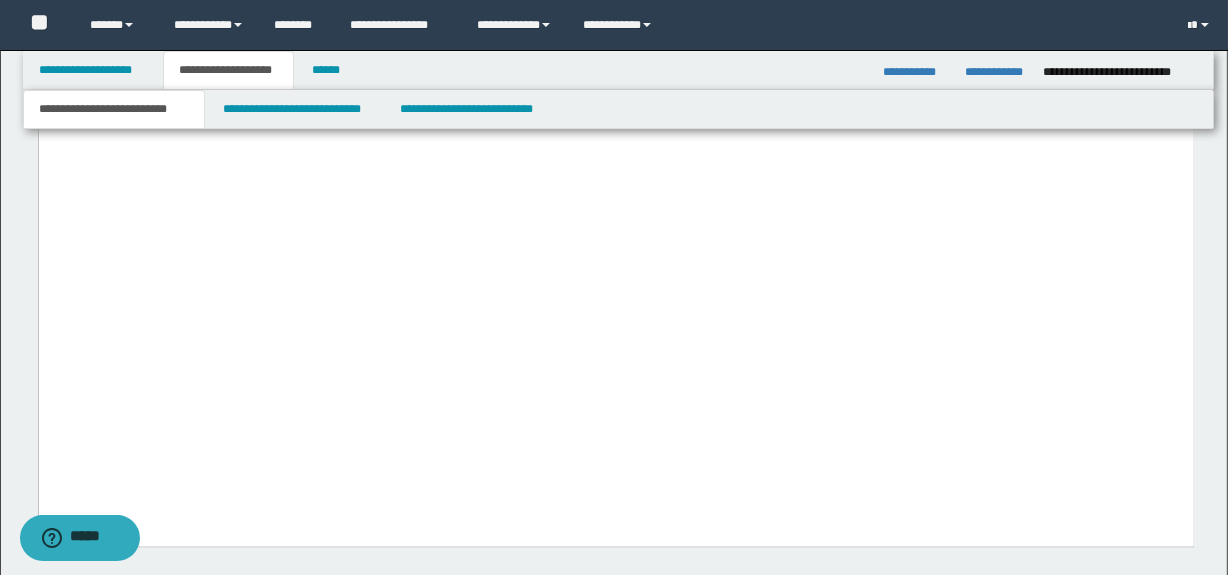 click on "*******" at bounding box center [615, -119] 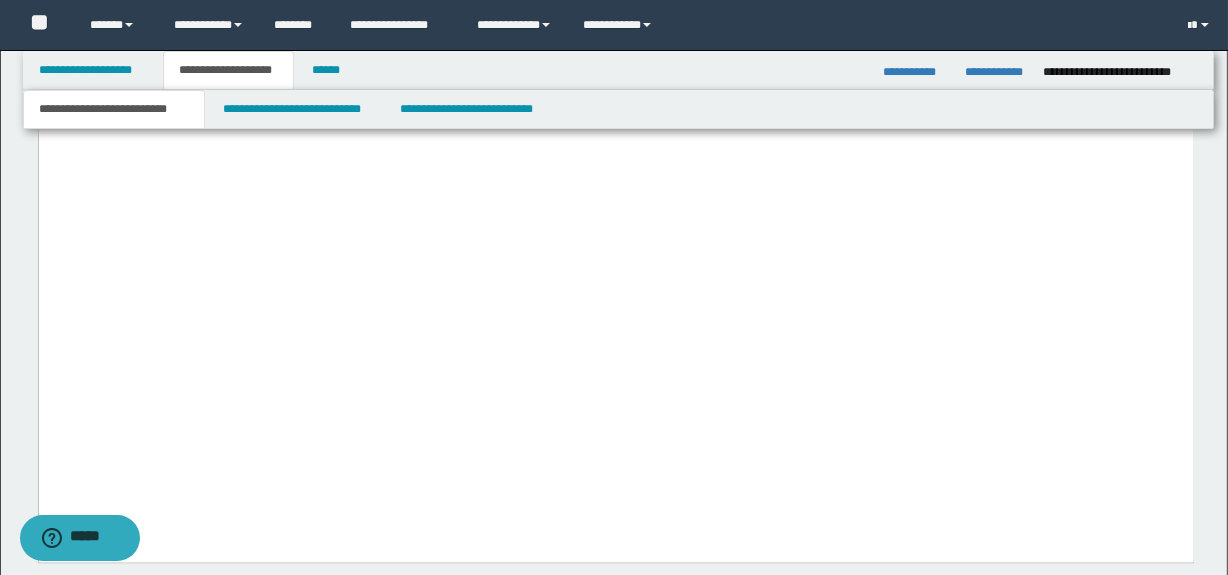 click at bounding box center [615, -77] 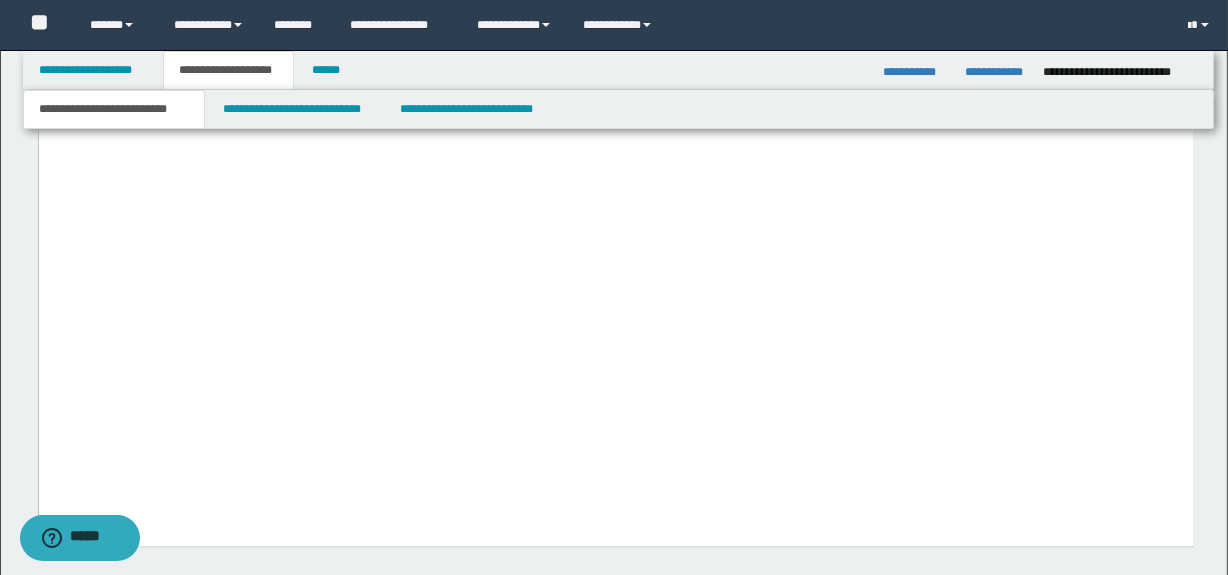 click at bounding box center [615, -63] 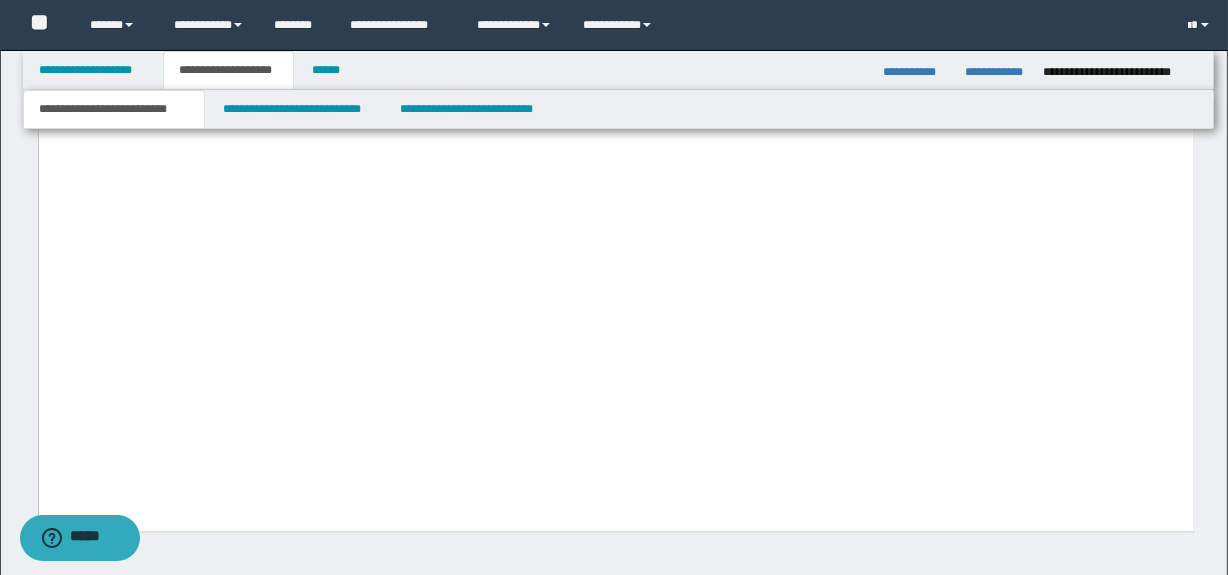 click at bounding box center (615, -49) 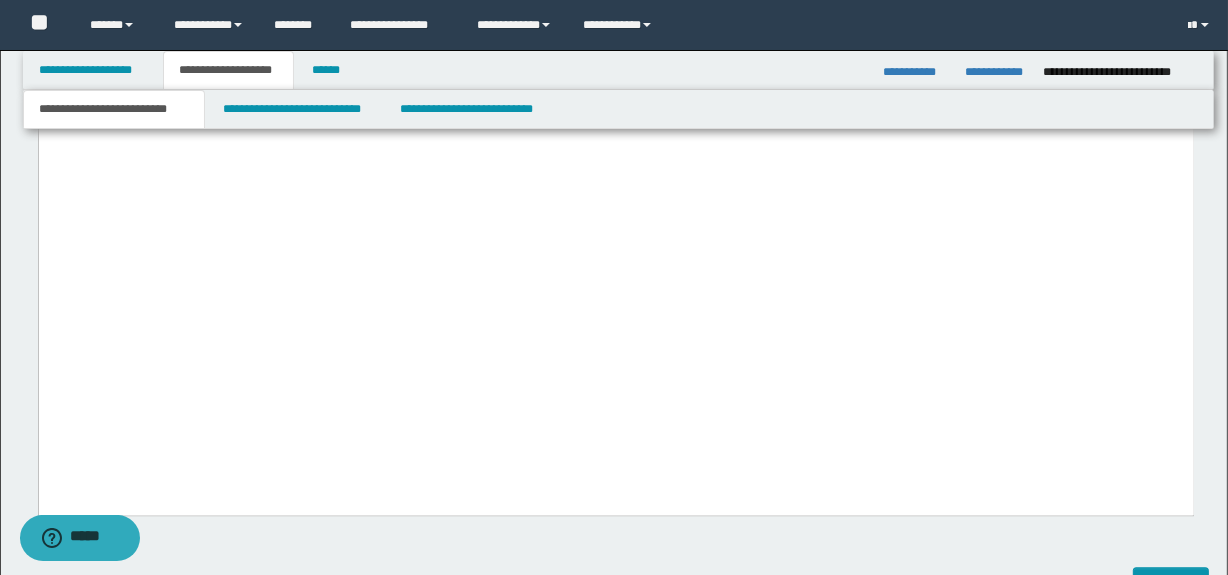 click at bounding box center [615, -21] 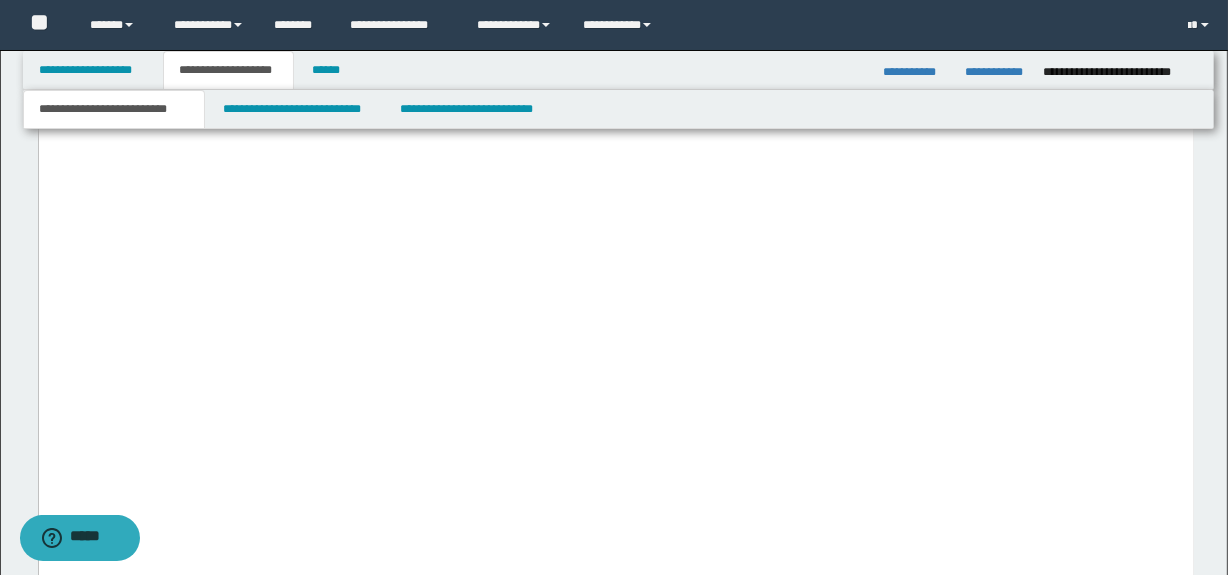 scroll, scrollTop: 4138, scrollLeft: 0, axis: vertical 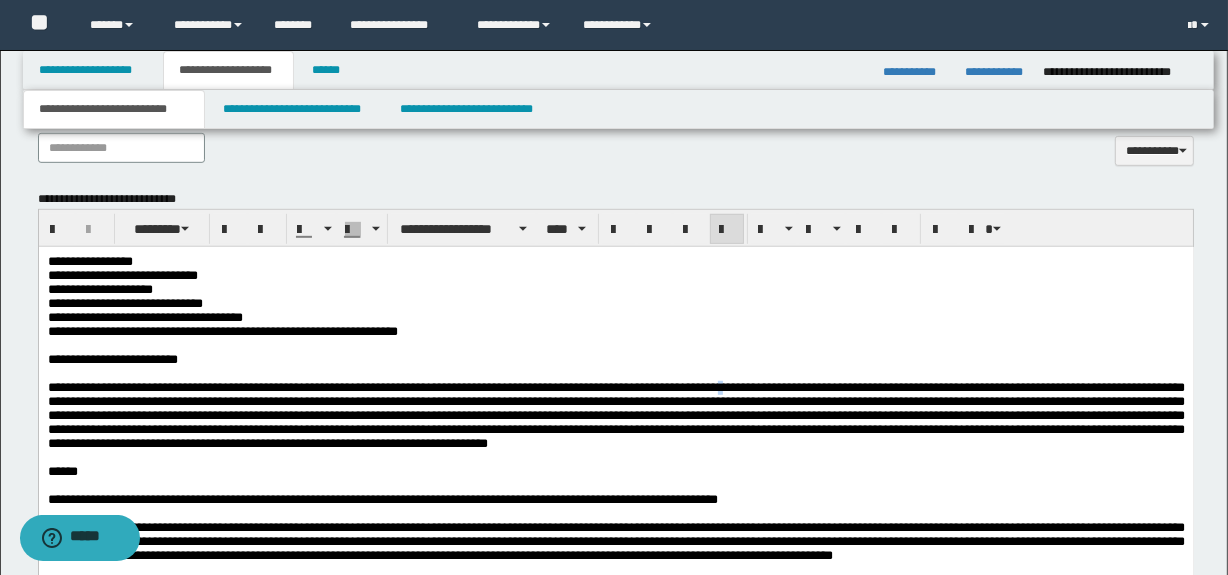 click on "**********" at bounding box center (615, 415) 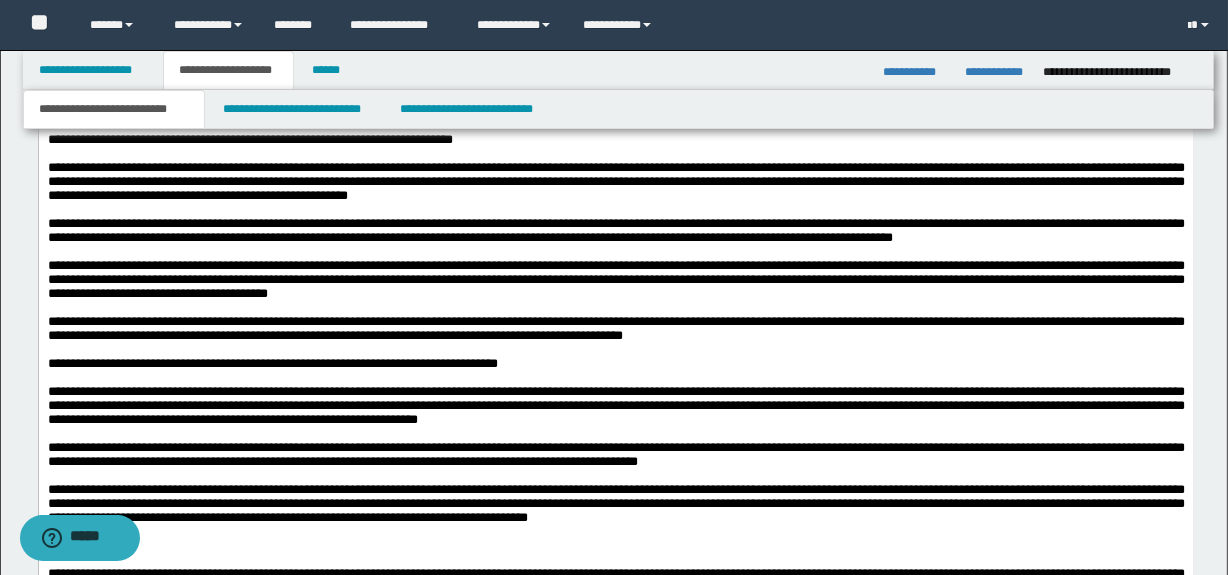 scroll, scrollTop: 1722, scrollLeft: 0, axis: vertical 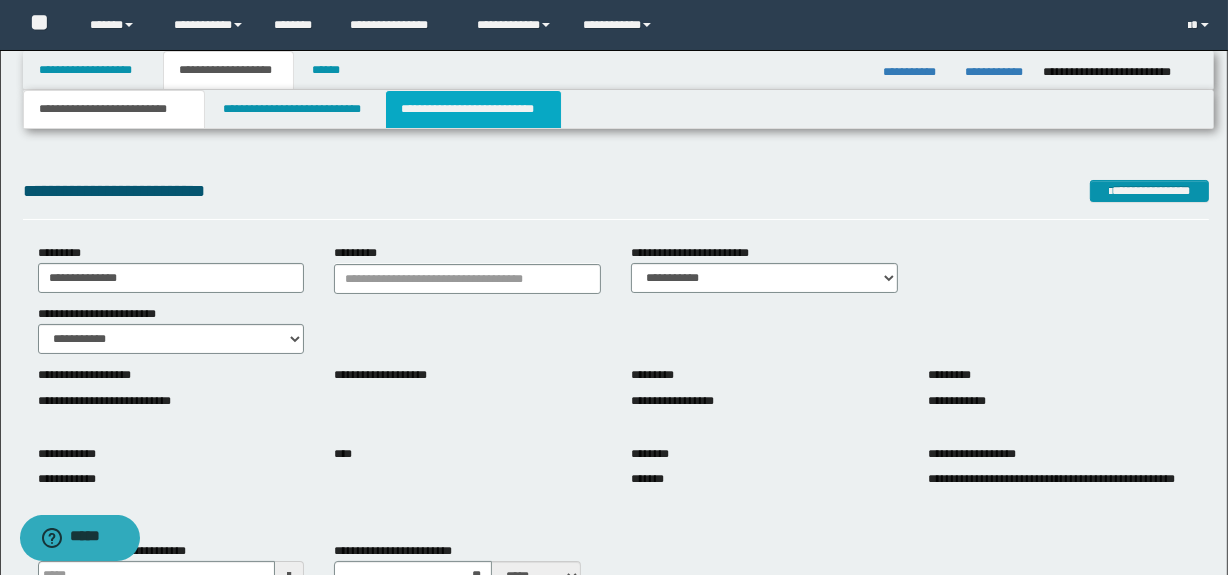 click on "**********" at bounding box center [473, 109] 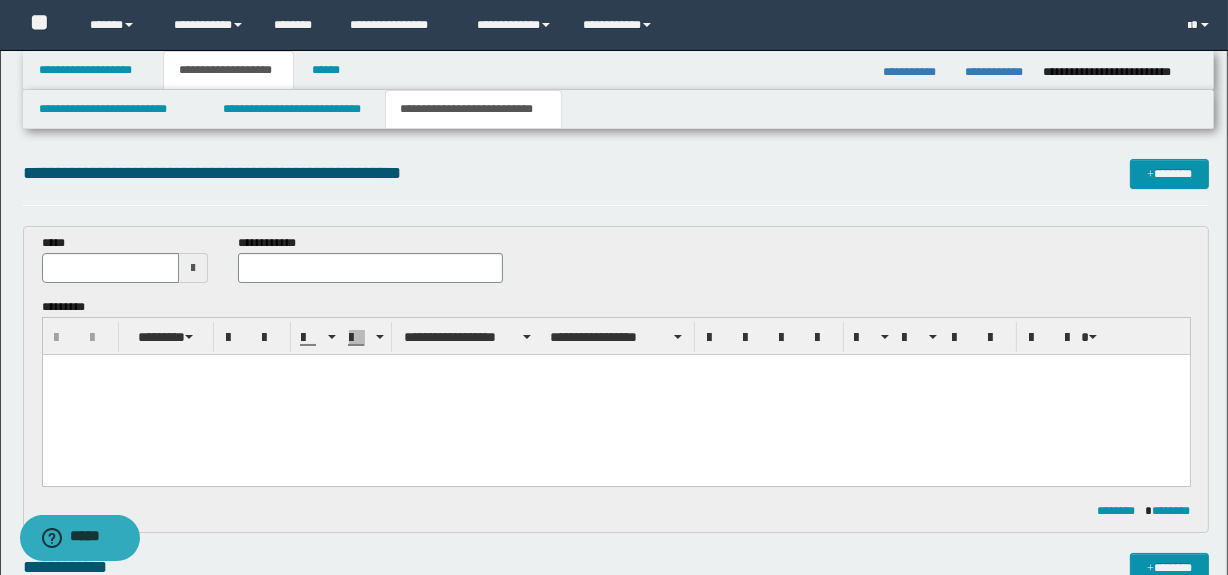 scroll, scrollTop: 0, scrollLeft: 0, axis: both 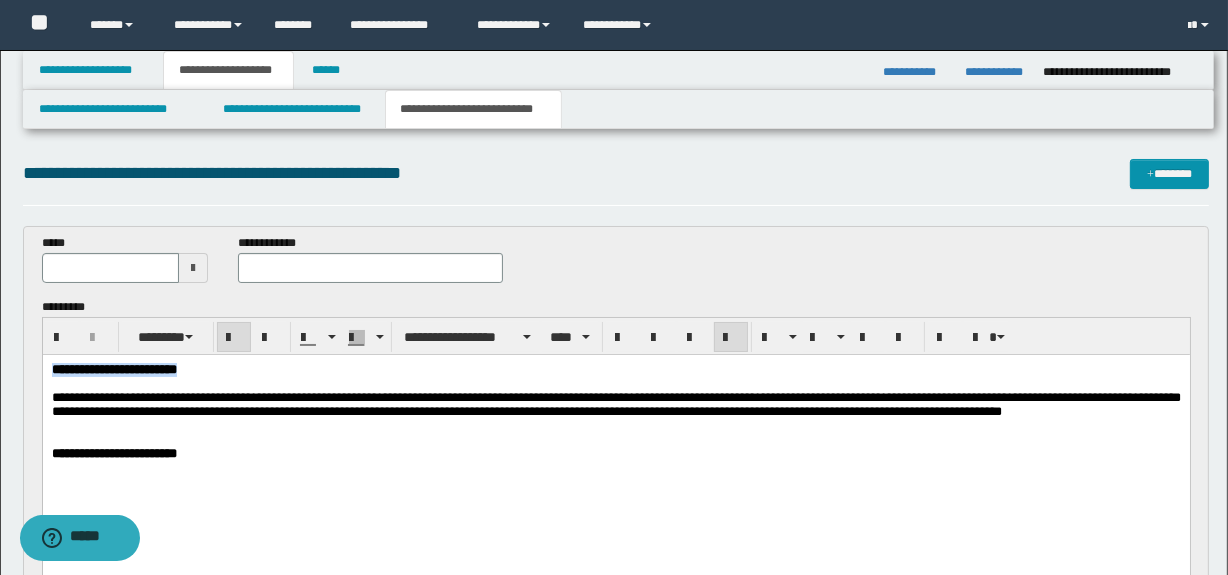 drag, startPoint x: 274, startPoint y: 375, endPoint x: 42, endPoint y: 732, distance: 425.76166 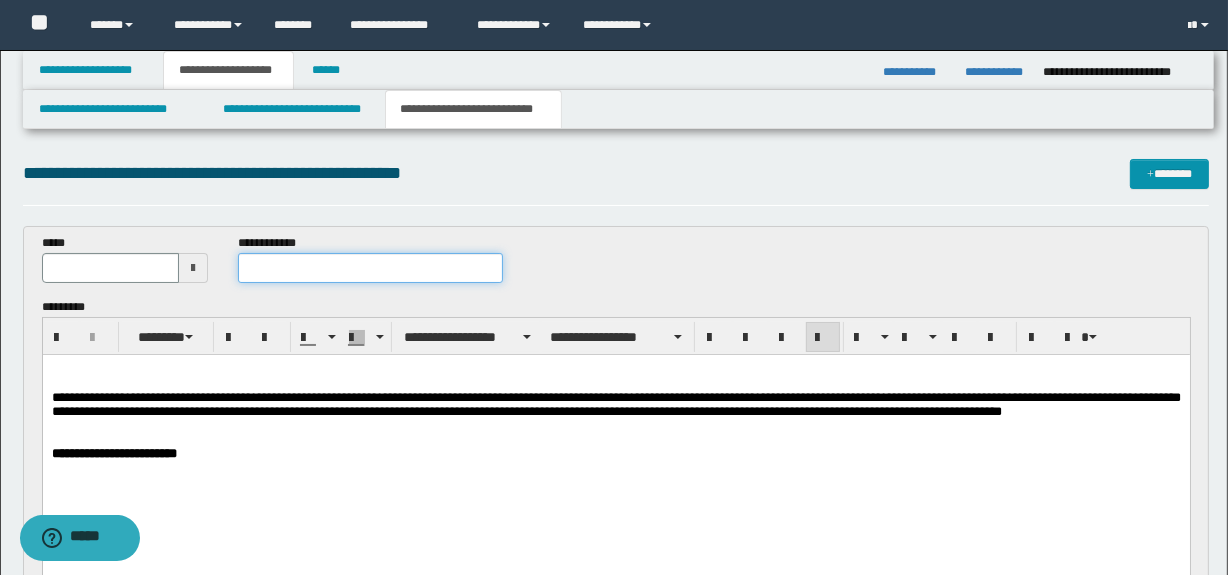 click at bounding box center (370, 268) 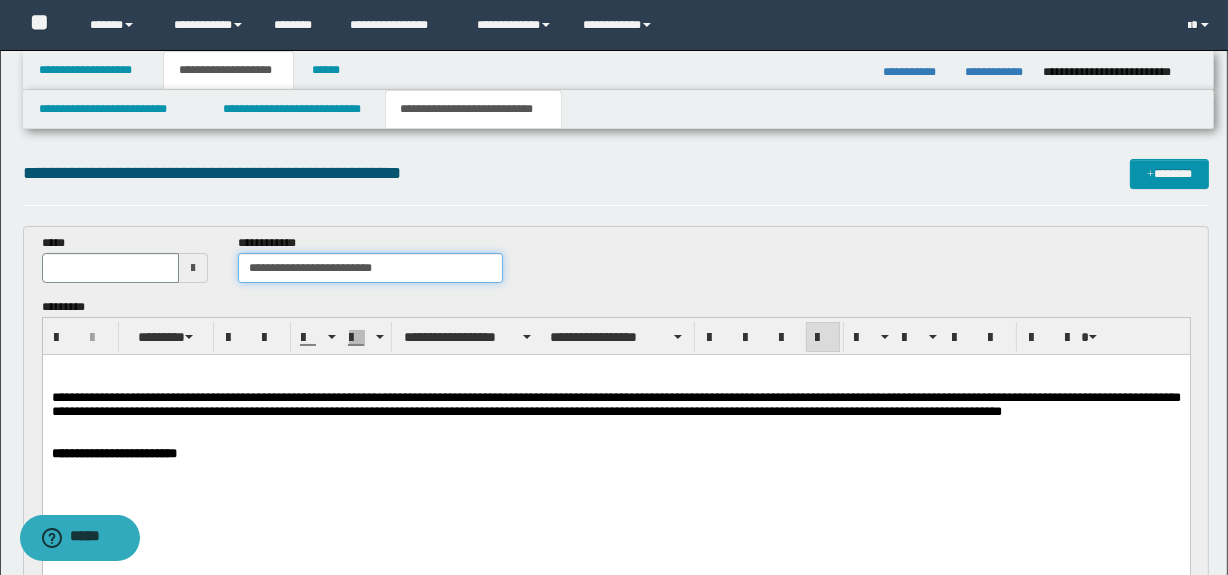 type 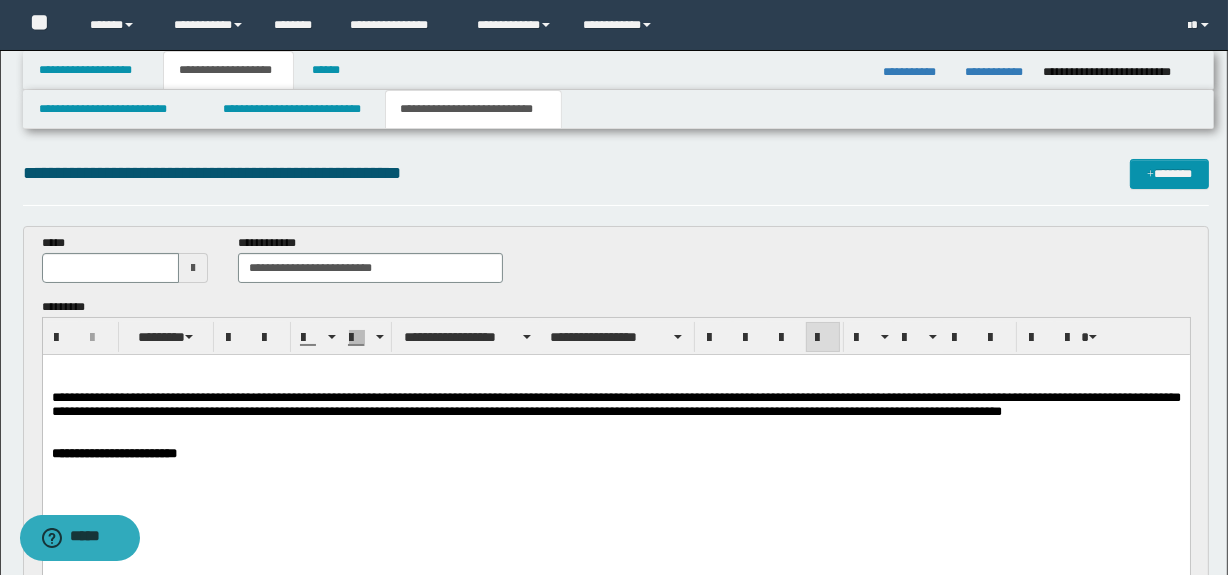 click at bounding box center (193, 268) 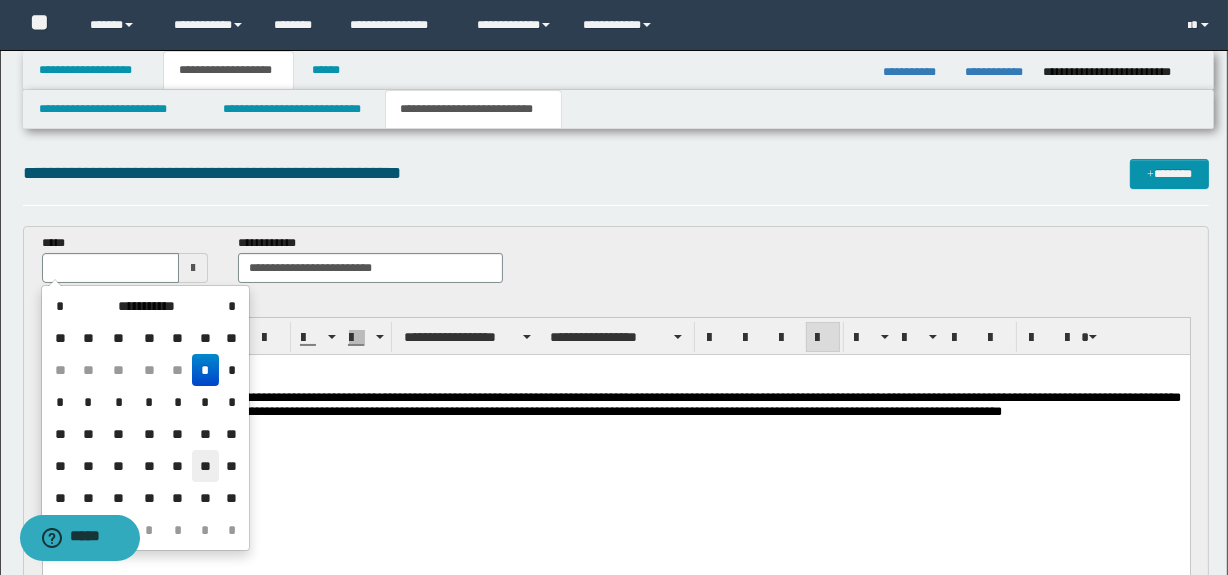 click on "**" at bounding box center (206, 466) 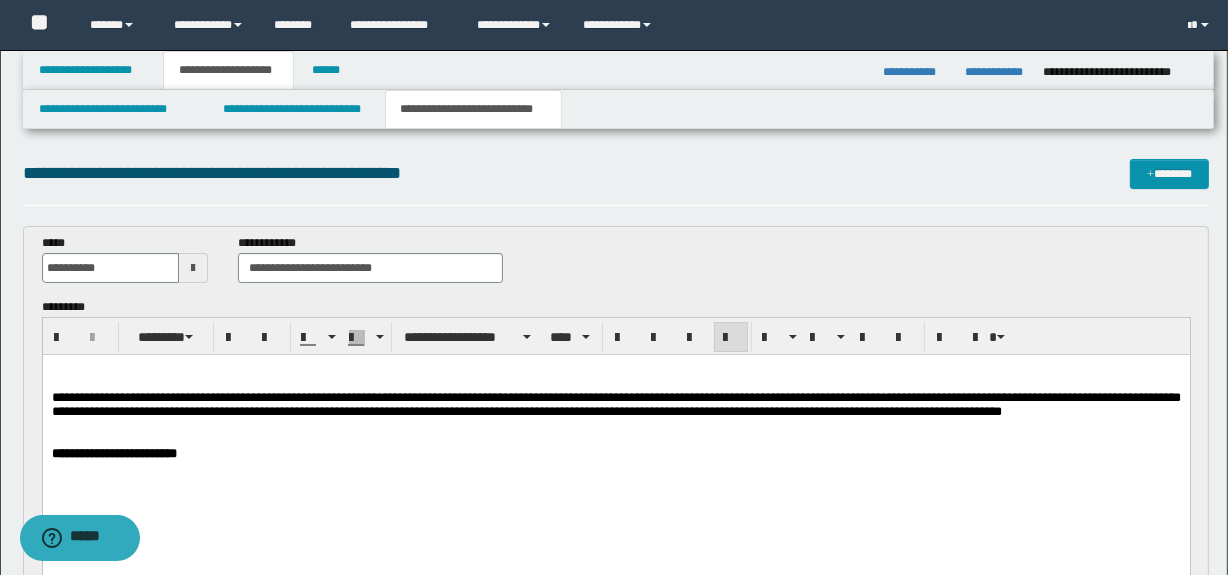 click on "**********" at bounding box center [615, 404] 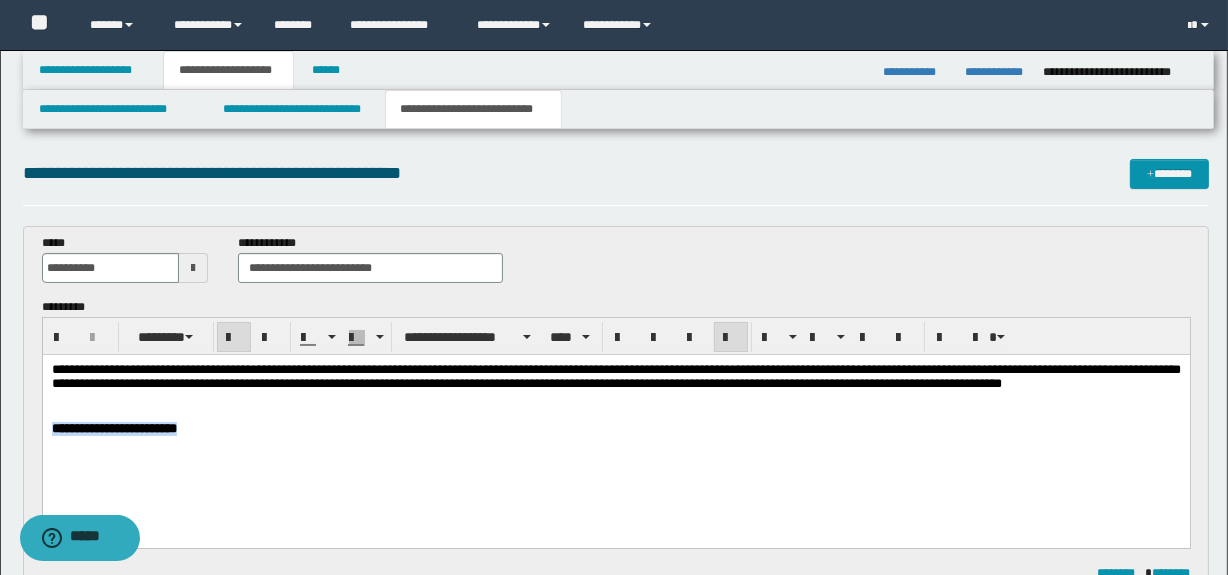 drag, startPoint x: 277, startPoint y: 431, endPoint x: -1, endPoint y: 434, distance: 278.01617 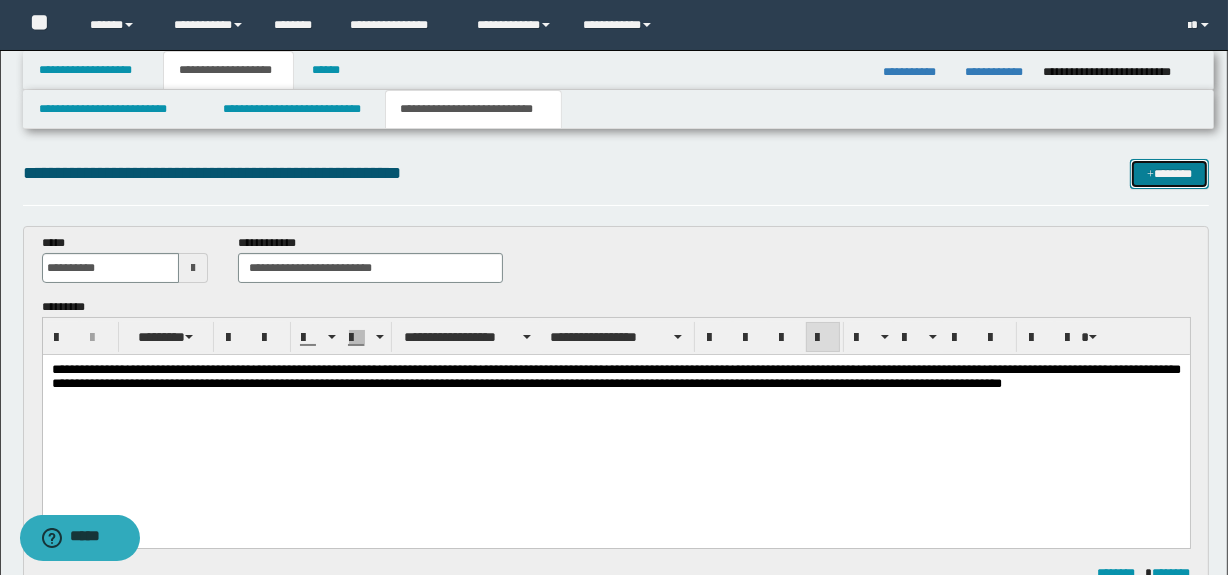 click on "*******" at bounding box center (1170, 174) 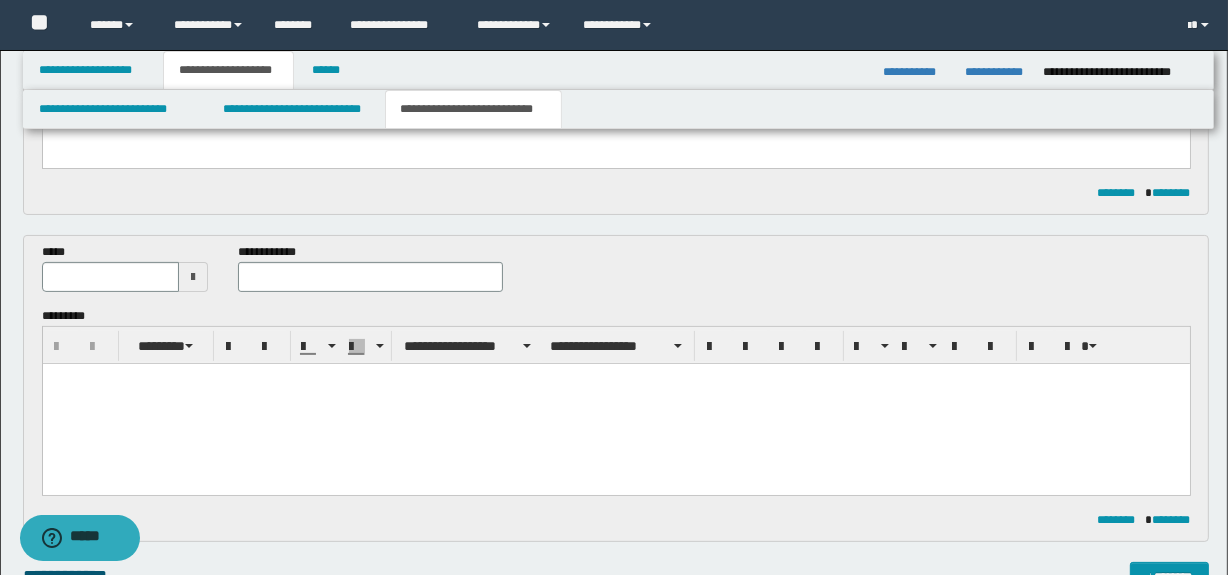 scroll, scrollTop: 360, scrollLeft: 0, axis: vertical 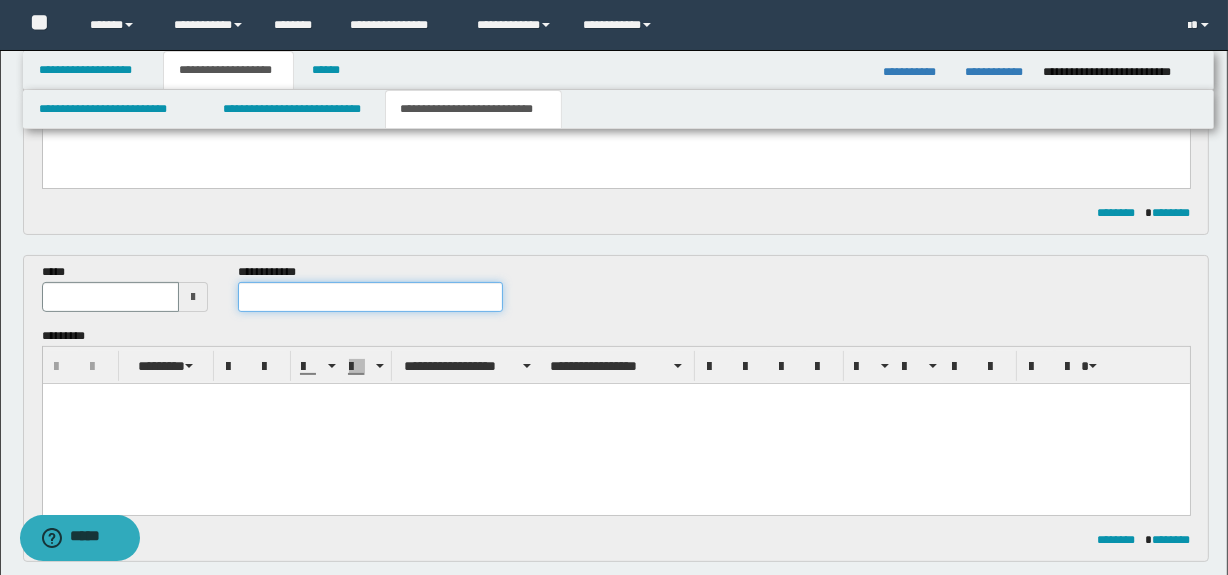 click at bounding box center [370, 297] 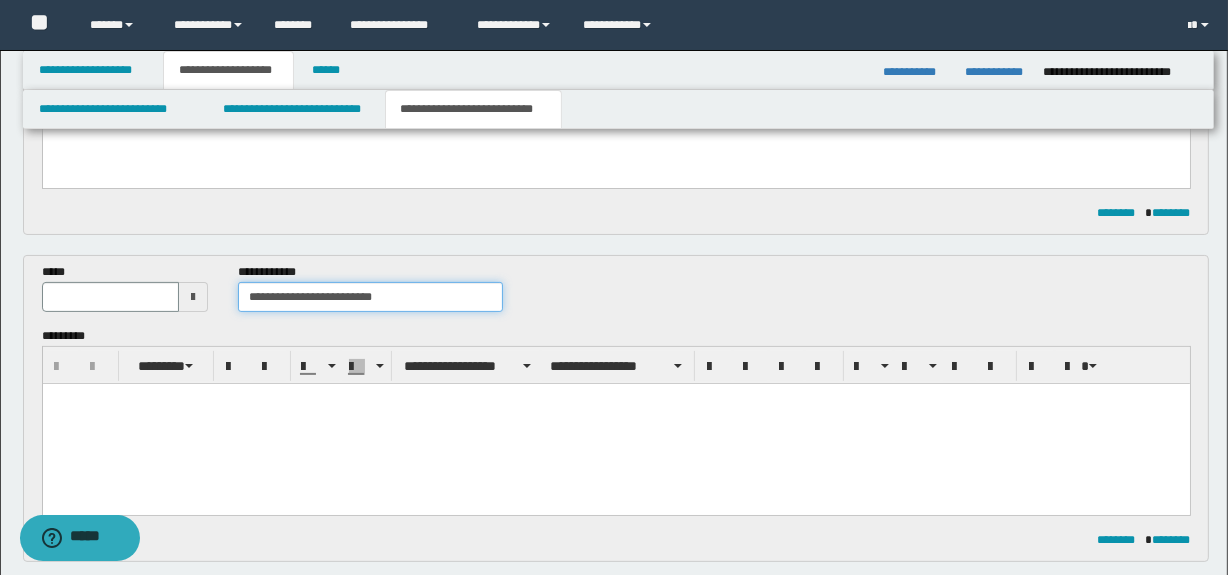 type on "**********" 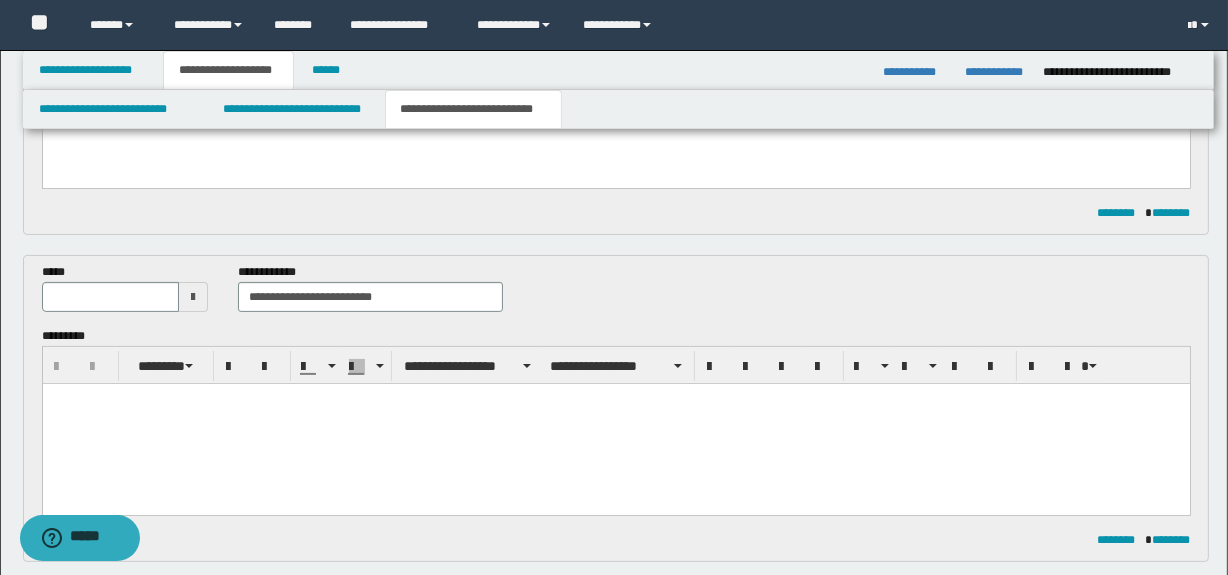 click at bounding box center [193, 297] 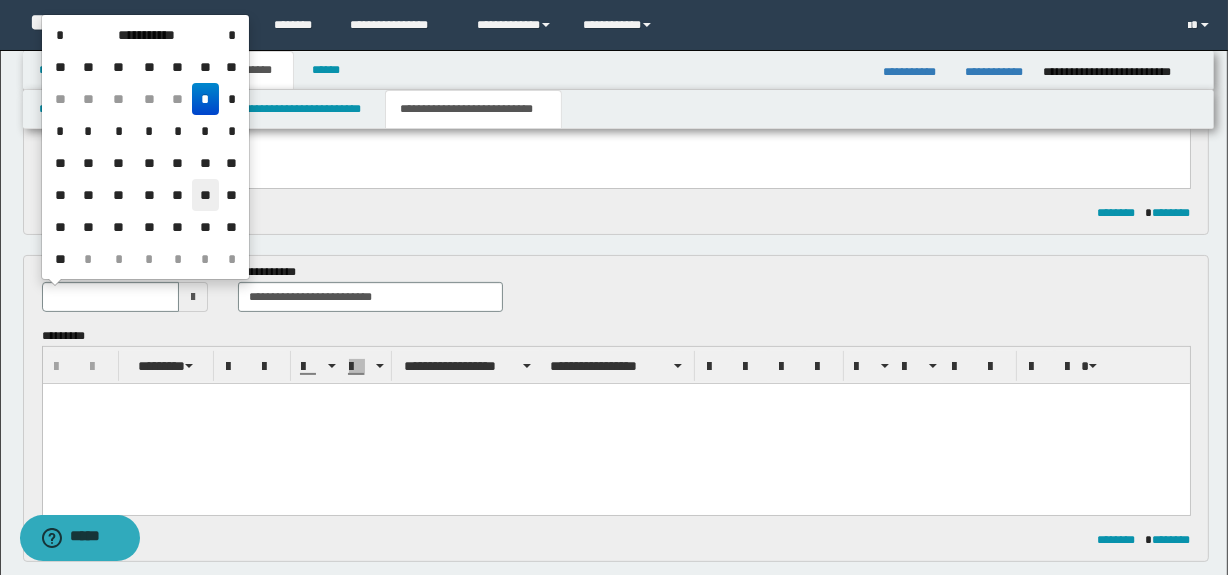 click on "**" at bounding box center (206, 195) 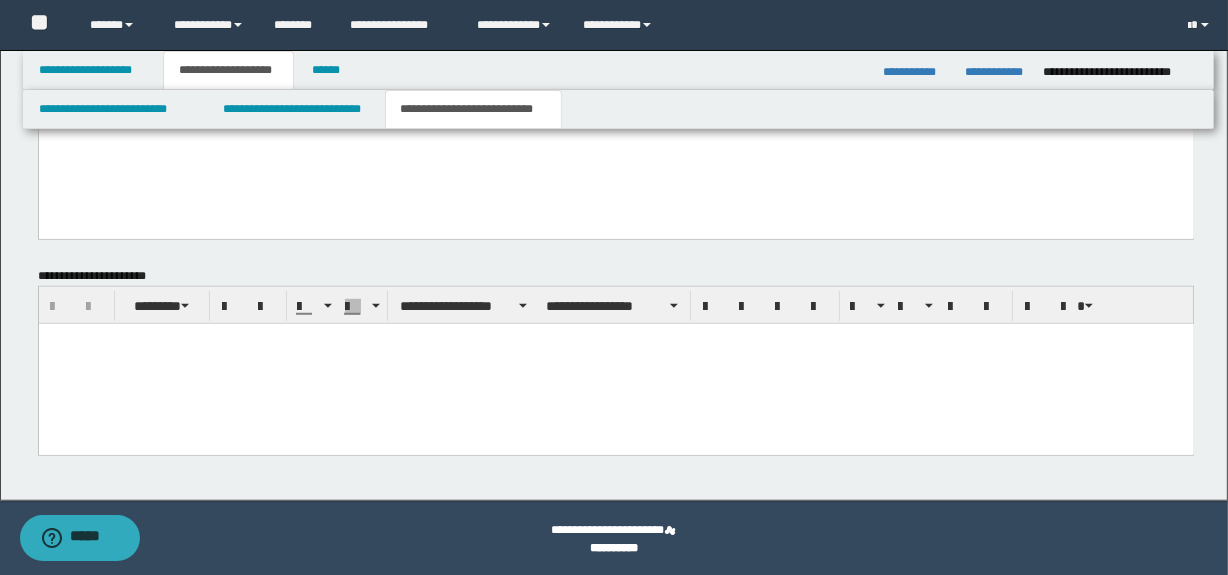 scroll, scrollTop: 1324, scrollLeft: 0, axis: vertical 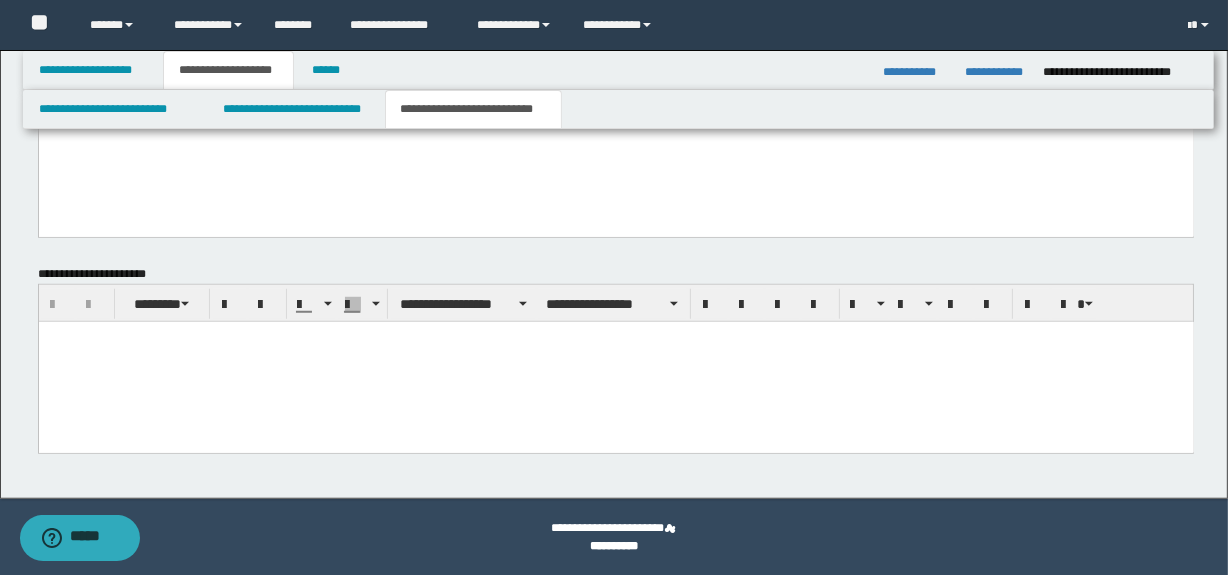 click at bounding box center [615, 361] 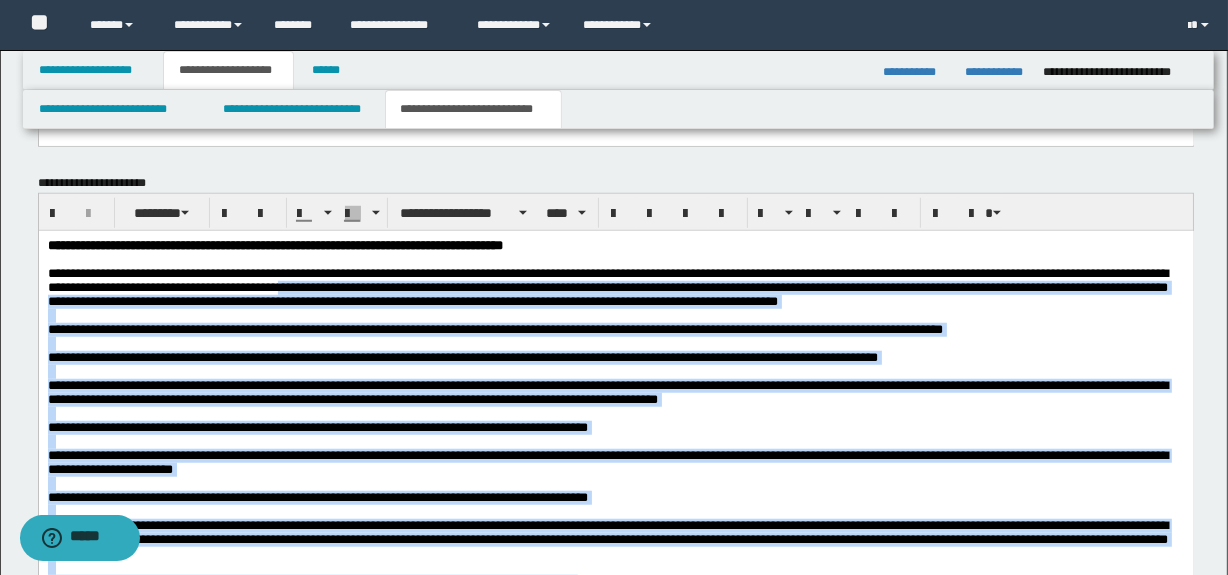 scroll, scrollTop: 1324, scrollLeft: 0, axis: vertical 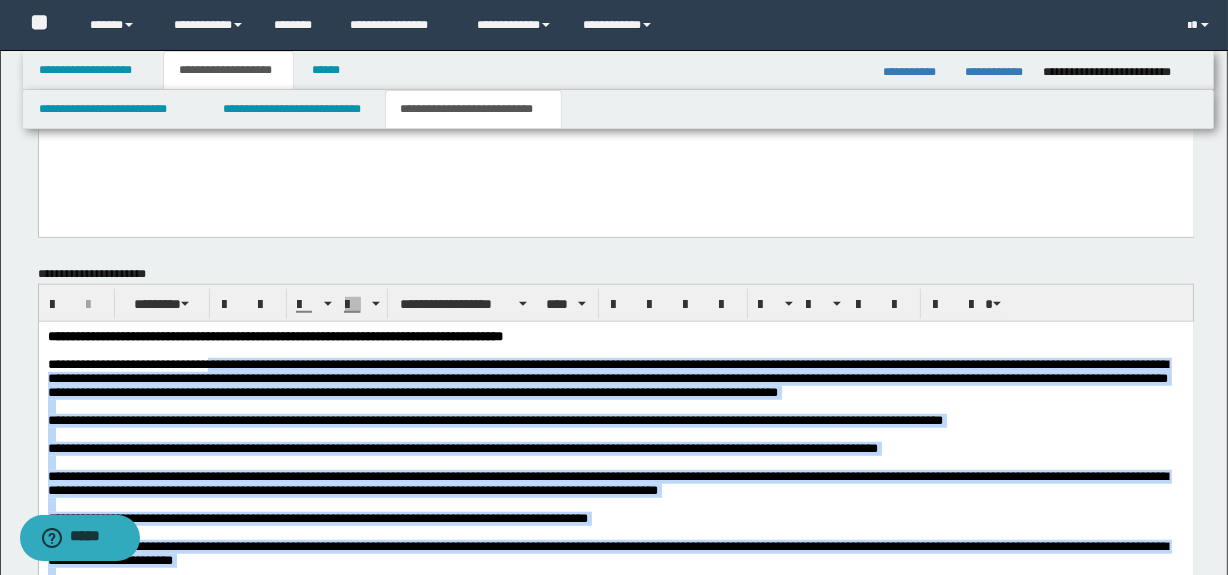 drag, startPoint x: 606, startPoint y: 685, endPoint x: 225, endPoint y: 363, distance: 498.84366 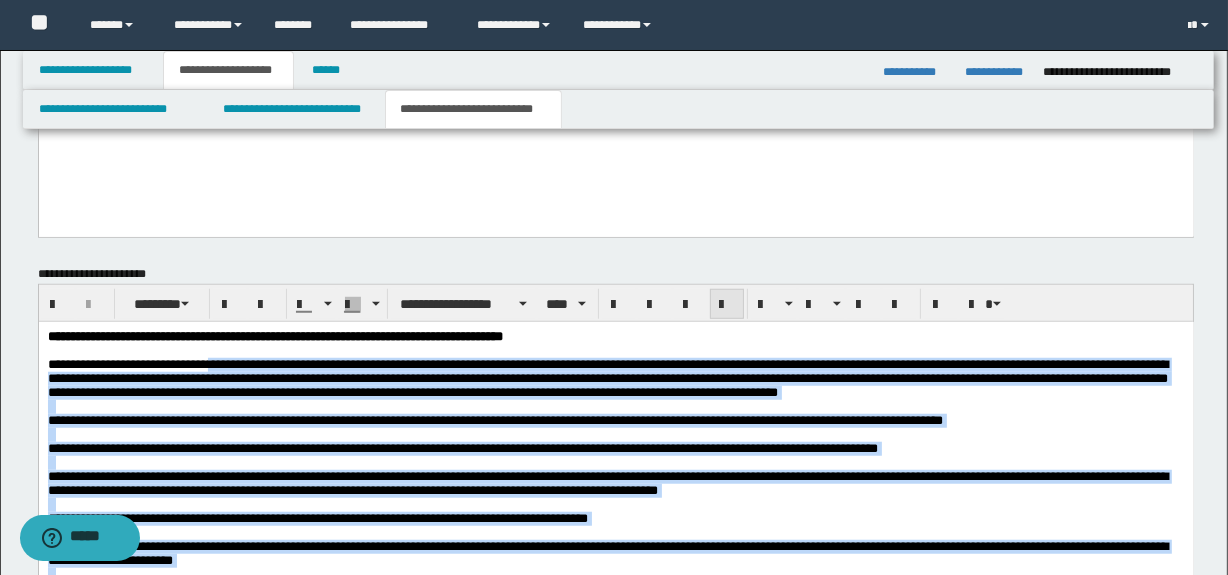click at bounding box center (727, 305) 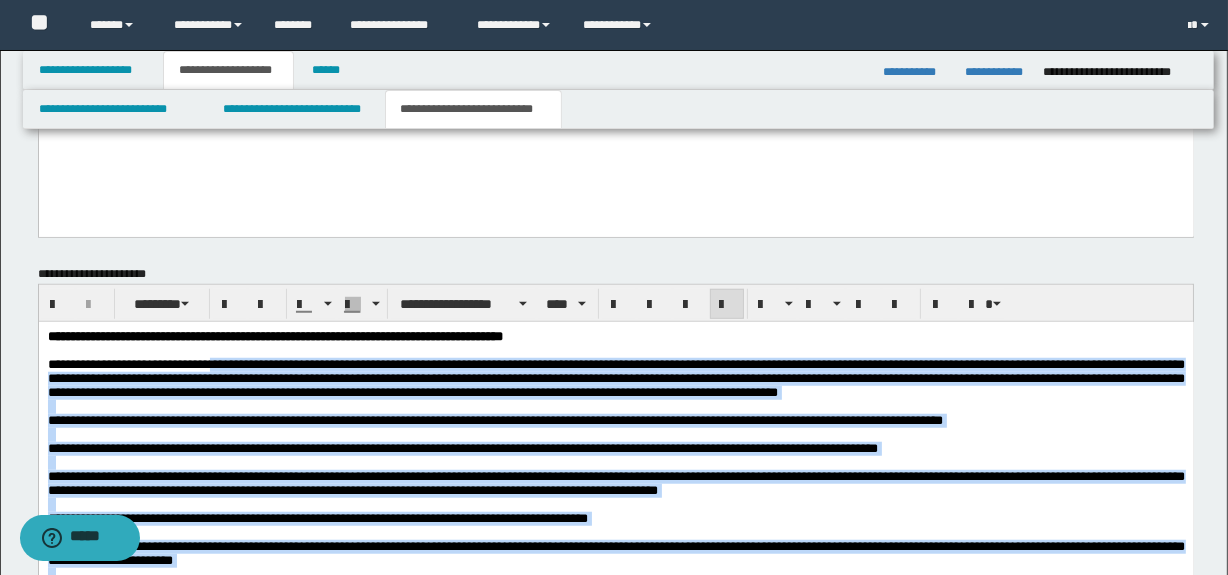 click on "**********" at bounding box center [615, 377] 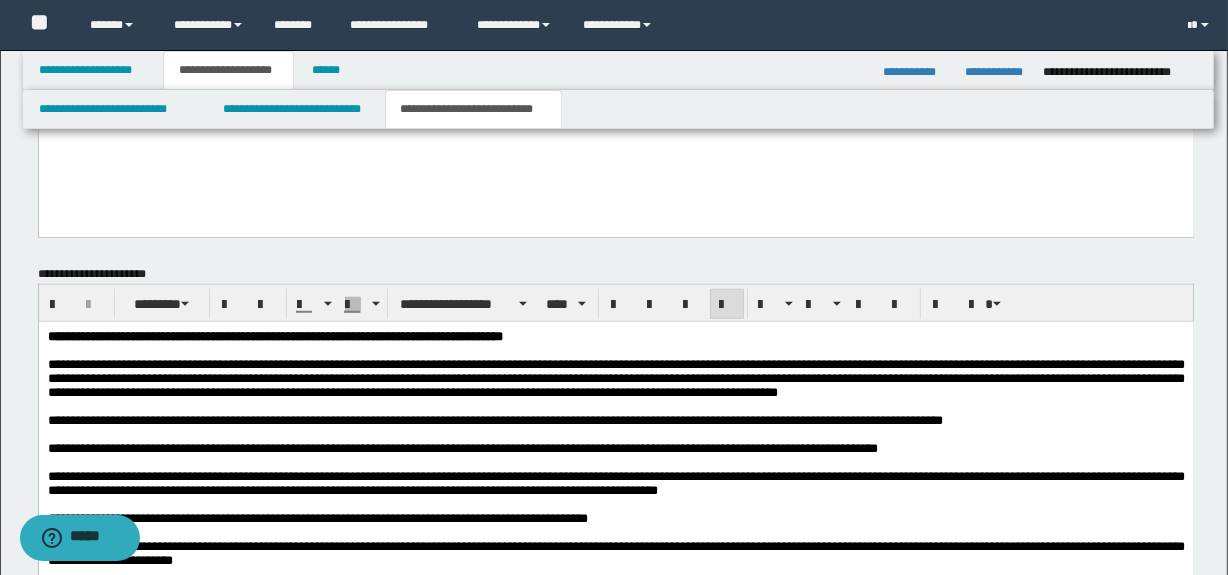 click on "**********" at bounding box center [494, 419] 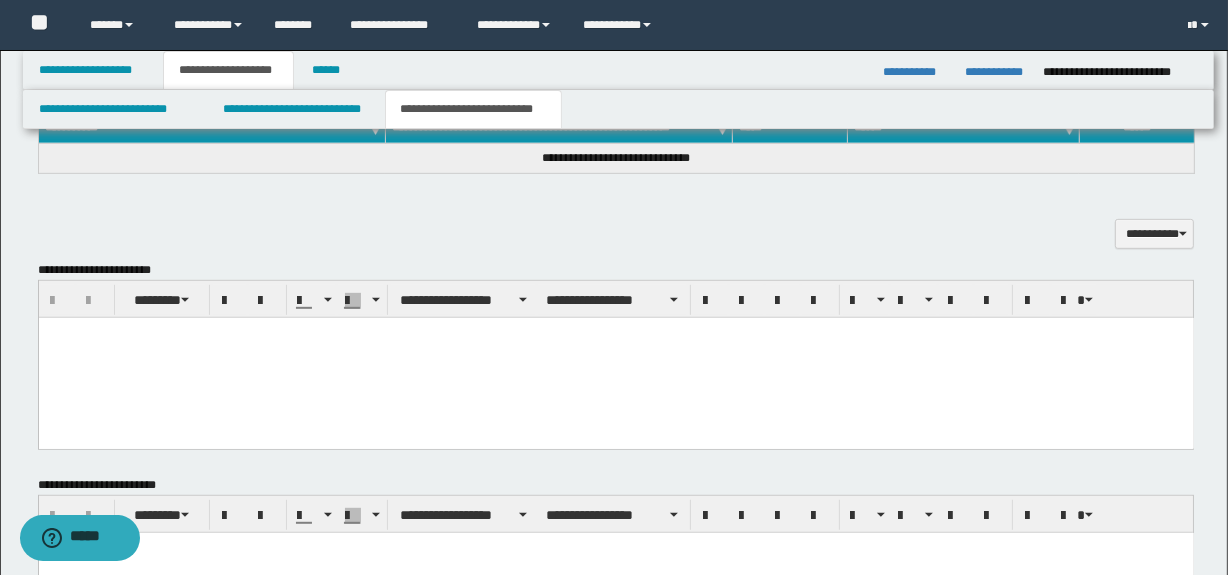 scroll, scrollTop: 870, scrollLeft: 0, axis: vertical 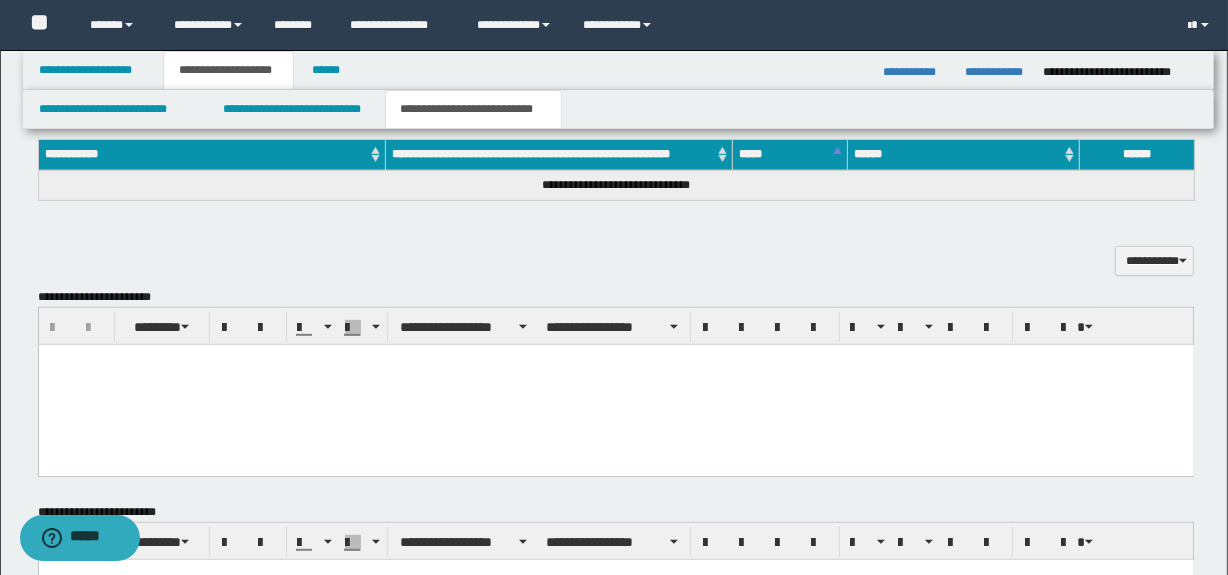 click at bounding box center (615, 384) 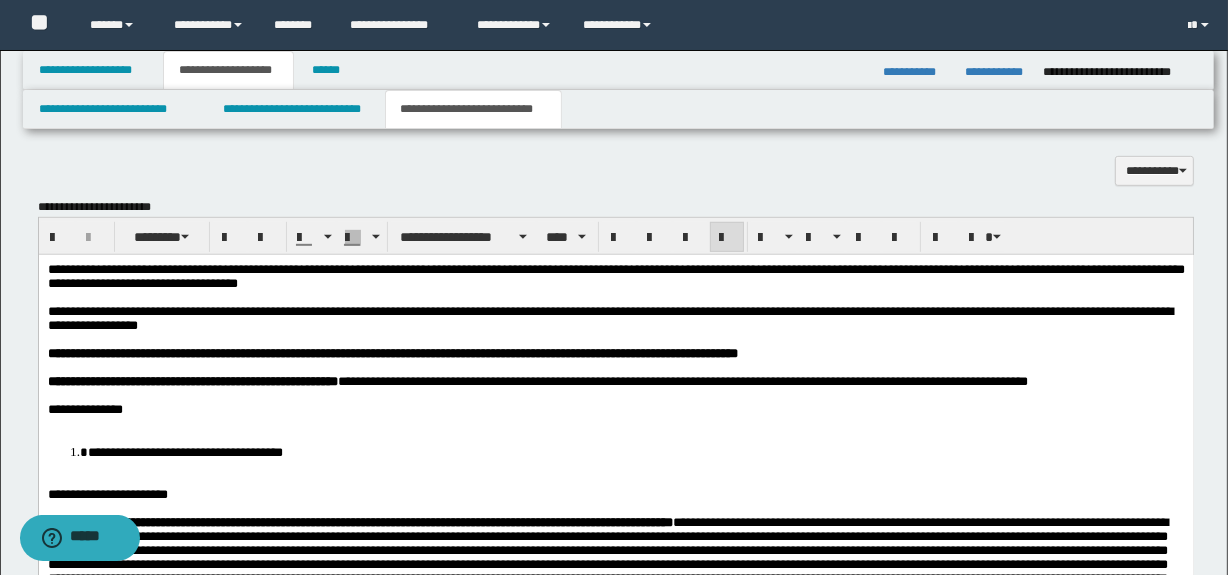 scroll, scrollTop: 1021, scrollLeft: 0, axis: vertical 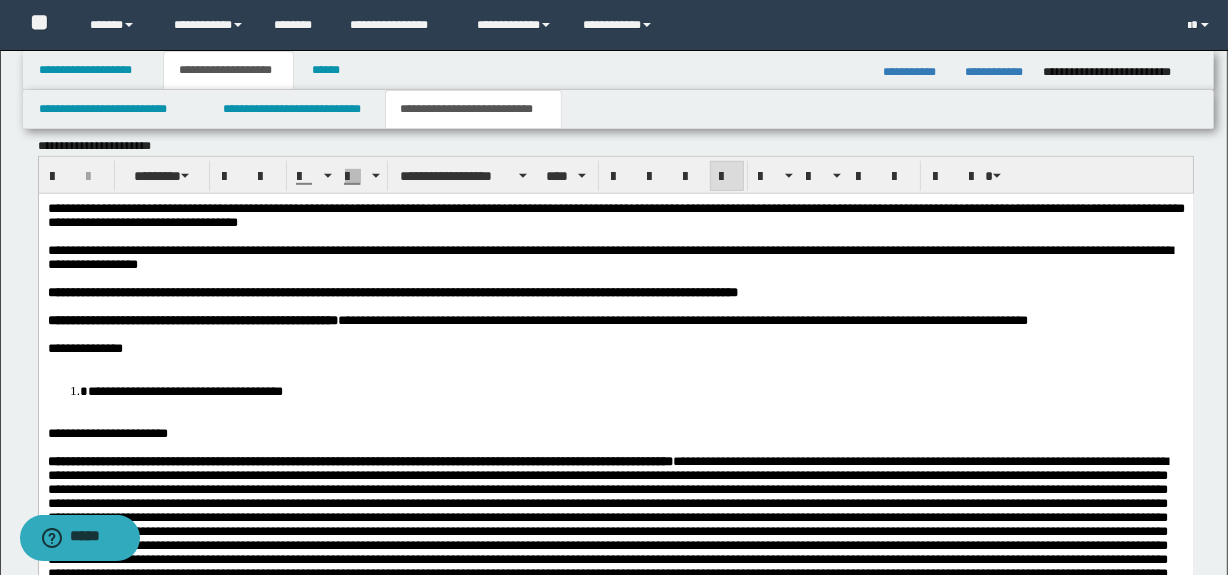 click at bounding box center (615, 362) 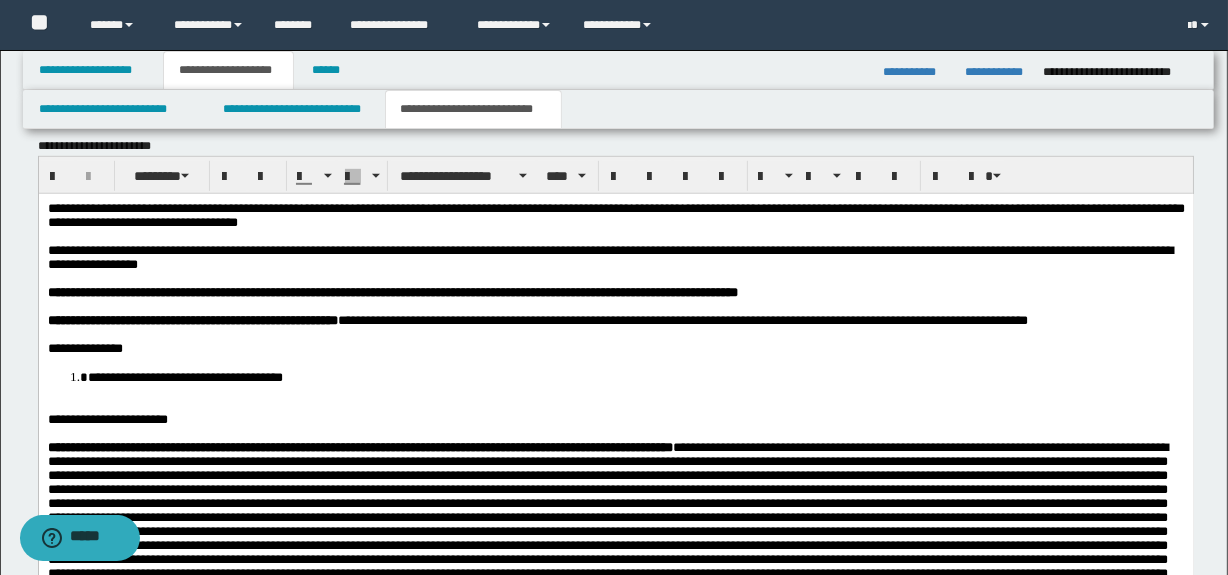 click on "**********" at bounding box center (615, 639) 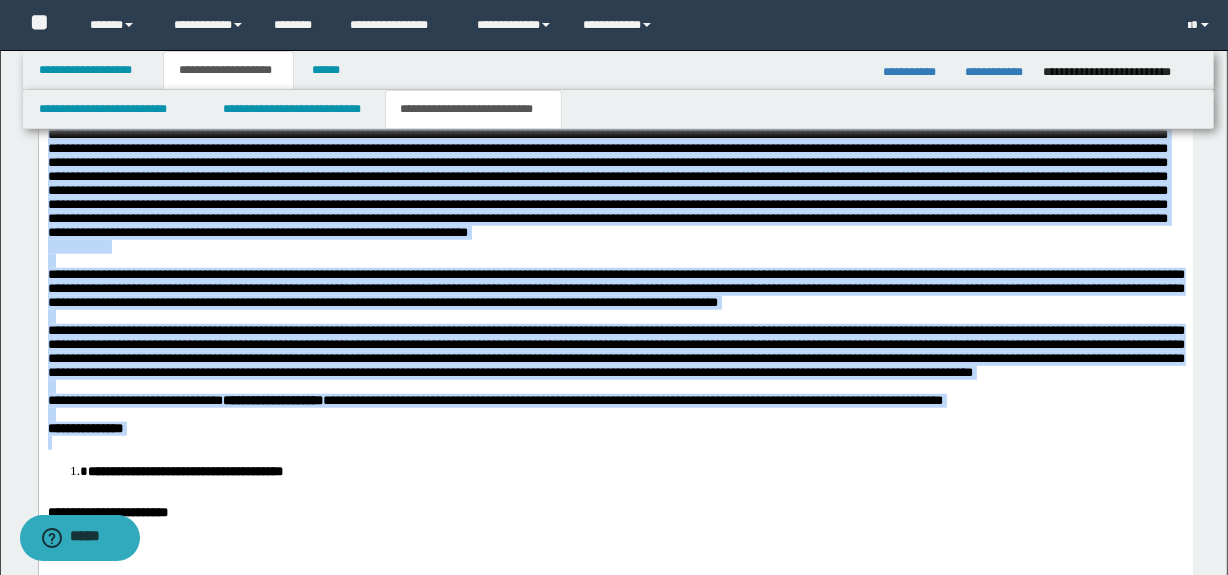 scroll, scrollTop: 1484, scrollLeft: 0, axis: vertical 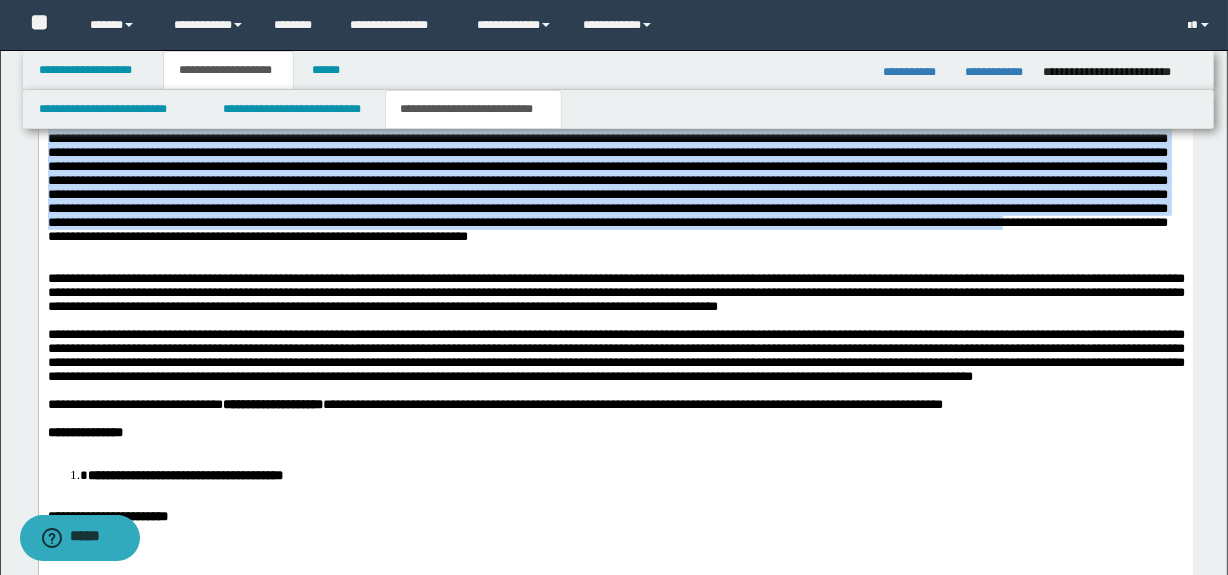 drag, startPoint x: 895, startPoint y: -9, endPoint x: 830, endPoint y: 295, distance: 310.87137 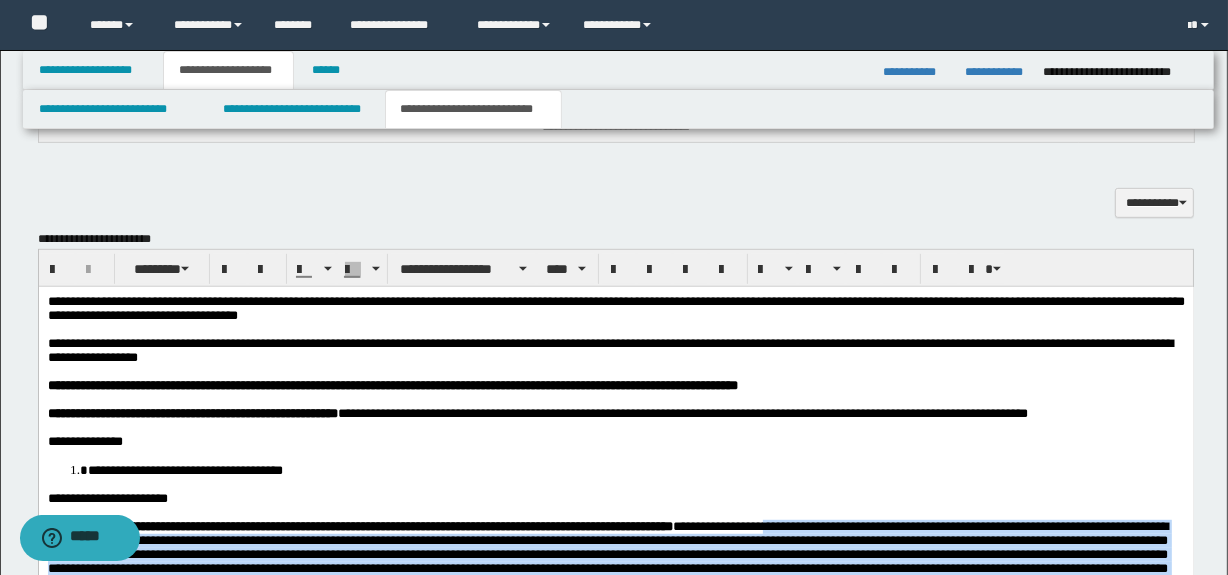 scroll, scrollTop: 908, scrollLeft: 0, axis: vertical 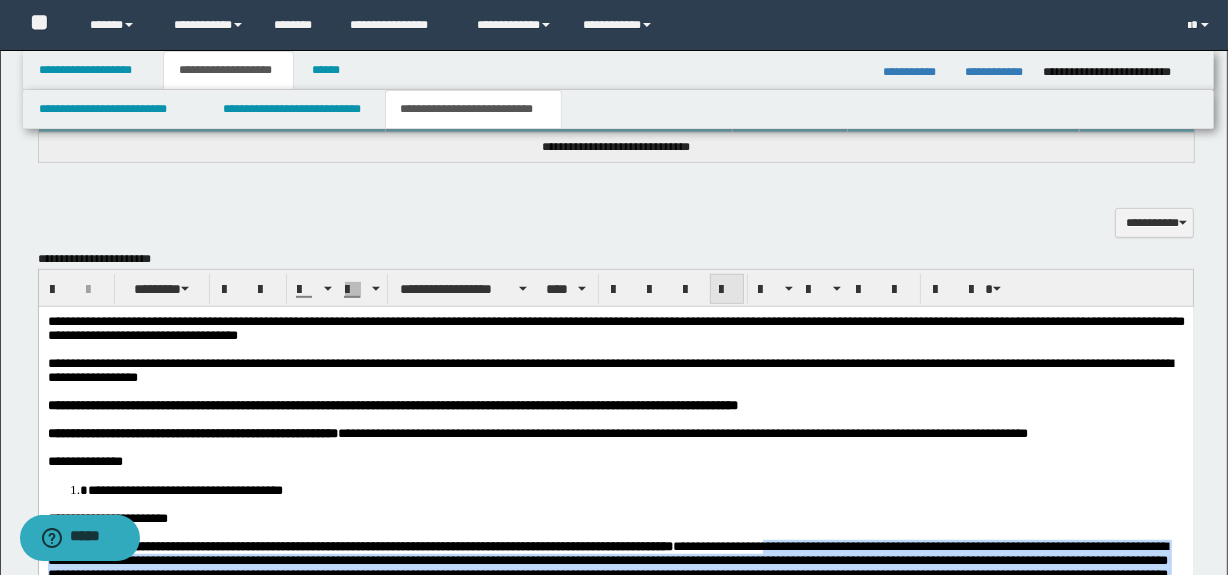 click at bounding box center [727, 290] 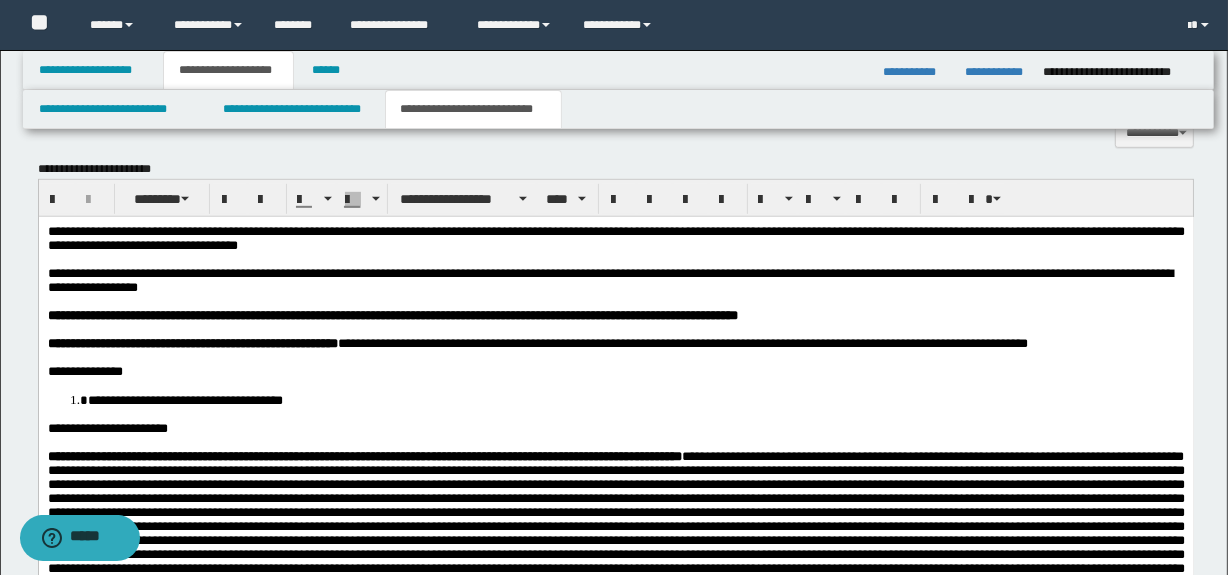 scroll, scrollTop: 1030, scrollLeft: 0, axis: vertical 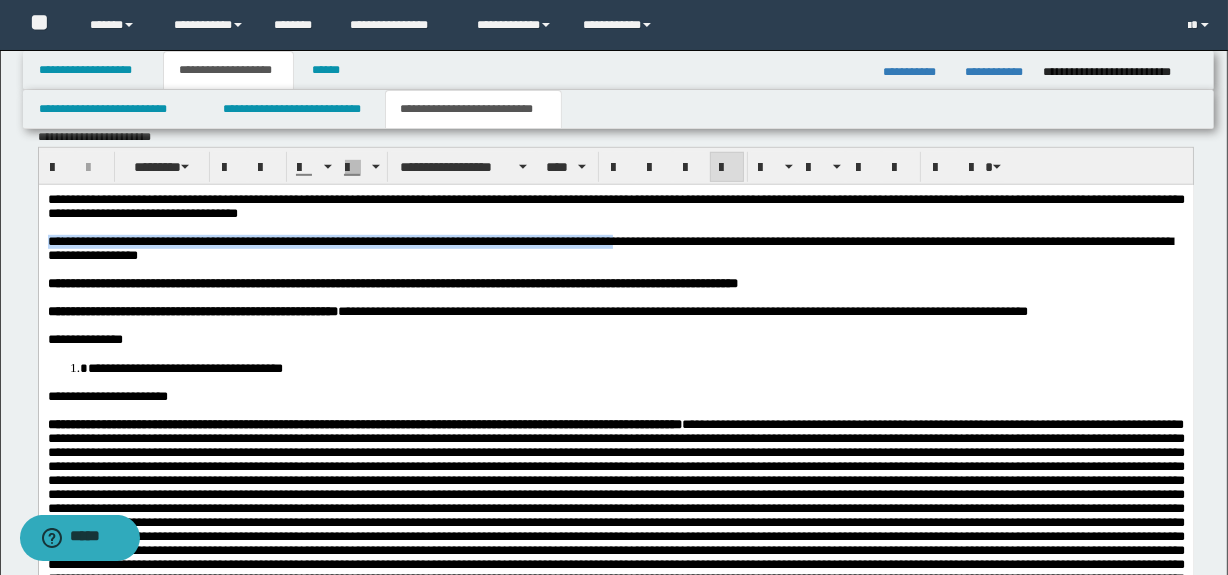 drag, startPoint x: 674, startPoint y: 253, endPoint x: 635, endPoint y: 223, distance: 49.20366 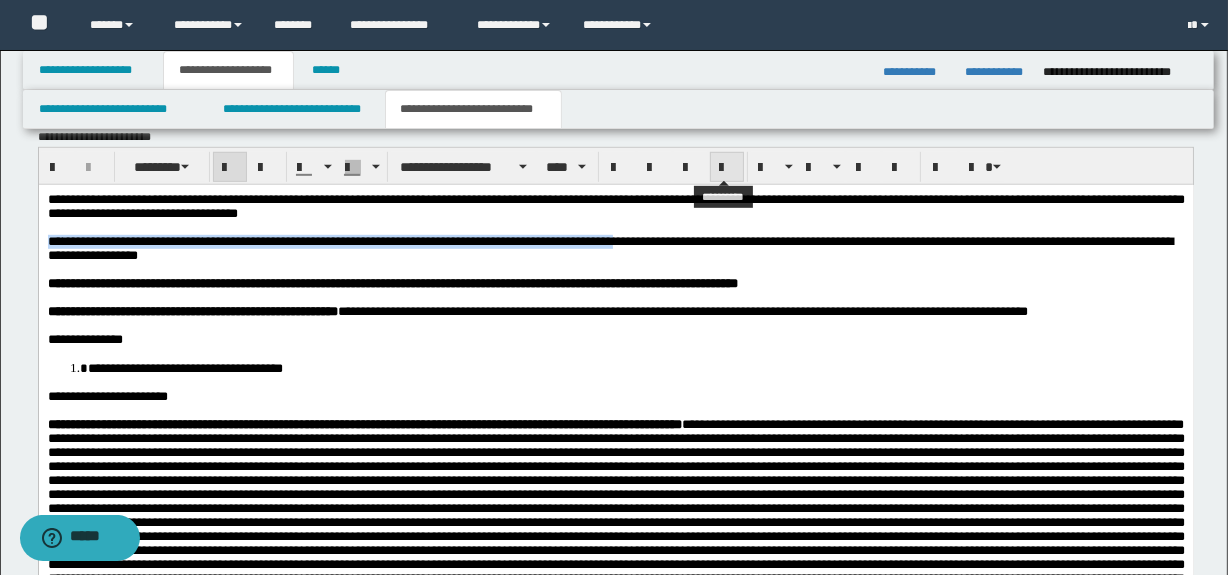 click at bounding box center [727, 167] 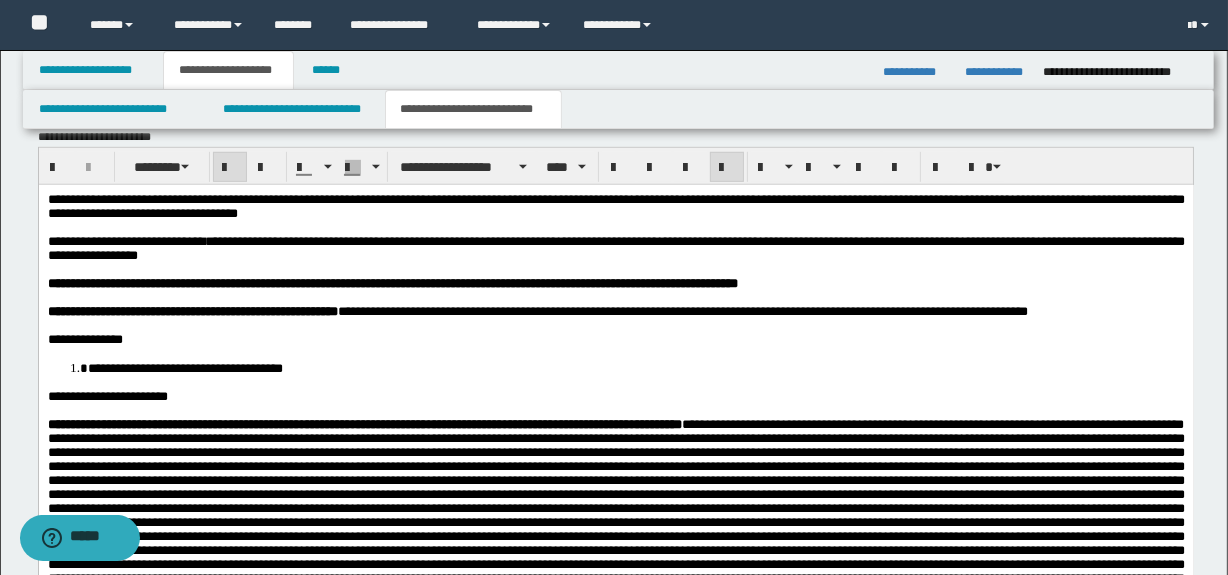 click at bounding box center (615, 269) 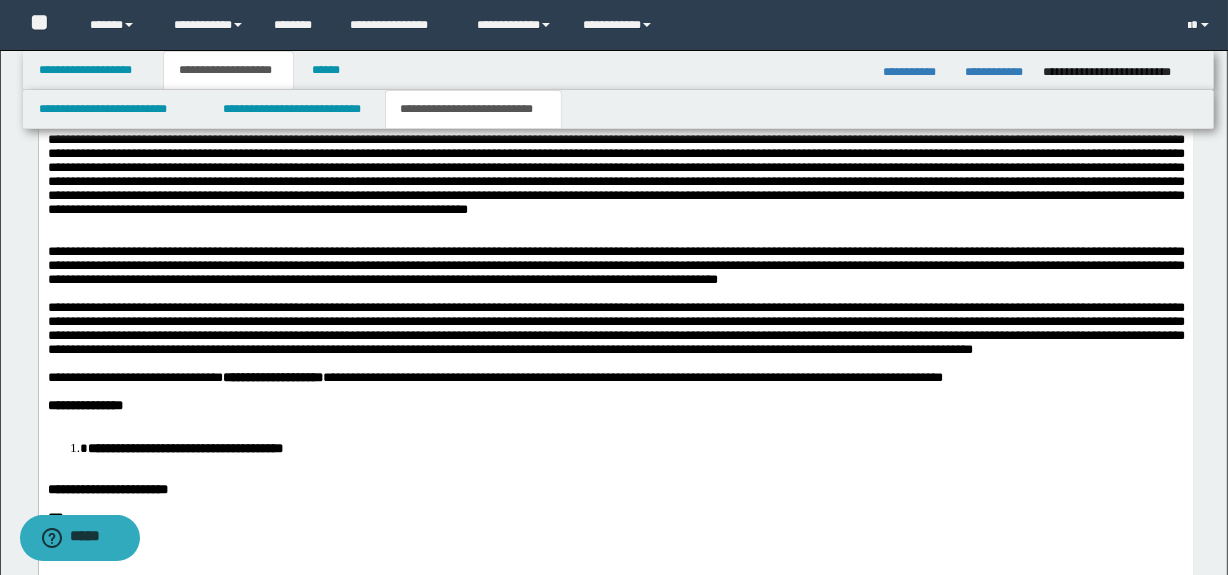 scroll, scrollTop: 1514, scrollLeft: 0, axis: vertical 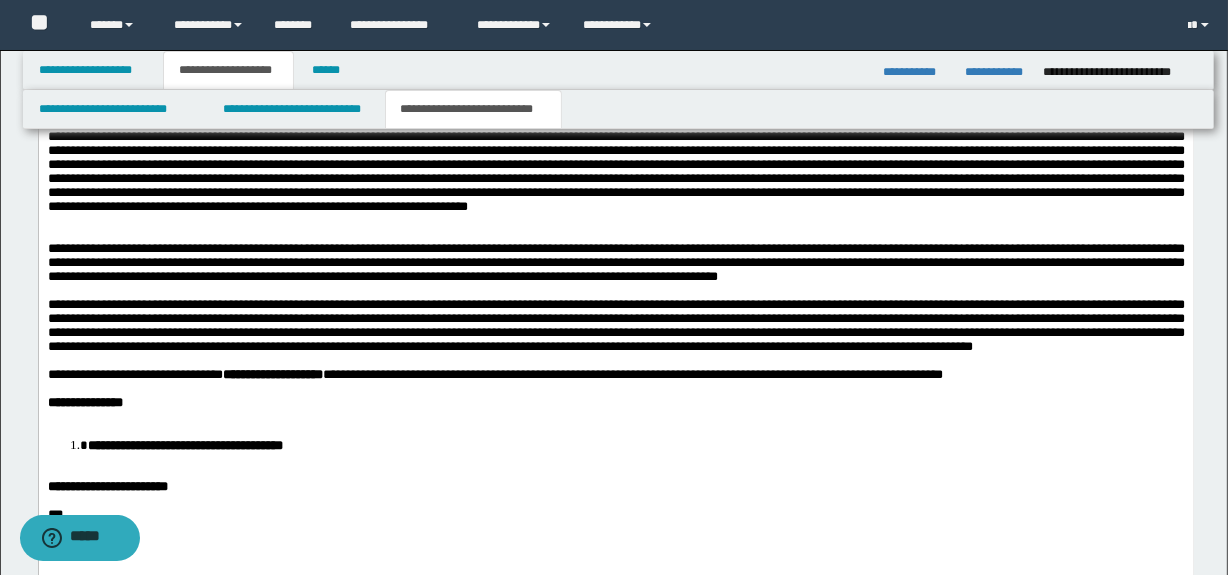click at bounding box center (615, 235) 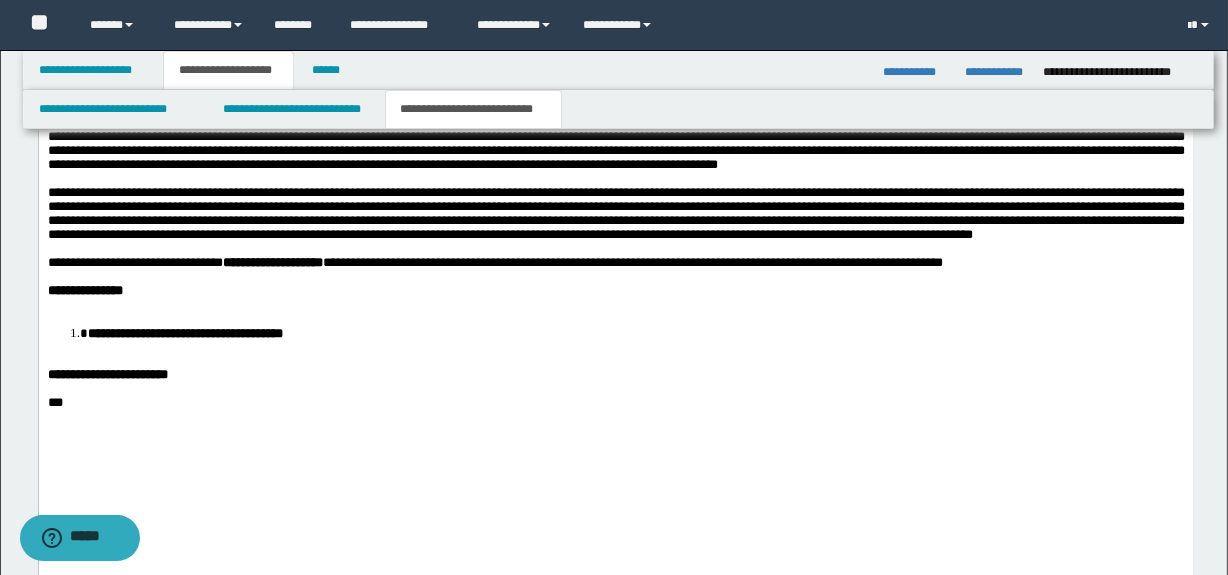 scroll, scrollTop: 1666, scrollLeft: 0, axis: vertical 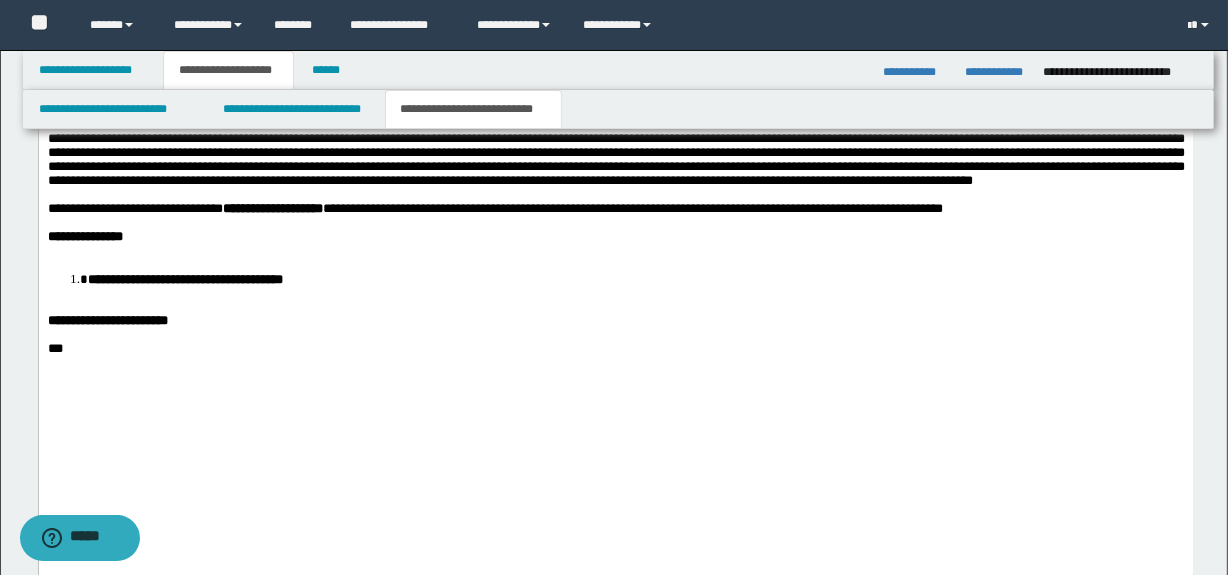 click at bounding box center [615, 251] 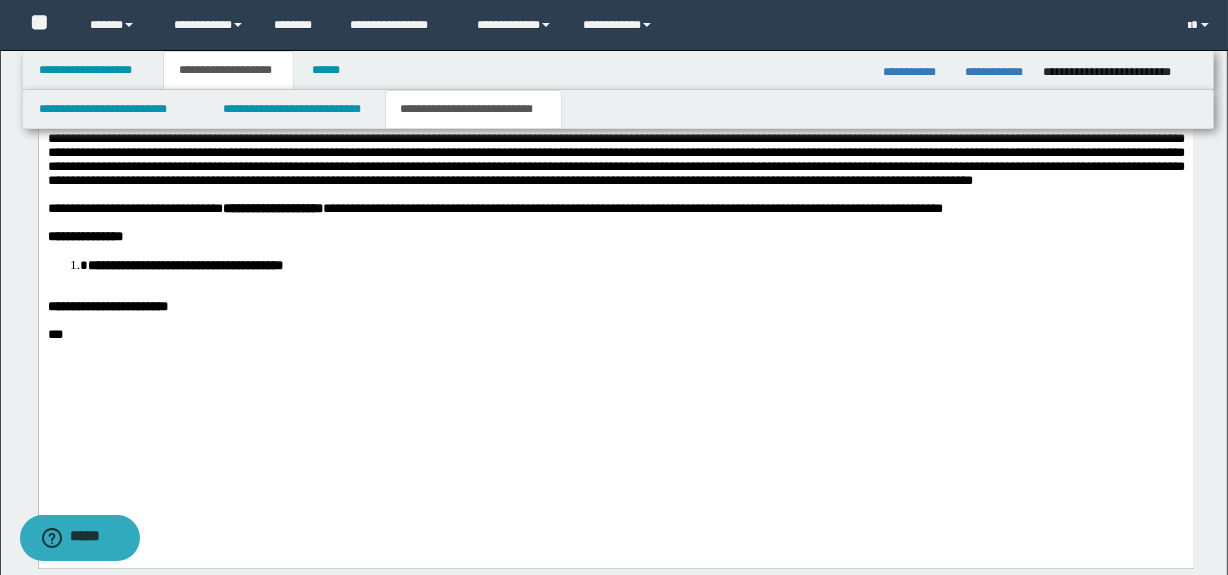 drag, startPoint x: 124, startPoint y: 395, endPoint x: 237, endPoint y: 388, distance: 113.216606 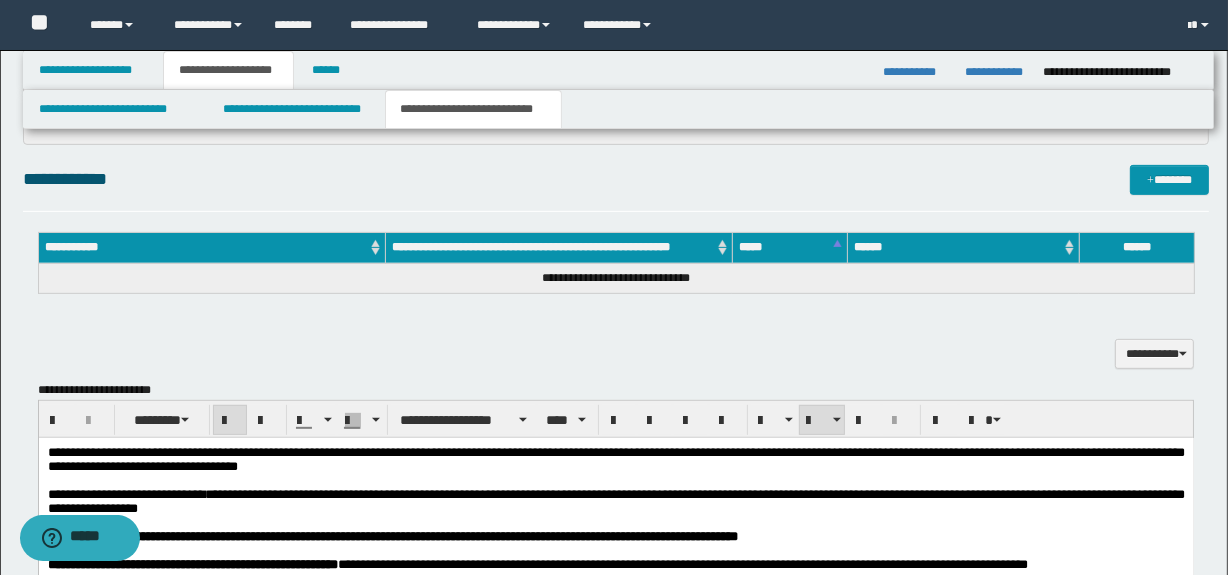 scroll, scrollTop: 757, scrollLeft: 0, axis: vertical 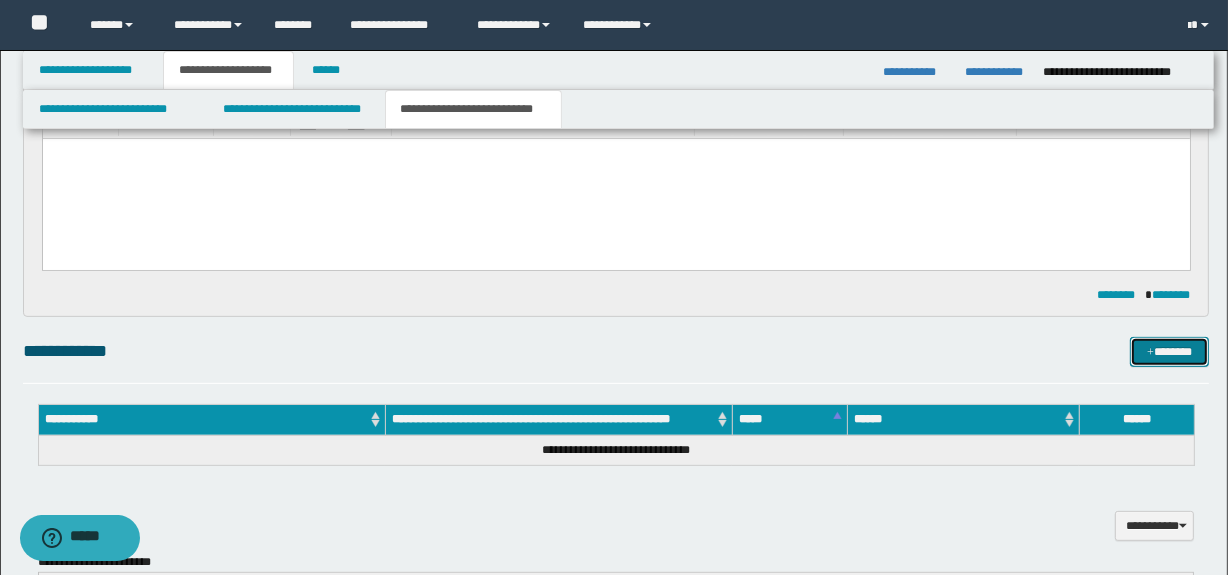 click at bounding box center [1150, 353] 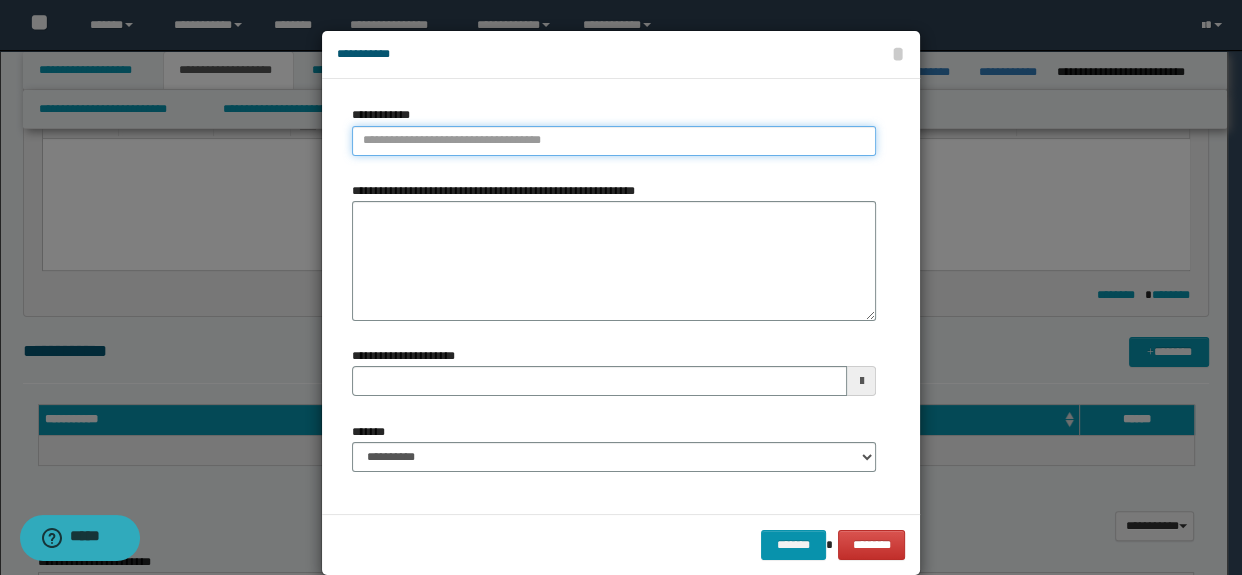 click on "**********" at bounding box center [614, 141] 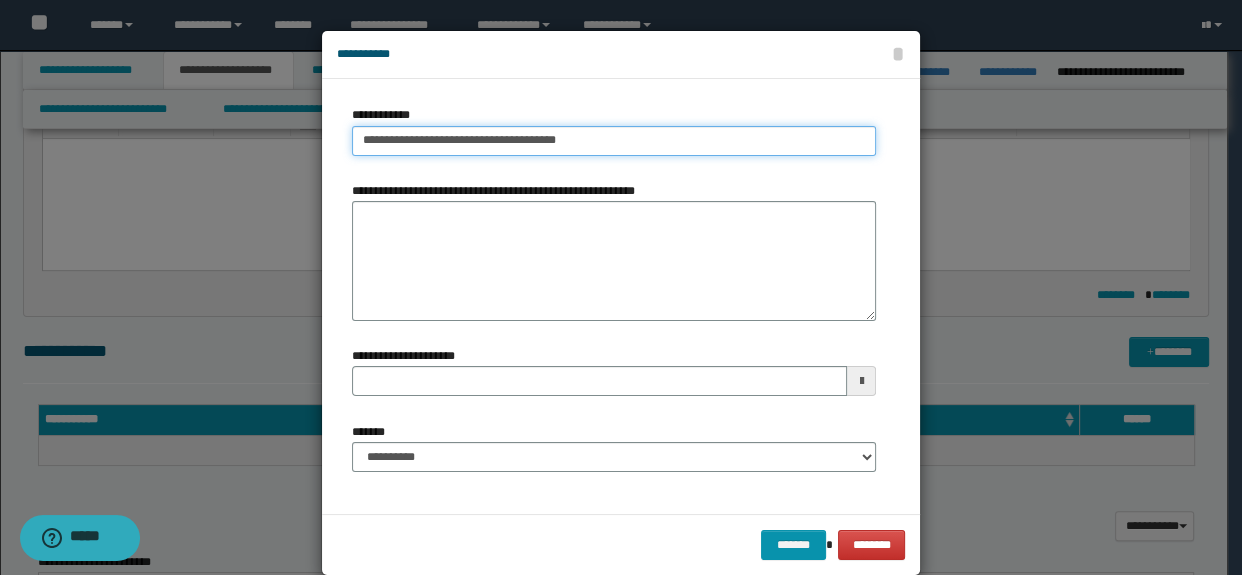 type on "**********" 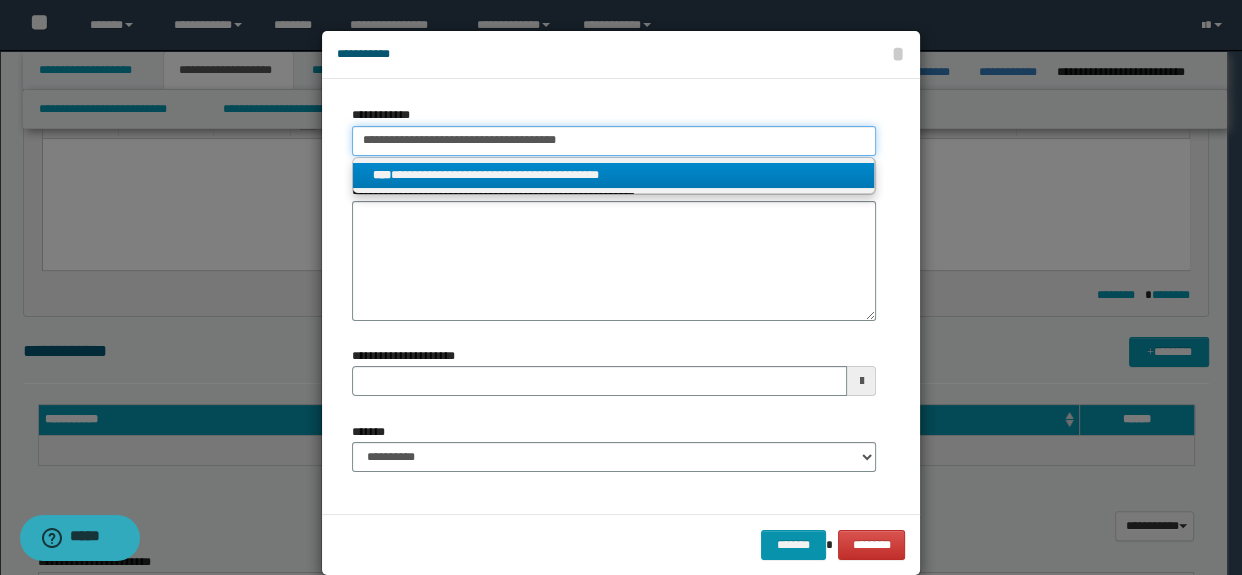 type on "**********" 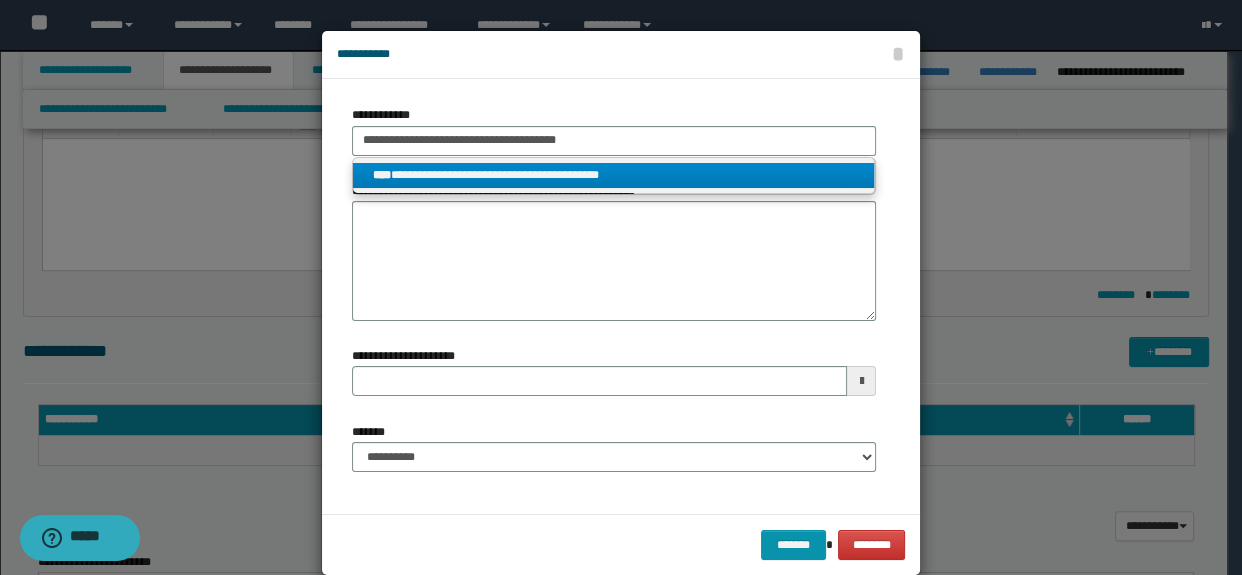 click on "**********" at bounding box center (614, 175) 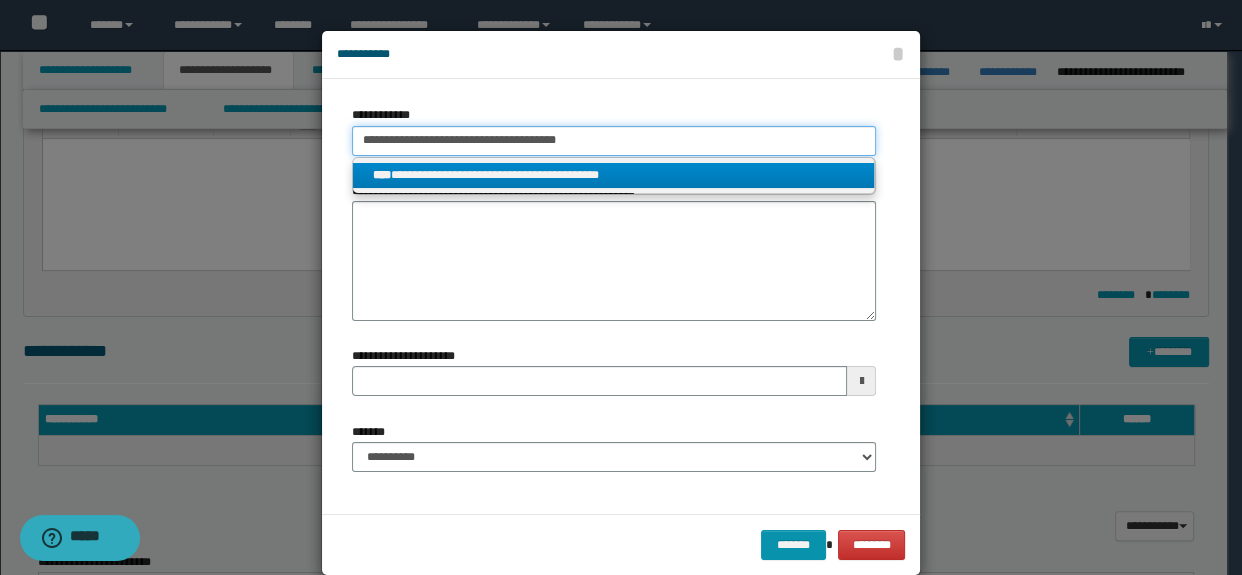 type 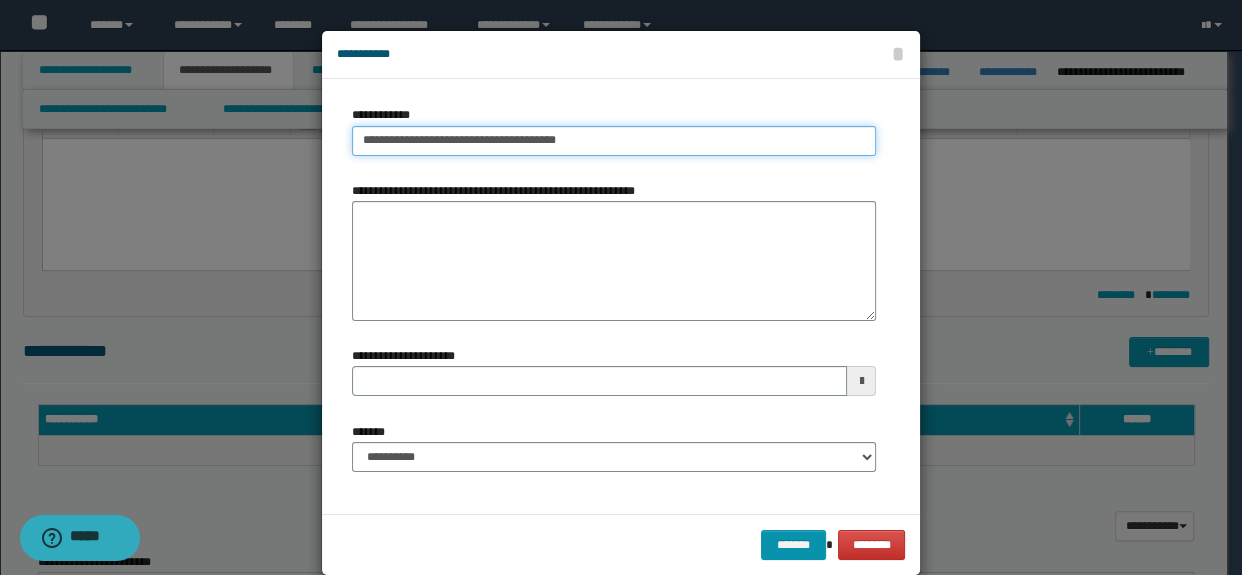 type on "**********" 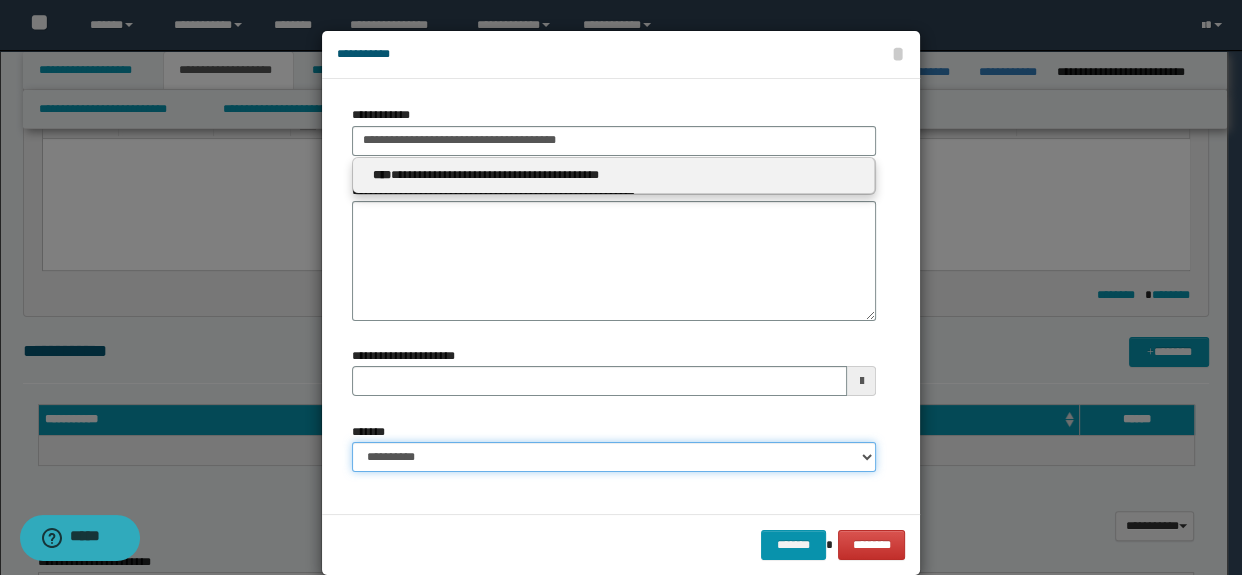 type 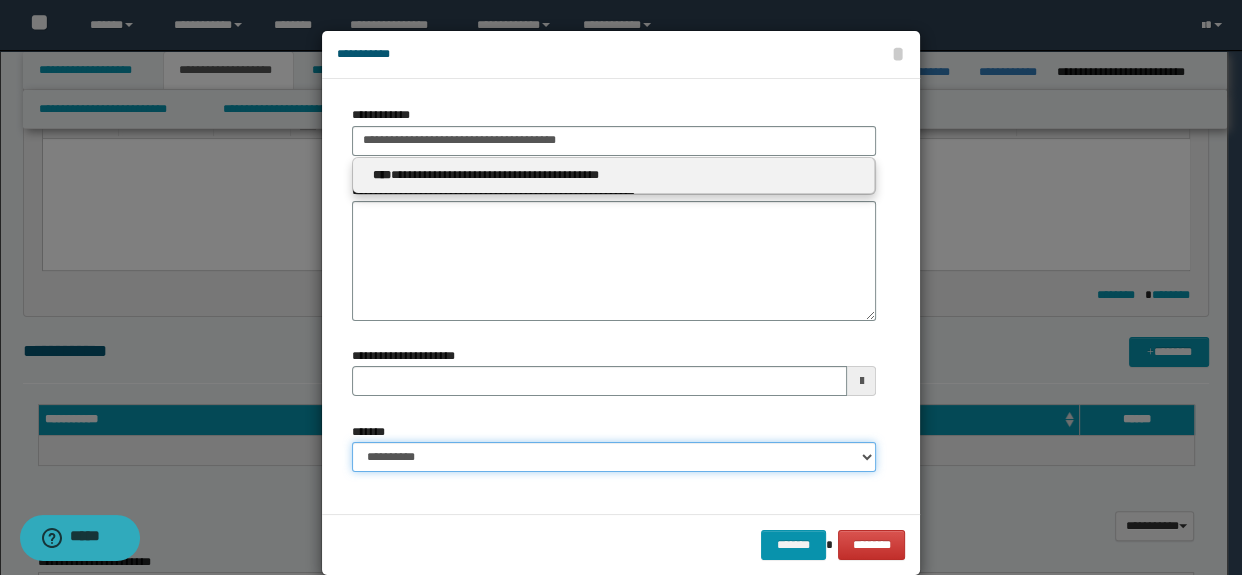 click on "**********" at bounding box center (614, 457) 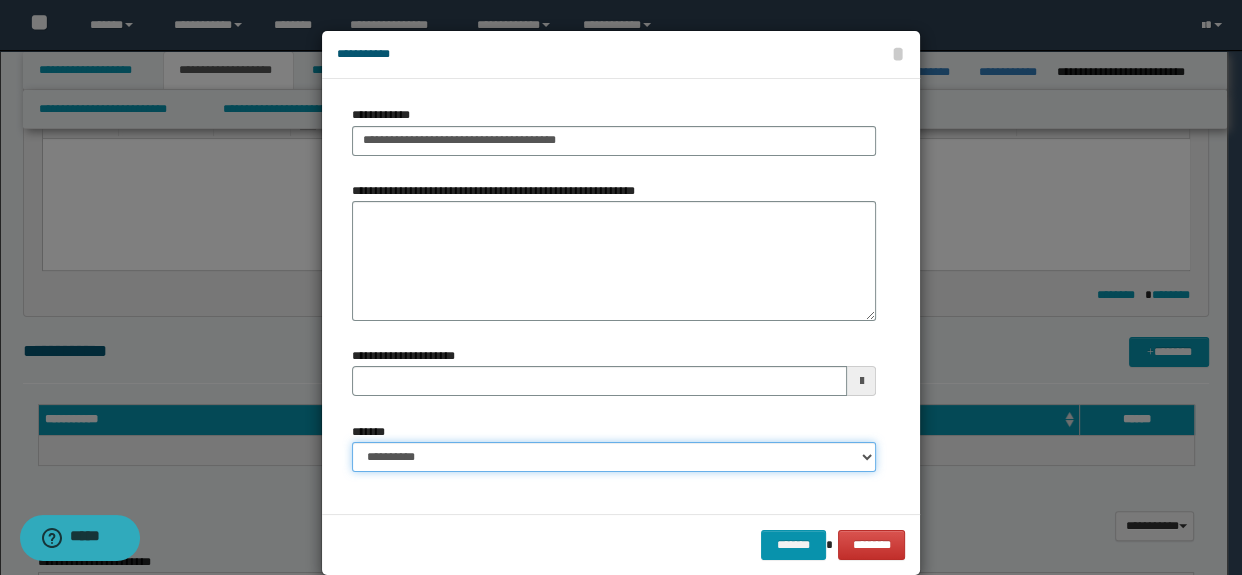 select on "*" 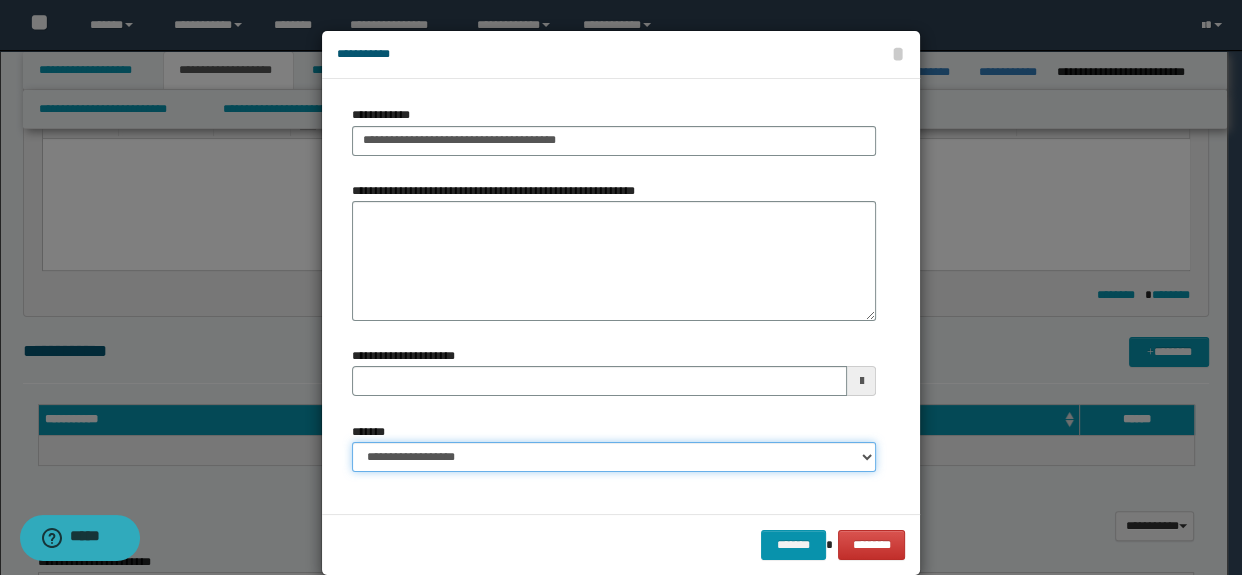 click on "**********" at bounding box center (614, 457) 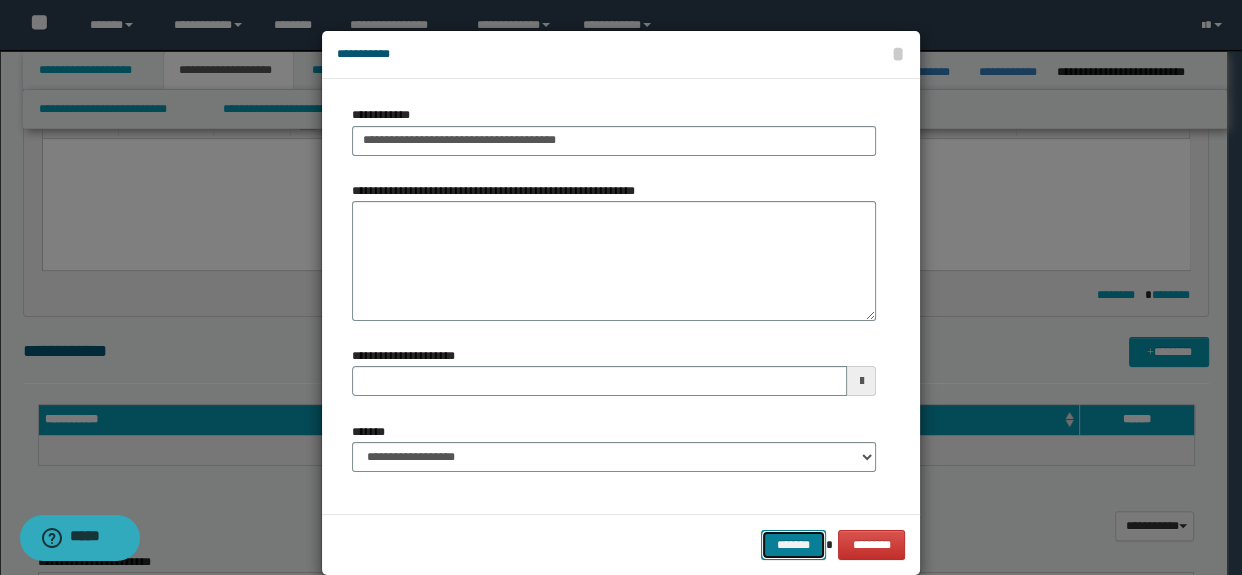 click on "*******" at bounding box center [793, 545] 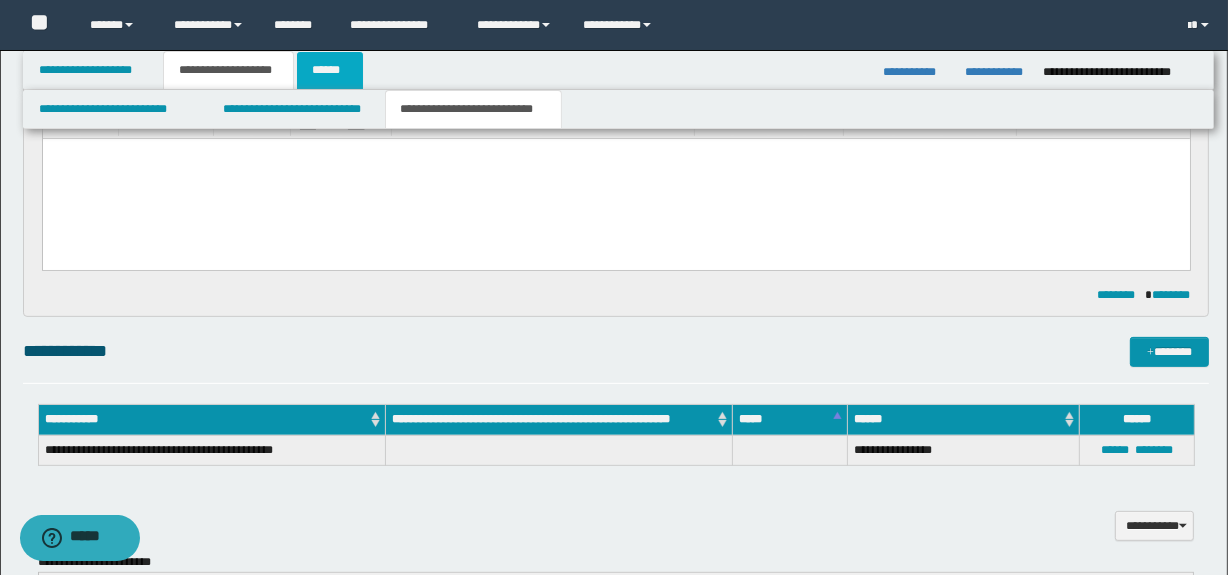 click on "******" at bounding box center (330, 70) 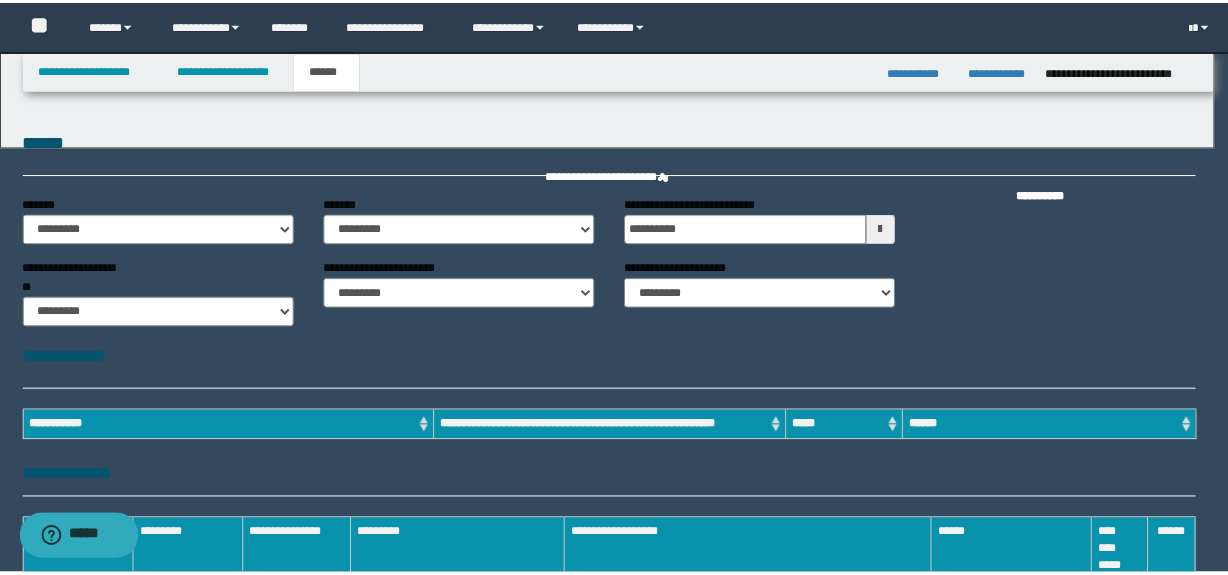 scroll, scrollTop: 0, scrollLeft: 0, axis: both 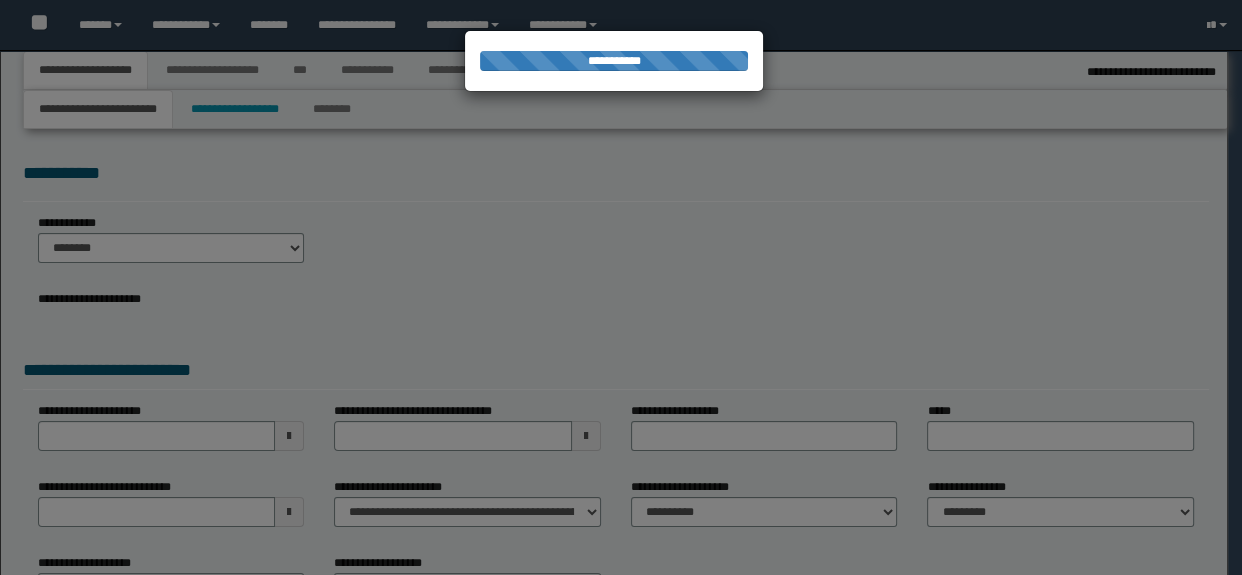 select on "*" 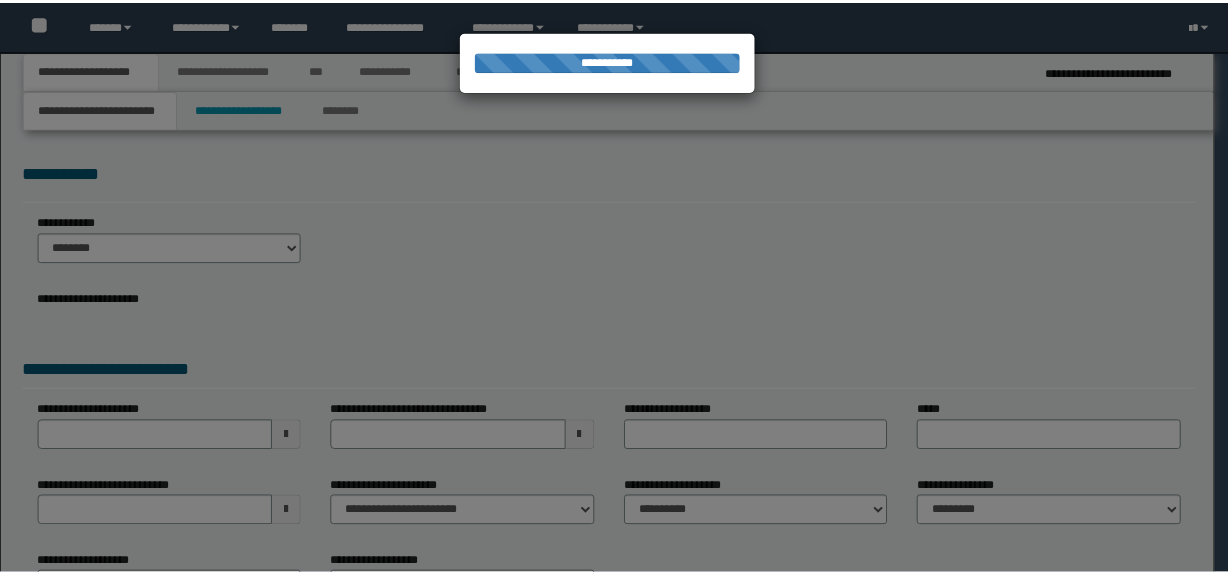 scroll, scrollTop: 0, scrollLeft: 0, axis: both 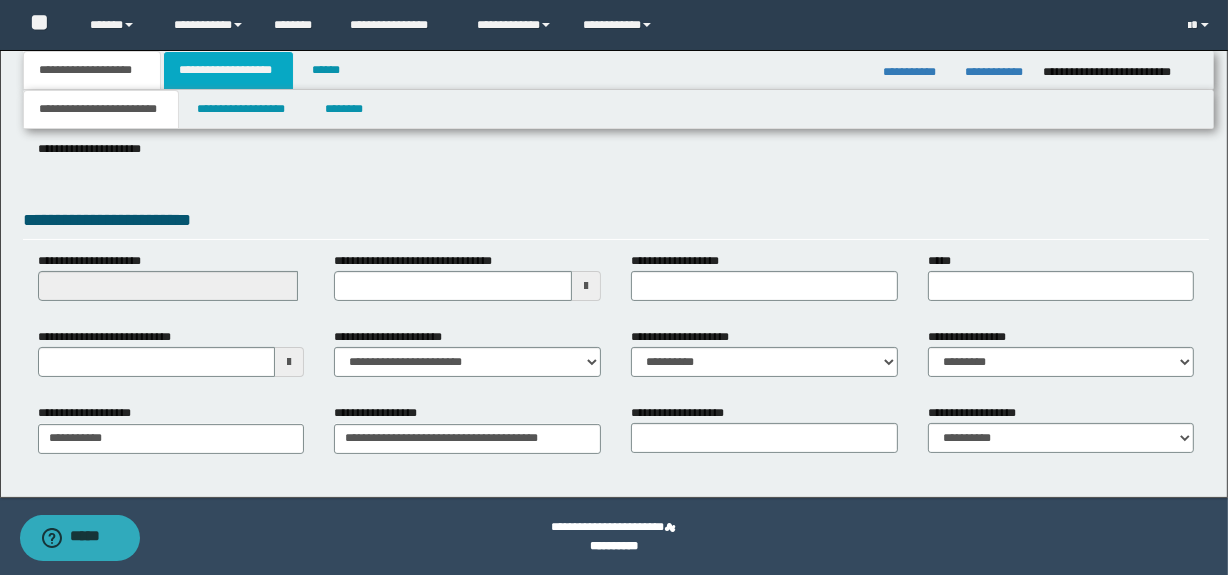 click on "**********" at bounding box center (228, 70) 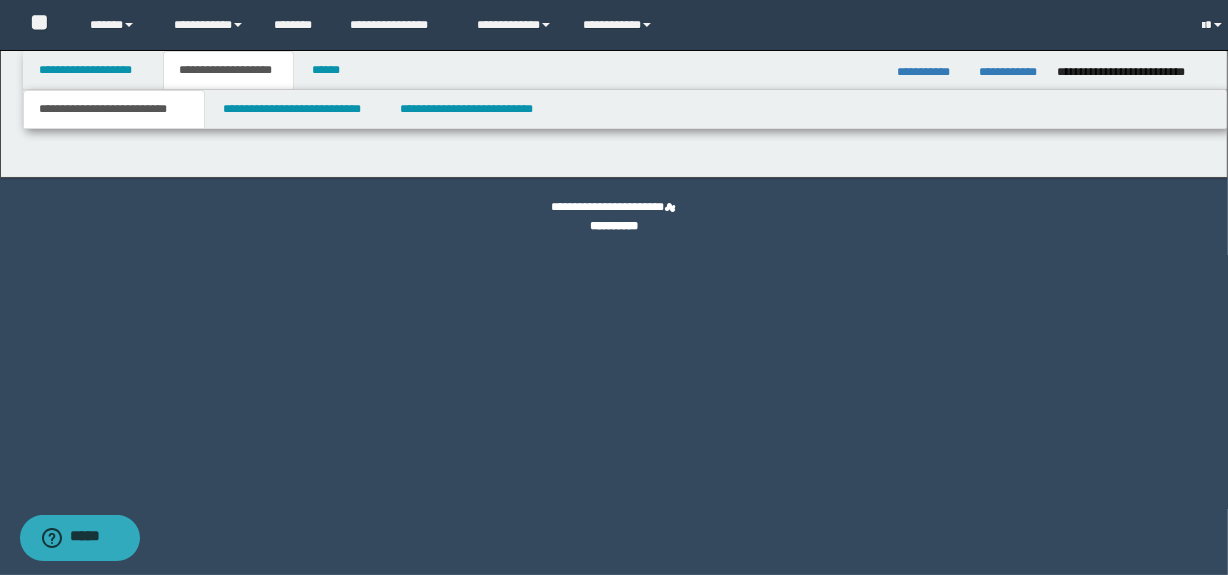 scroll, scrollTop: 0, scrollLeft: 0, axis: both 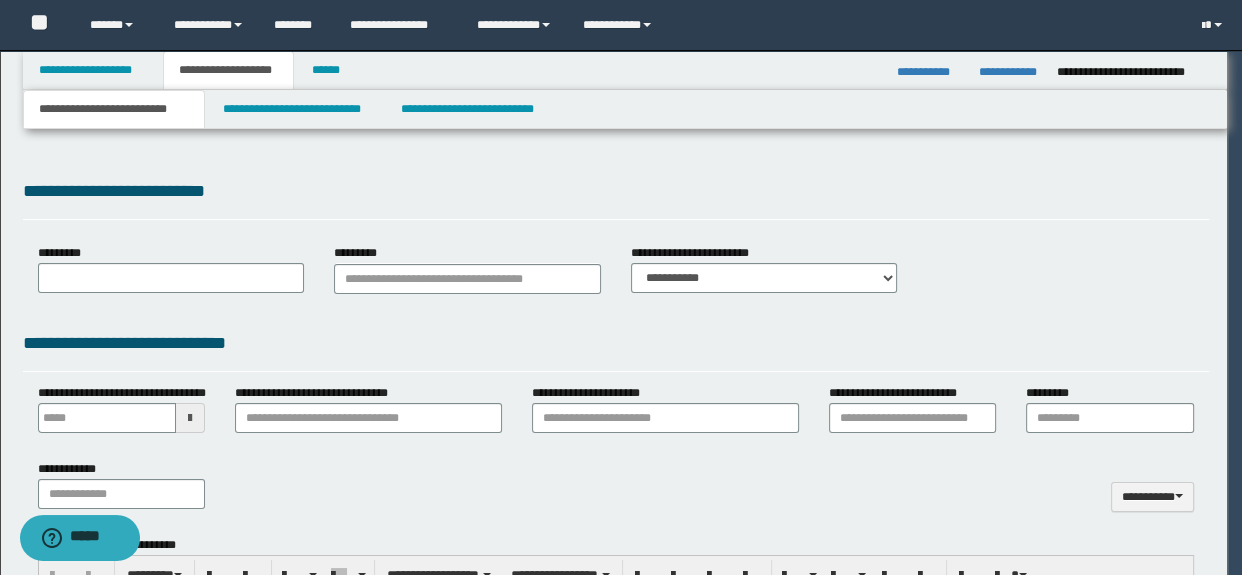 type on "**********" 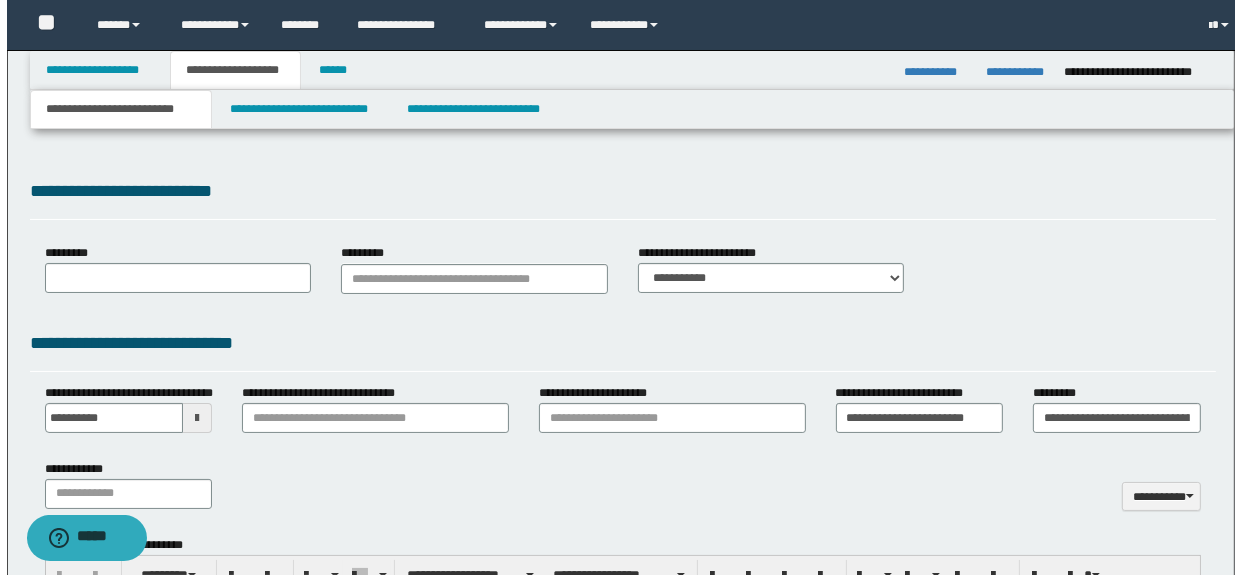 scroll, scrollTop: 0, scrollLeft: 0, axis: both 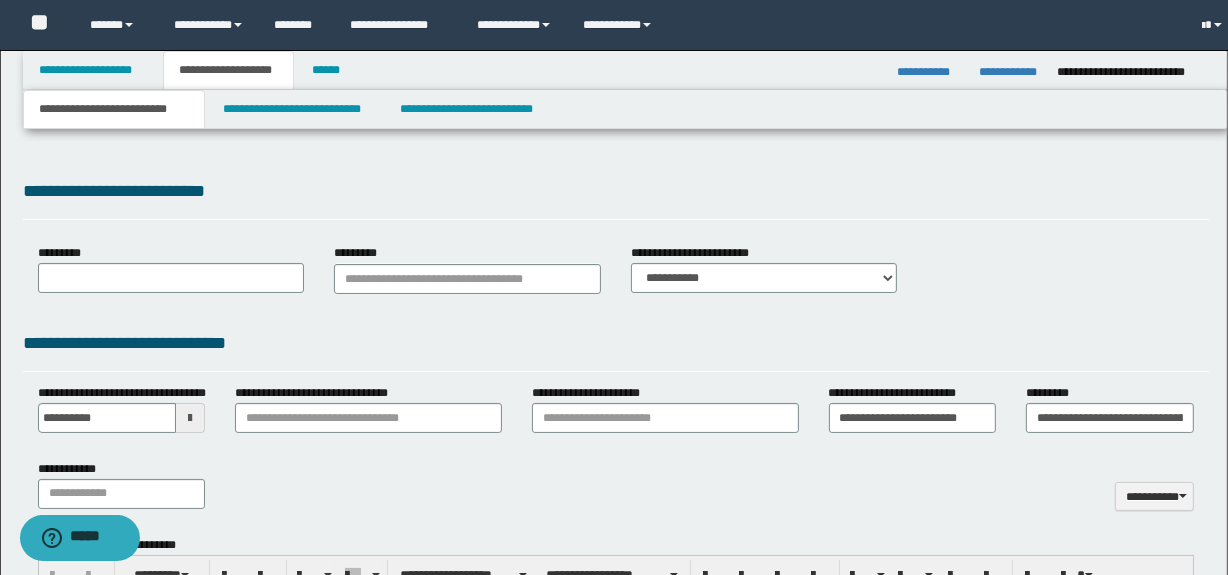 type on "**********" 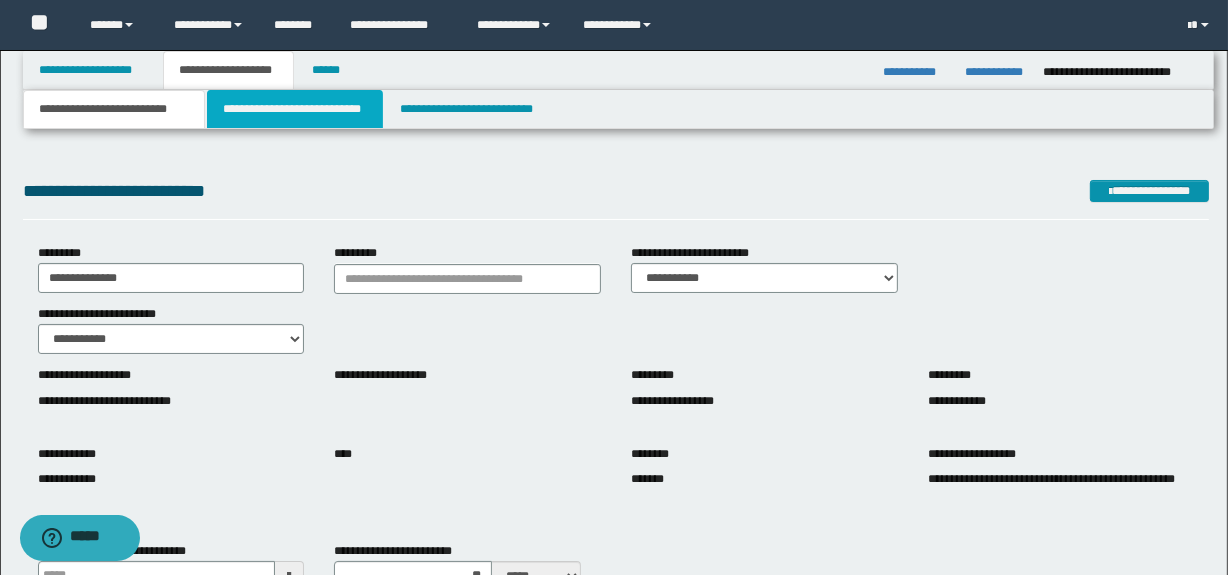 click on "**********" at bounding box center (294, 109) 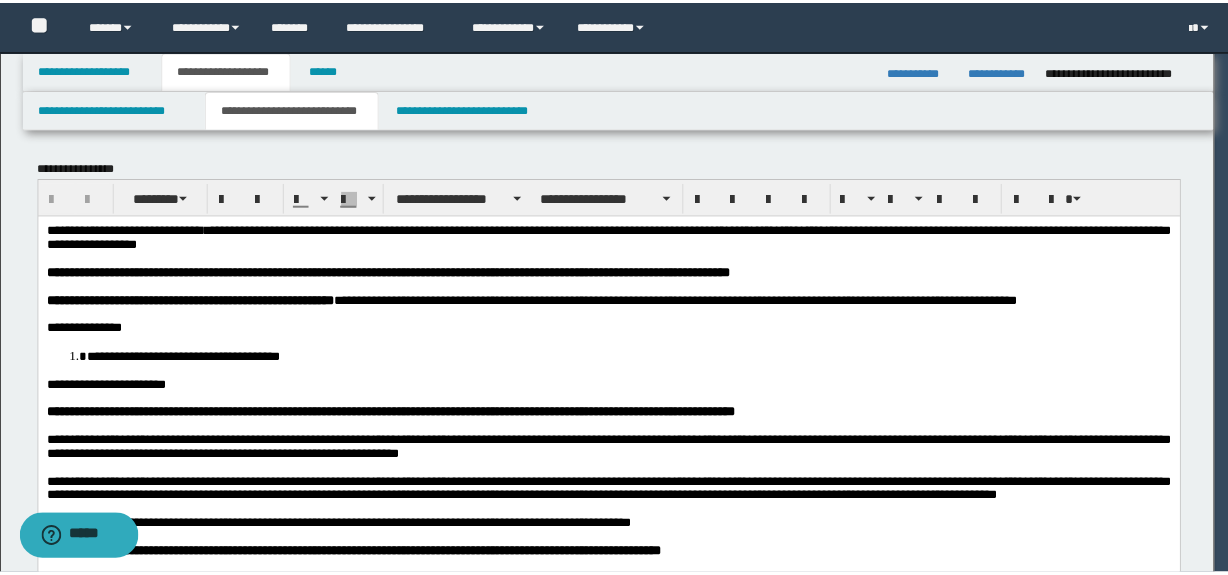 scroll, scrollTop: 0, scrollLeft: 0, axis: both 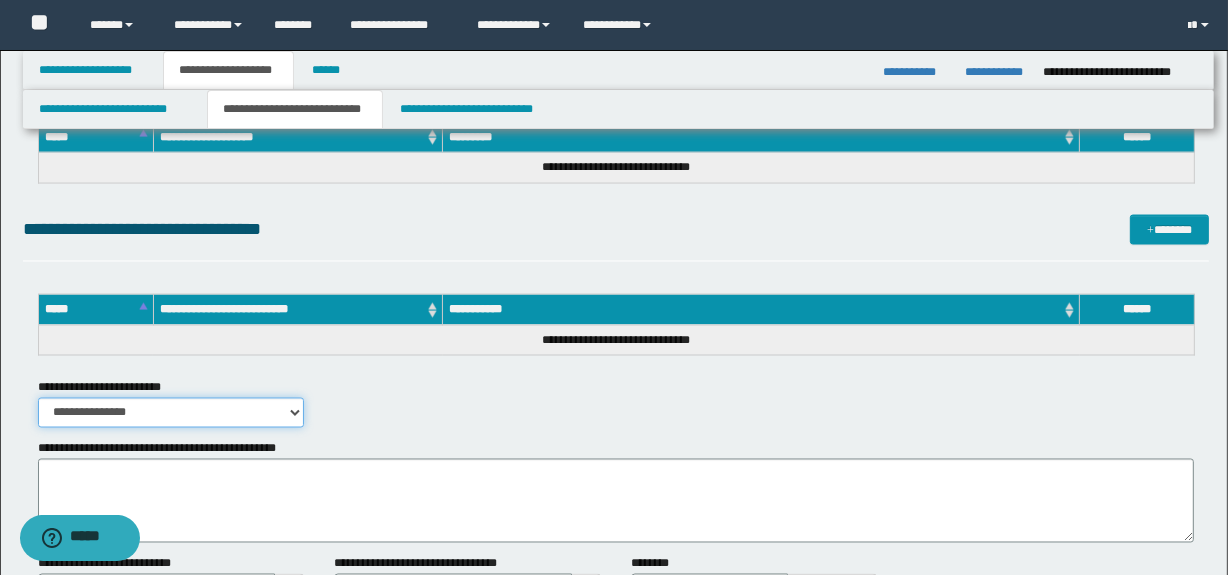 click on "**********" at bounding box center [171, 413] 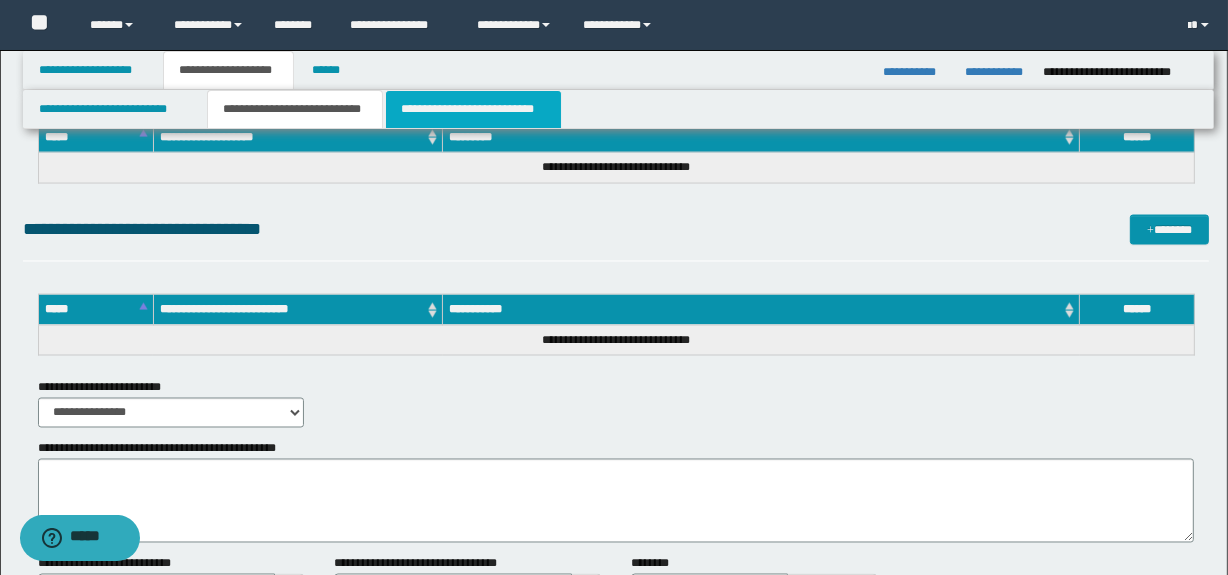 click on "**********" at bounding box center [473, 109] 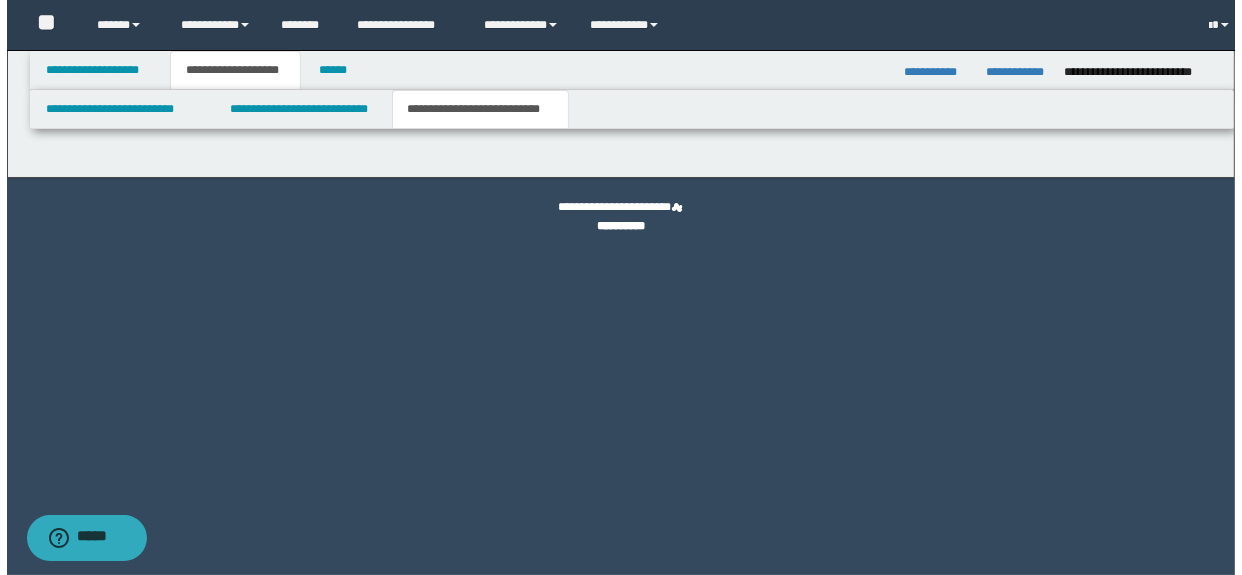 scroll, scrollTop: 0, scrollLeft: 0, axis: both 